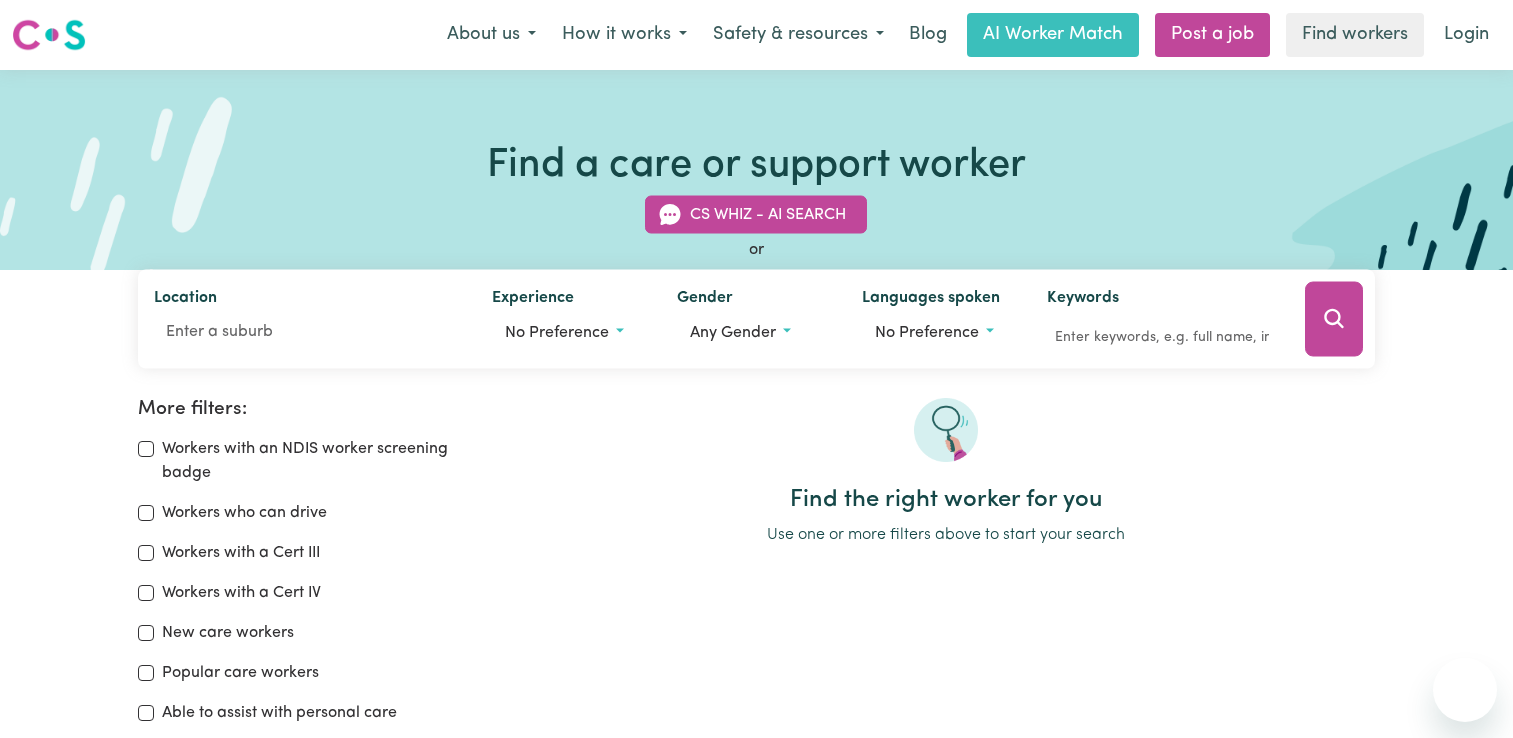 scroll, scrollTop: 0, scrollLeft: 0, axis: both 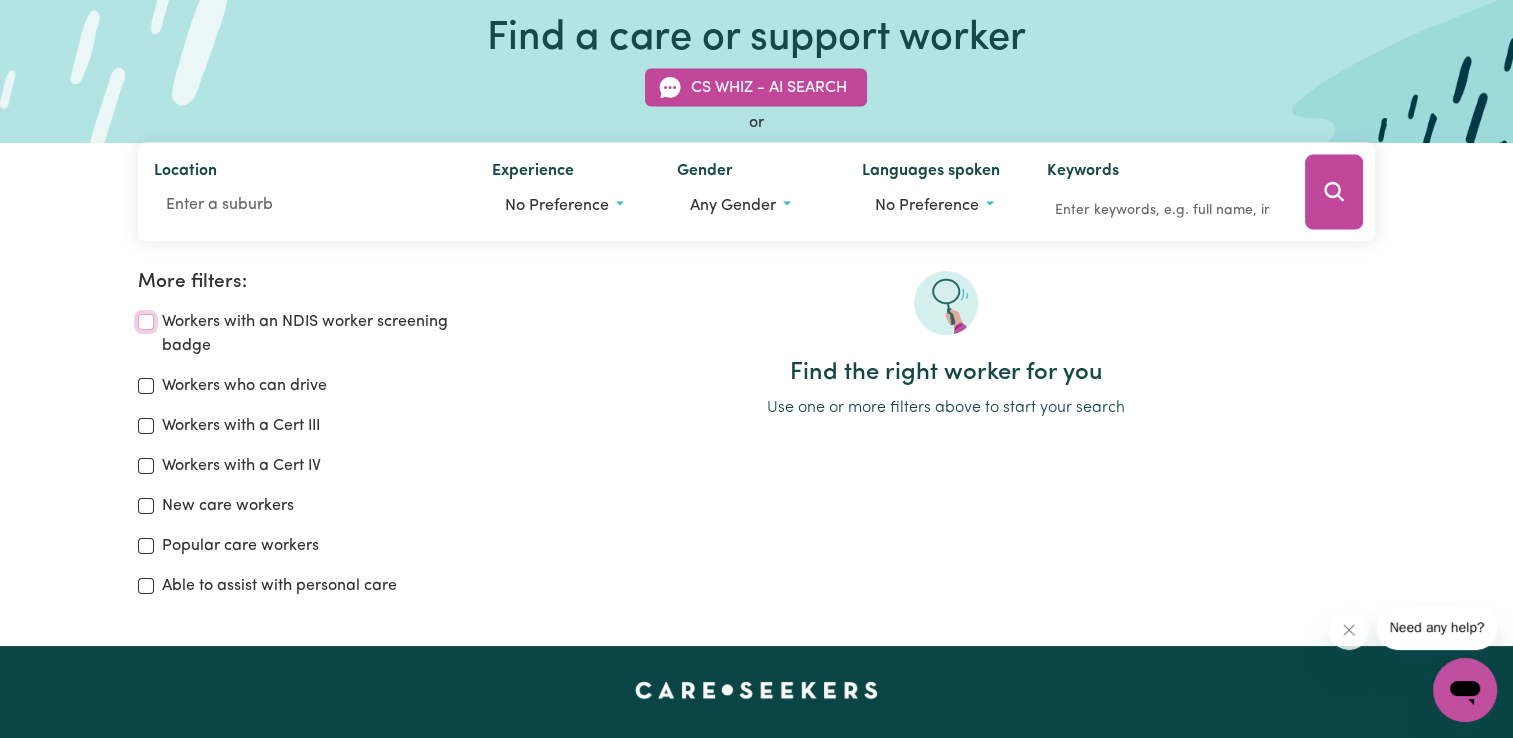click on "Workers with an NDIS worker screening badge" at bounding box center [146, 322] 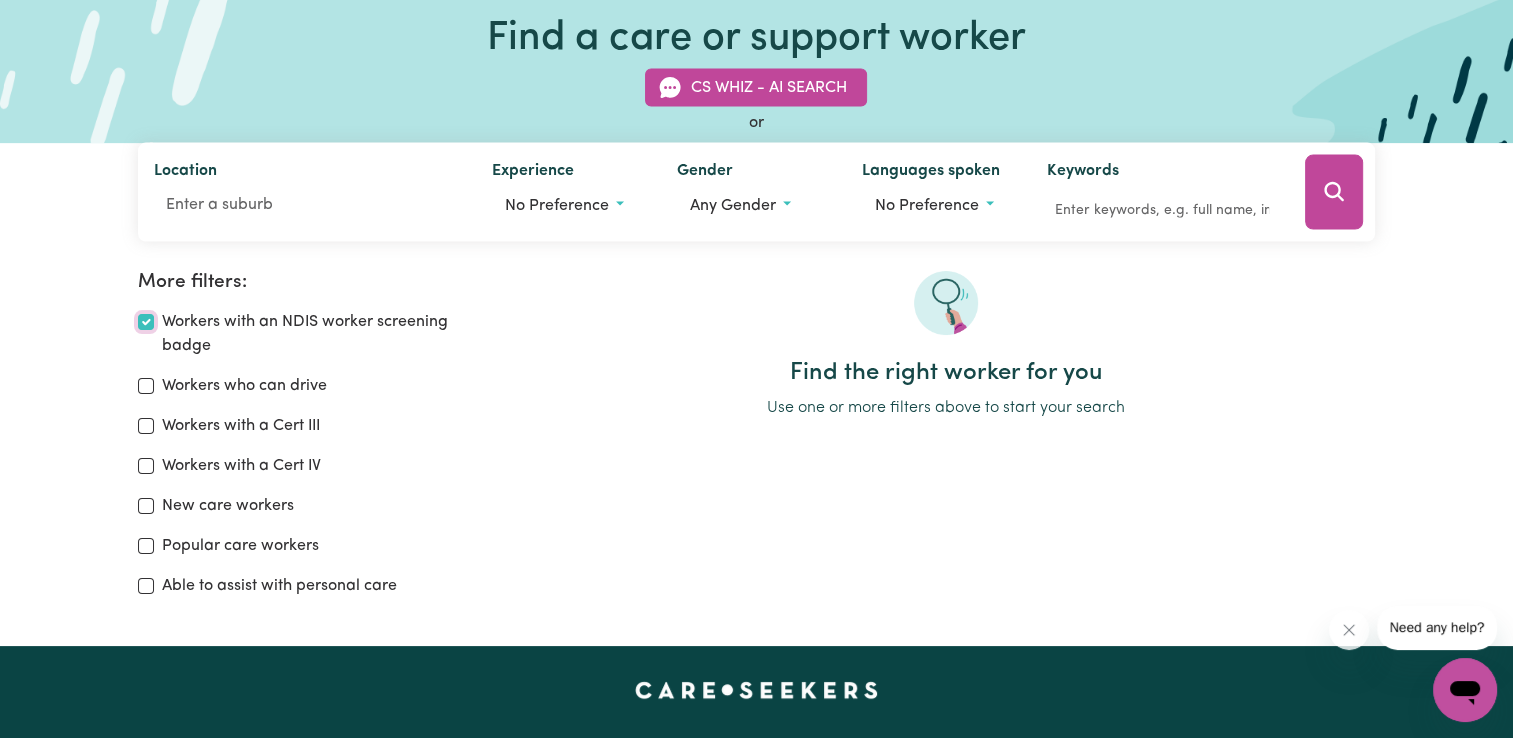checkbox on "true" 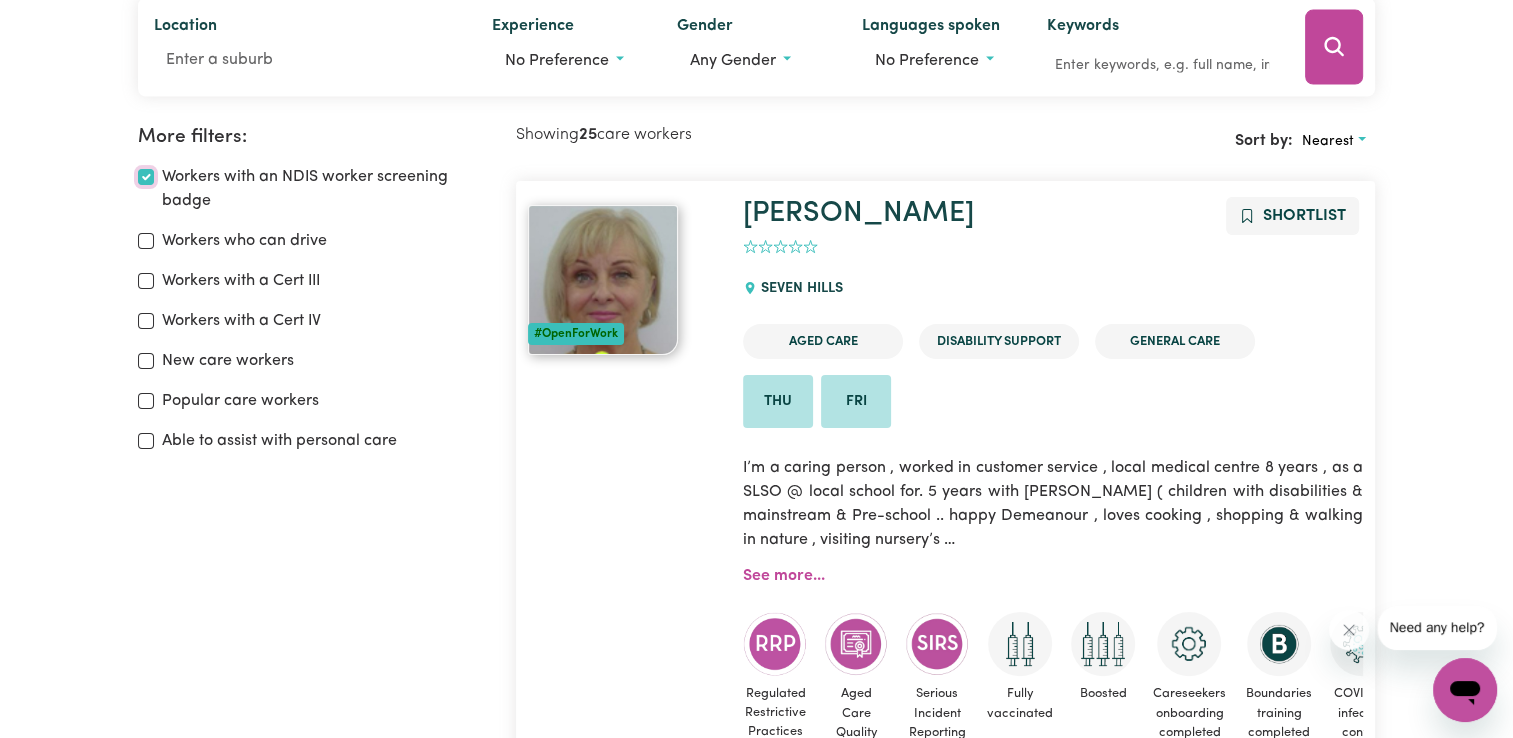 scroll, scrollTop: 334, scrollLeft: 0, axis: vertical 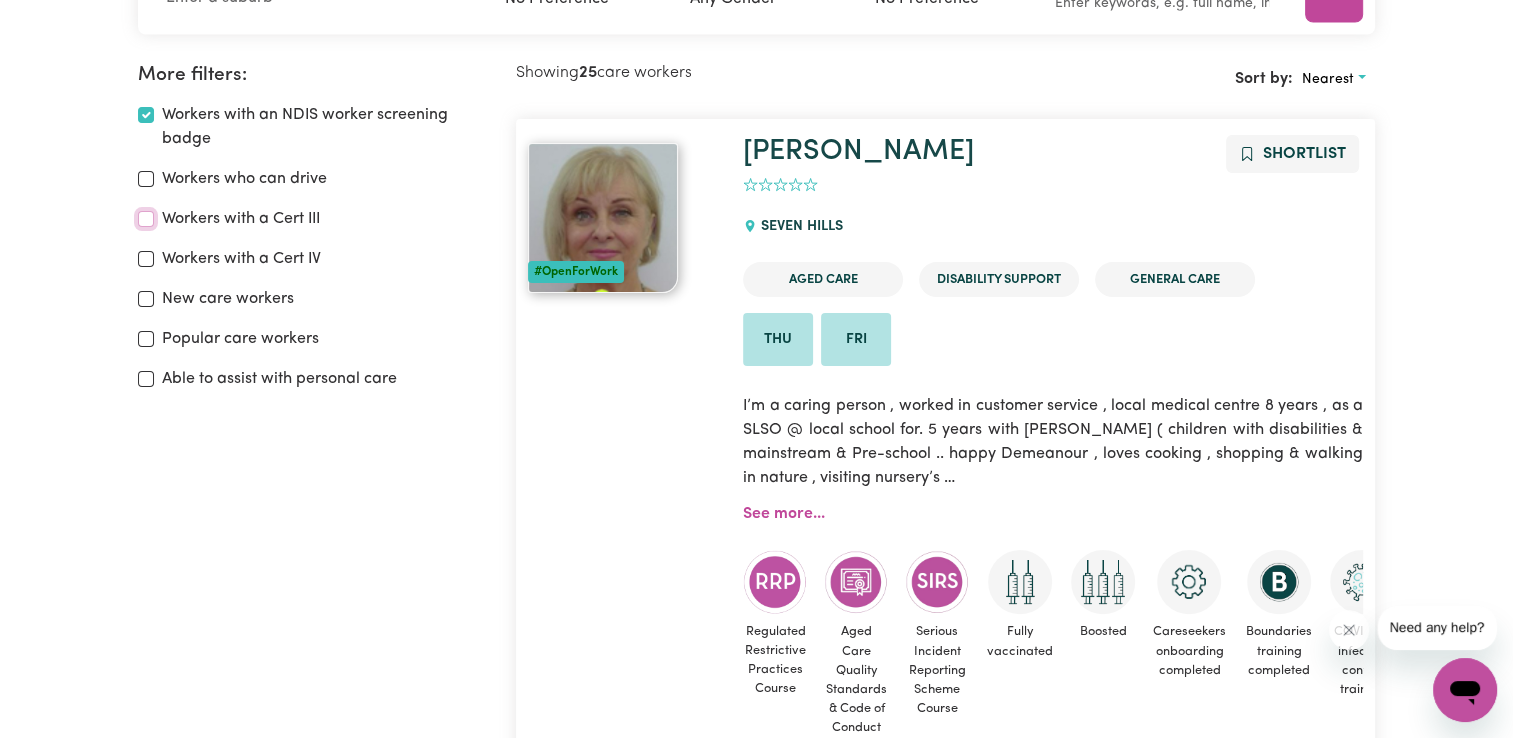 click on "Workers with a Cert III" at bounding box center [146, 219] 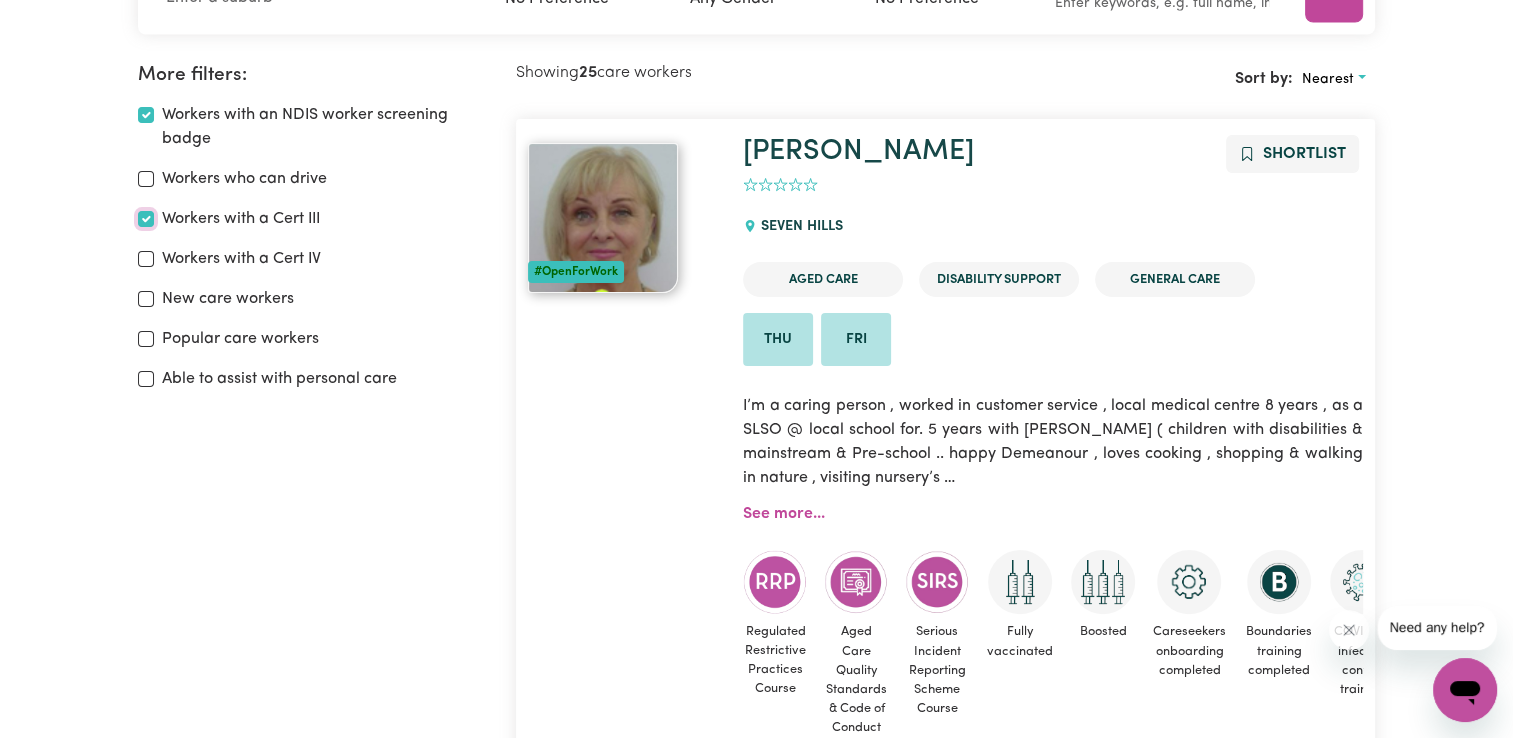 checkbox on "true" 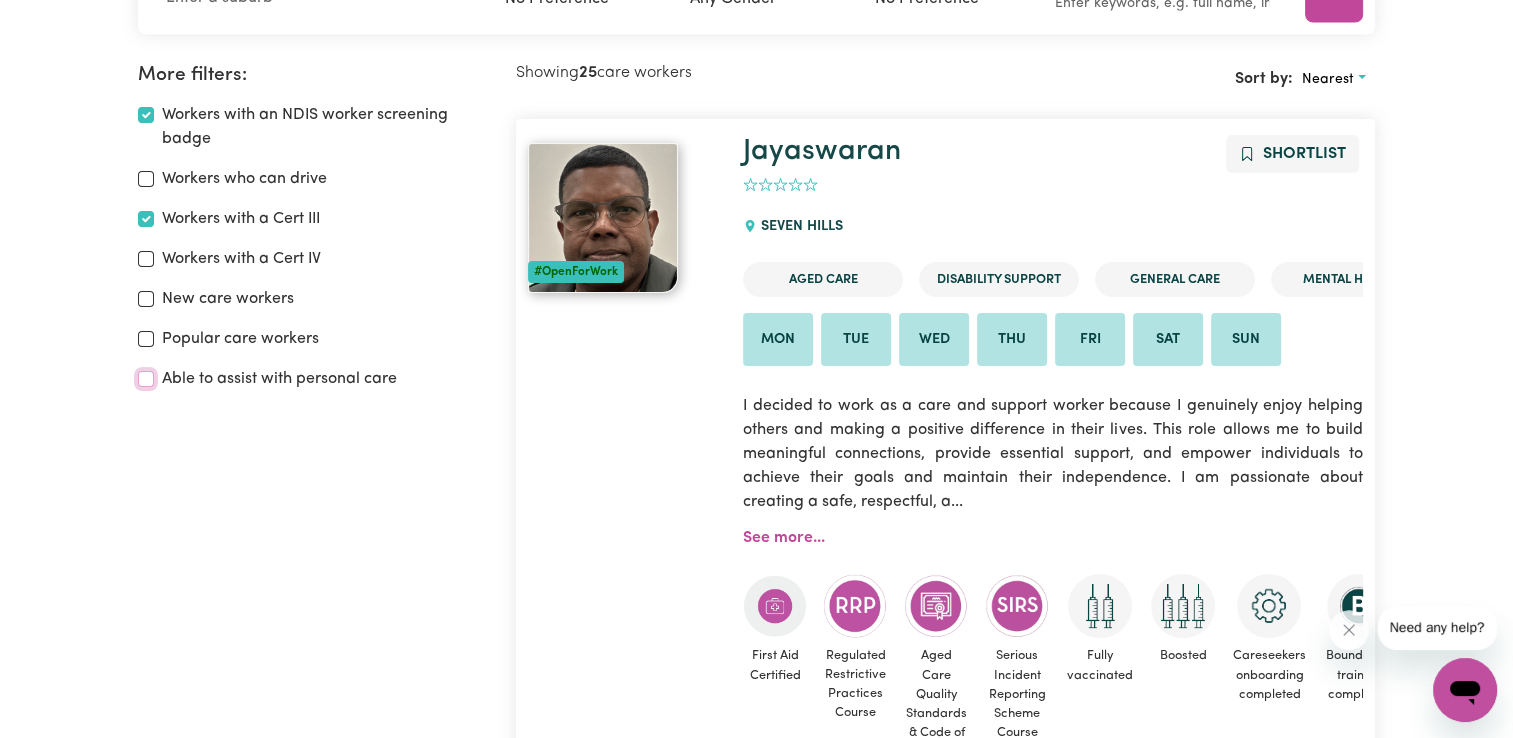 click on "Able to assist with personal care" at bounding box center [146, 379] 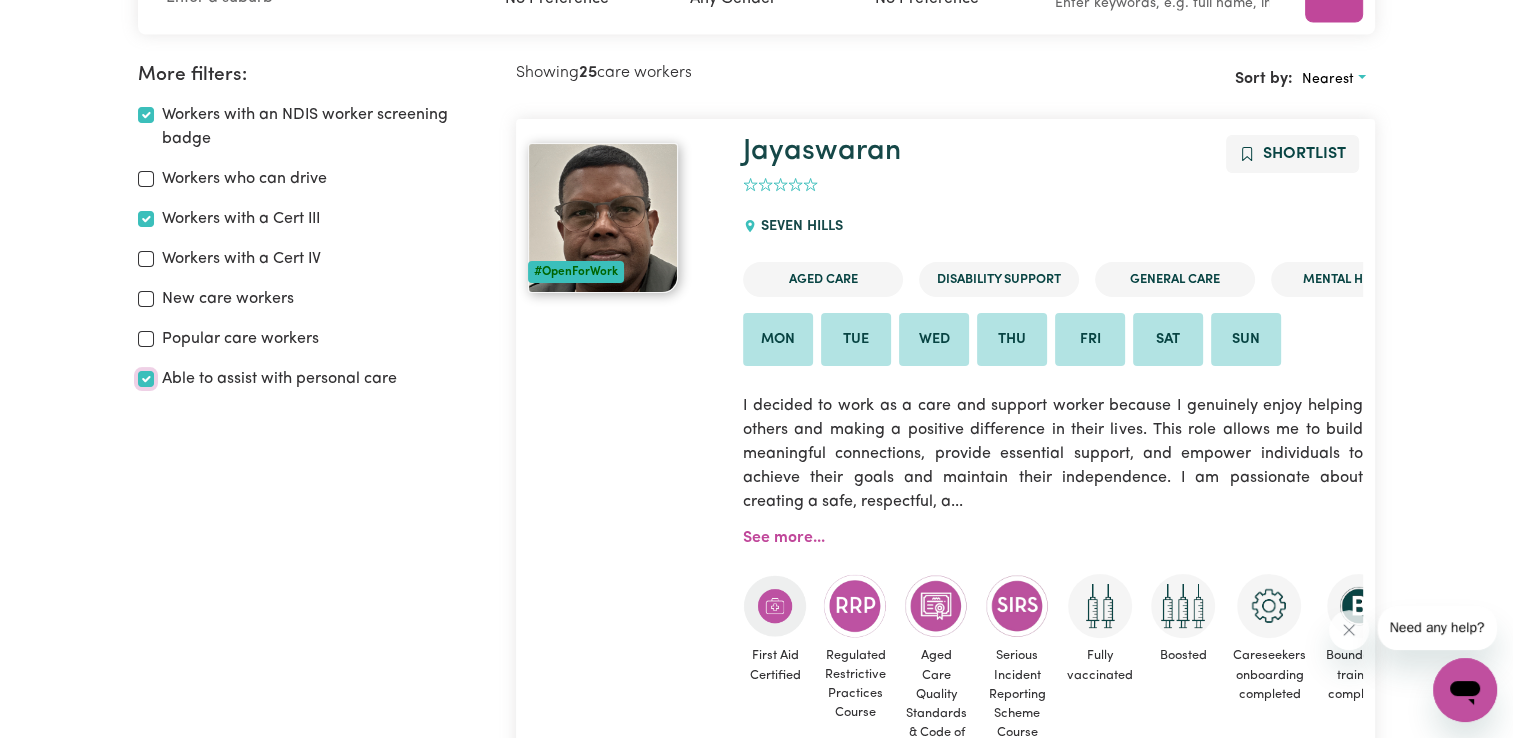 checkbox on "true" 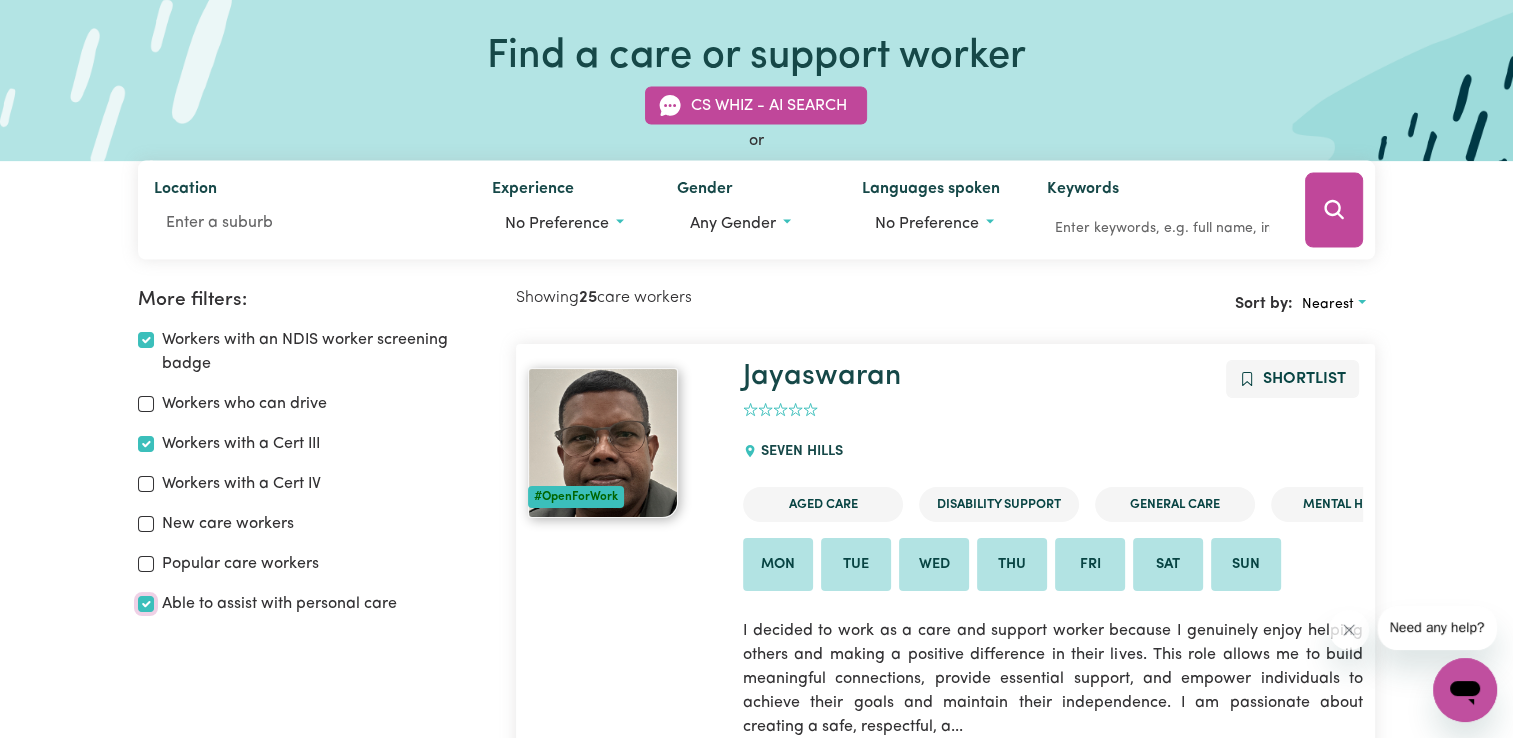 scroll, scrollTop: 111, scrollLeft: 0, axis: vertical 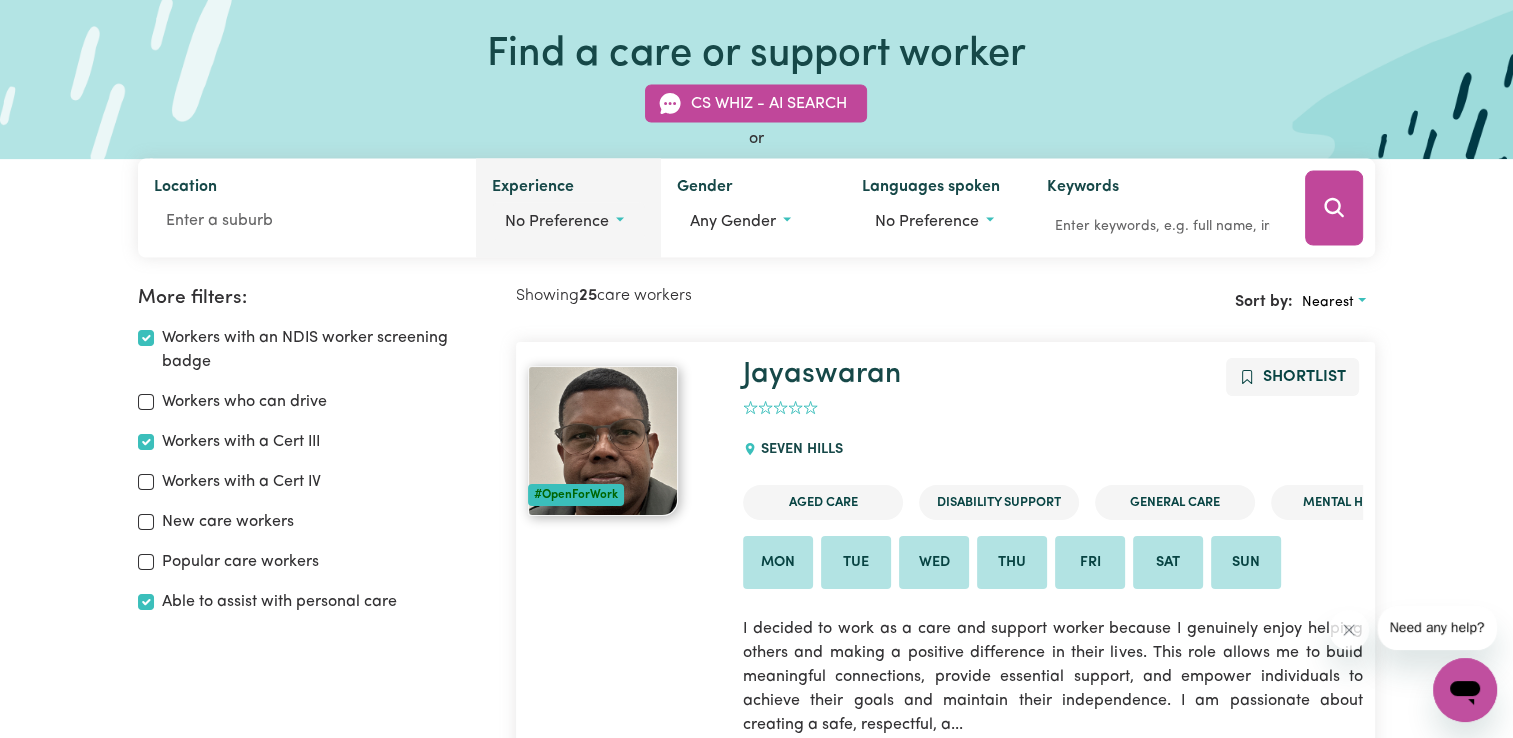 click on "No preference" at bounding box center (568, 222) 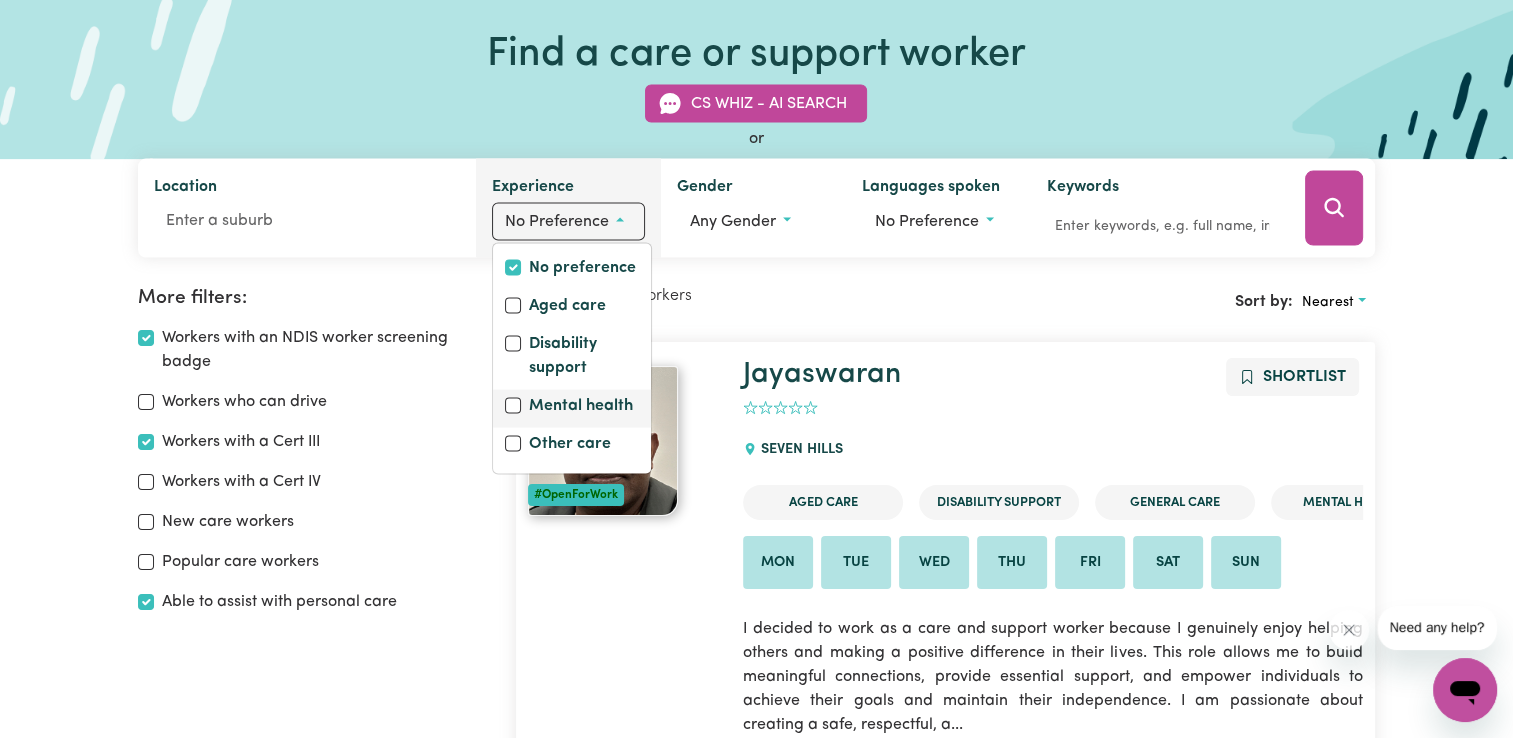 click on "Mental health" at bounding box center (581, 408) 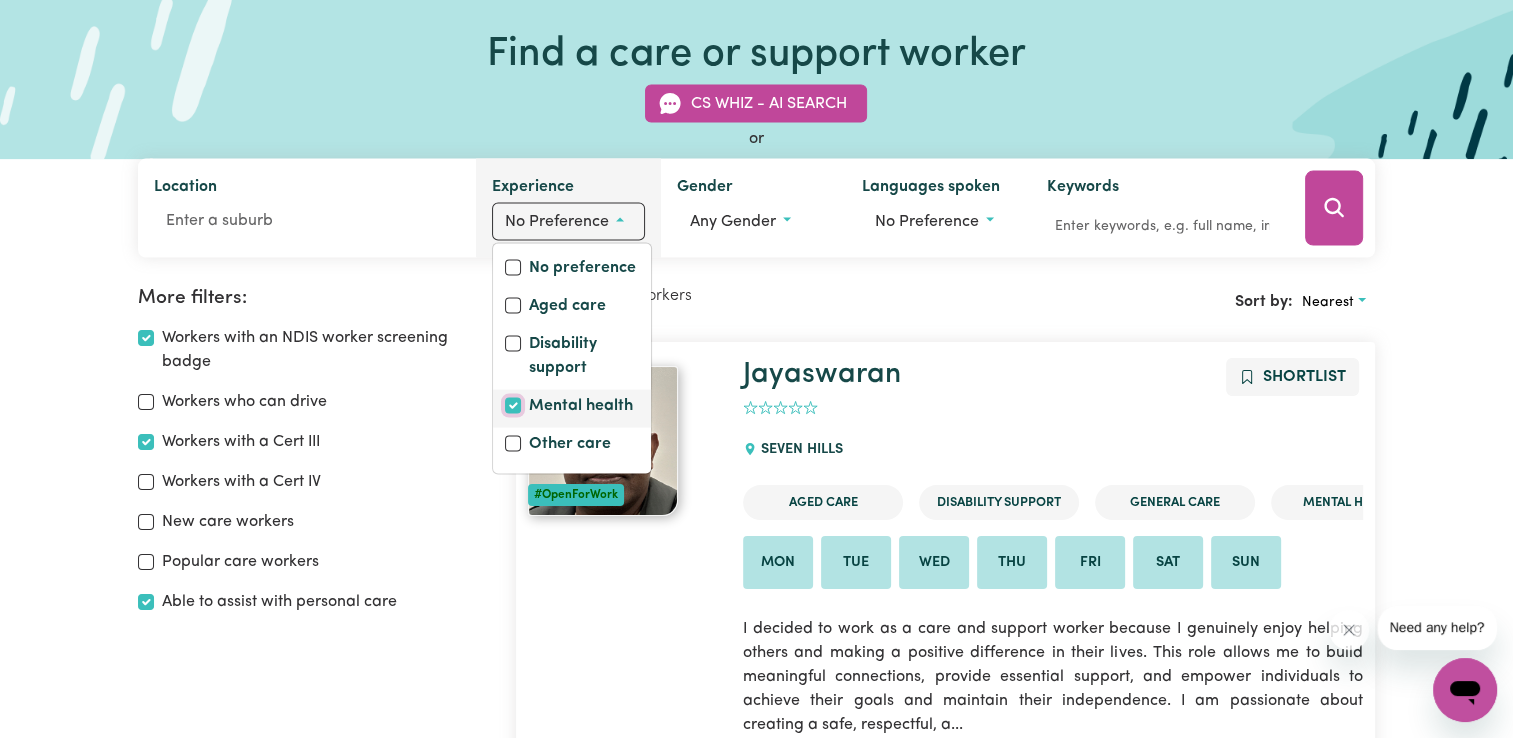 checkbox on "true" 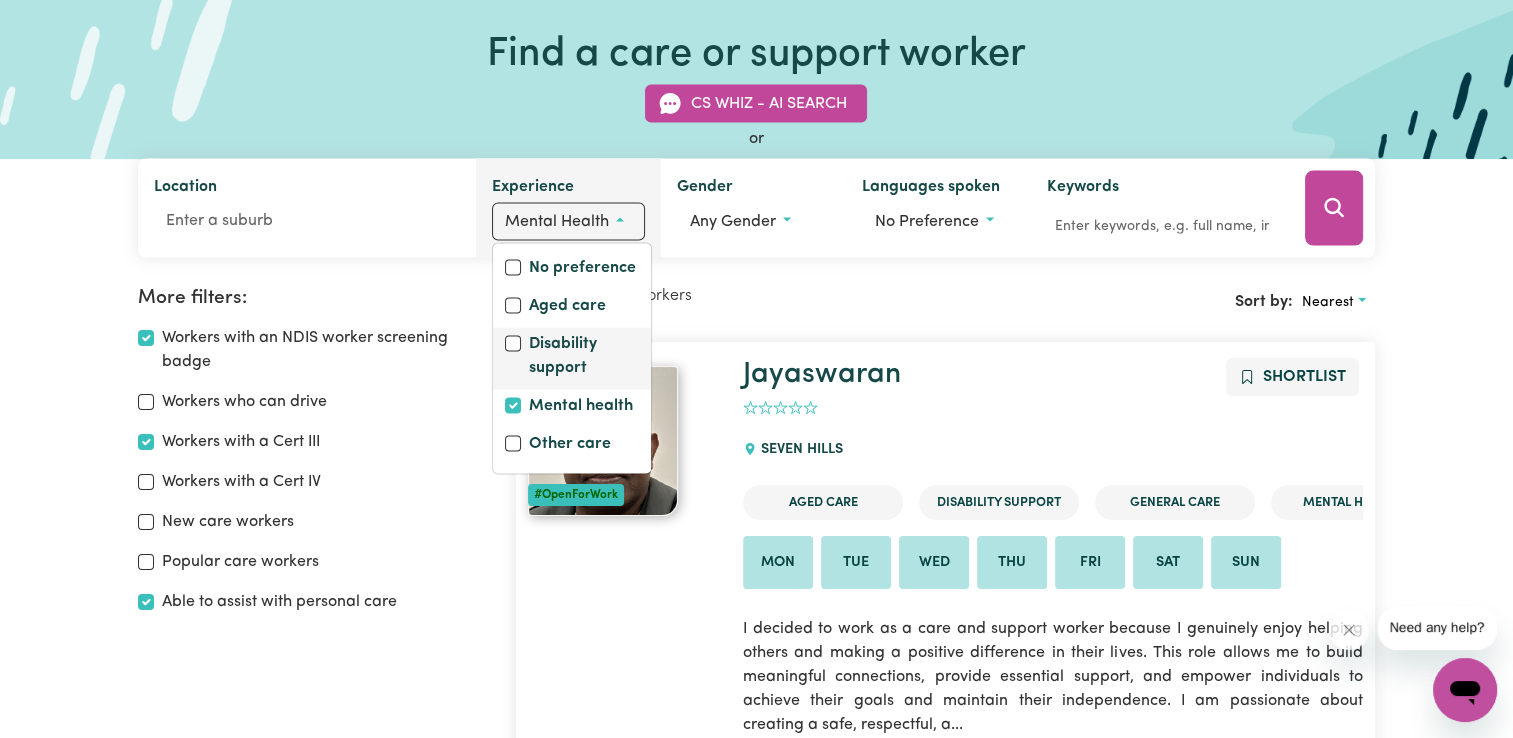 click on "Disability support" at bounding box center [584, 358] 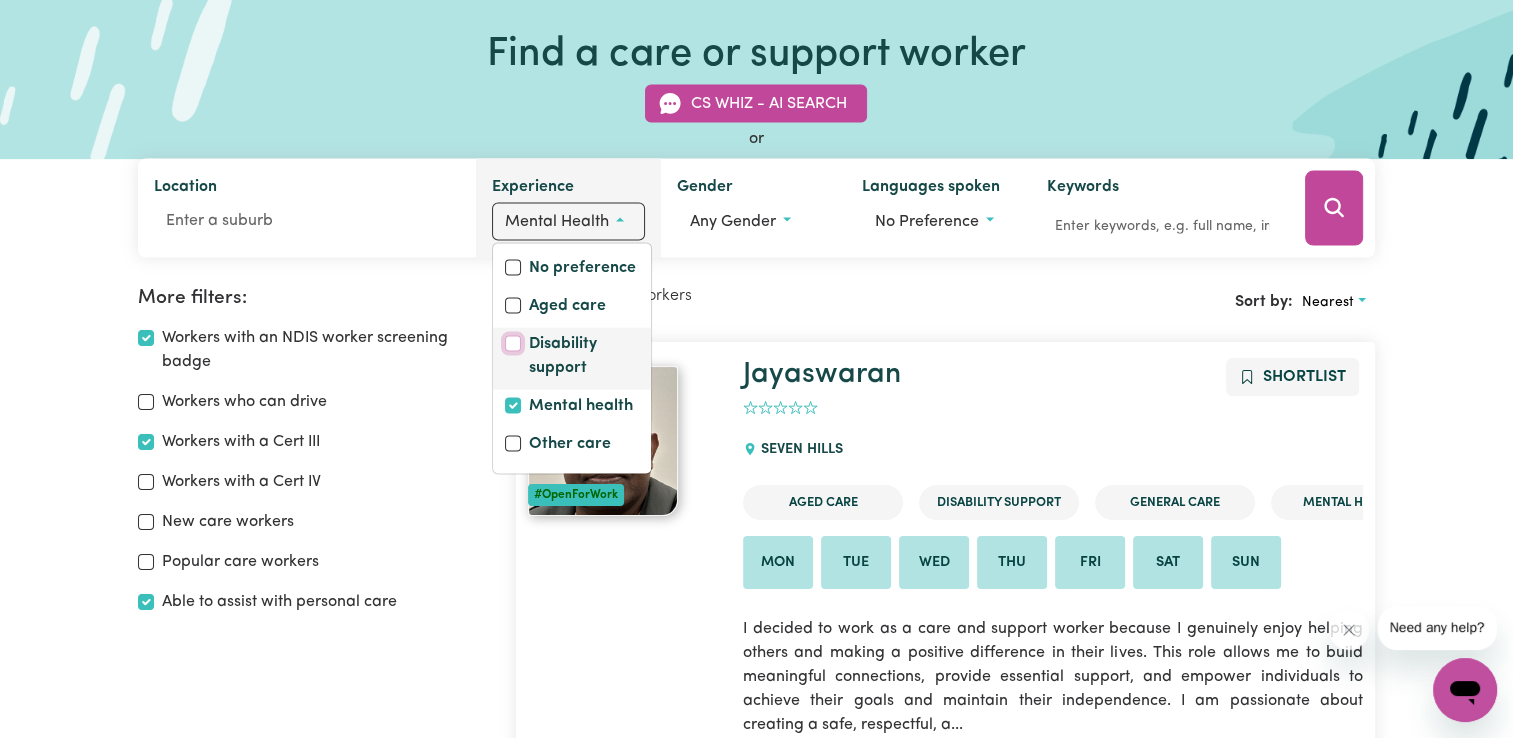 click on "Disability support" at bounding box center [513, 344] 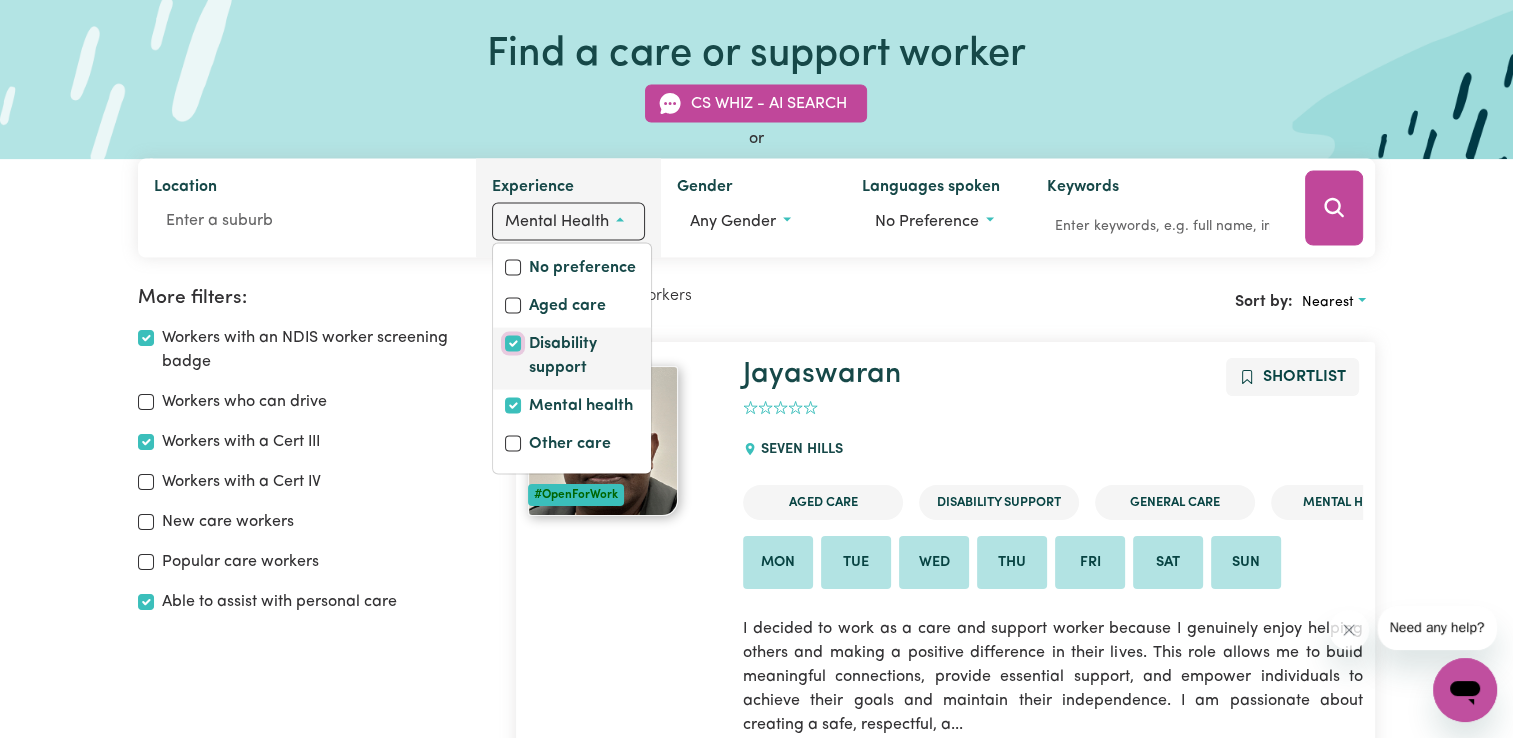 checkbox on "true" 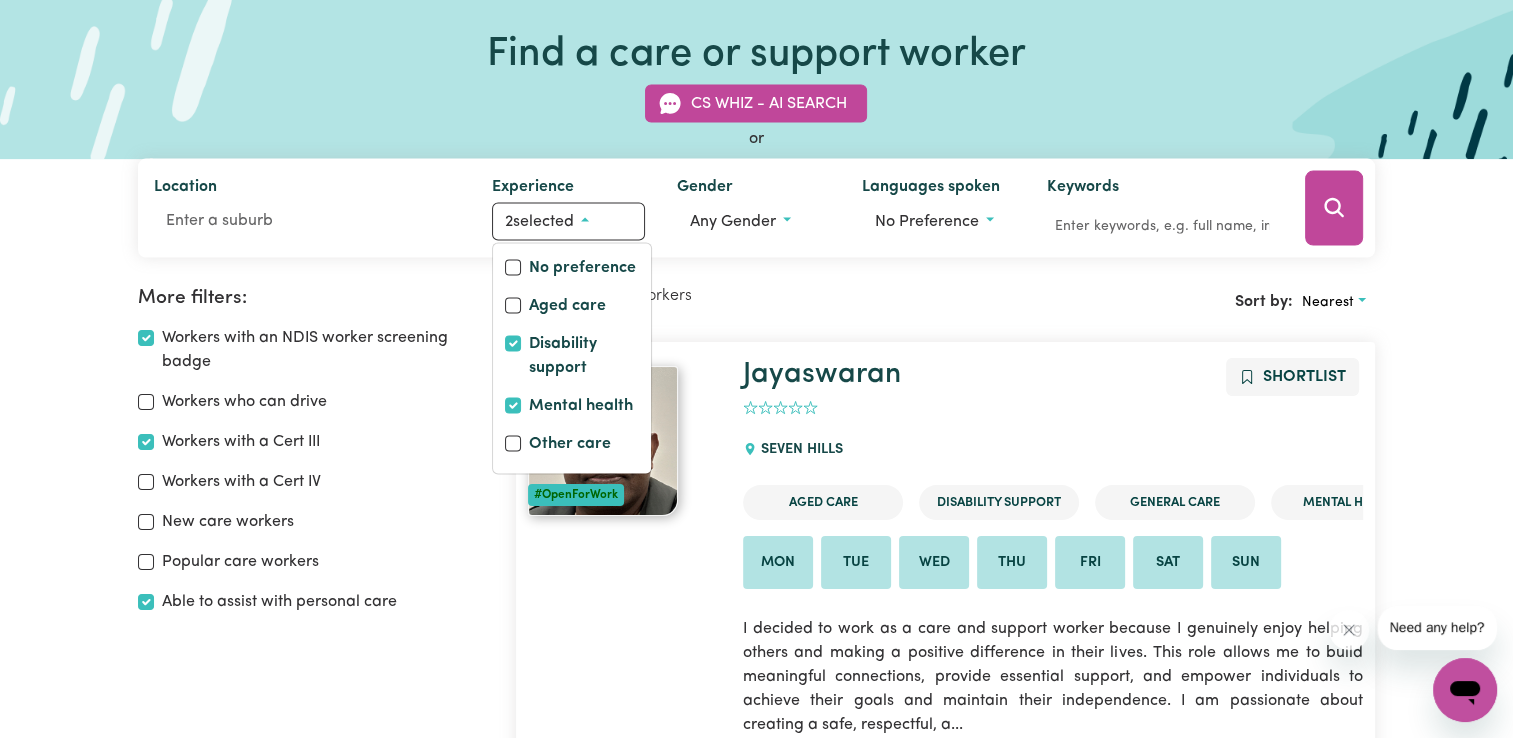 click on "More filters: Workers with an NDIS worker screening badge Workers who can drive Workers with a Cert III Workers with a Cert IV New care workers Popular care workers Able to assist with personal care Showing  25  care workers Sort by:  Nearest #OpenForWork Jayaswaran Shortlist 0 SEVEN HILLS Aged Care Disability Support General Care Mental Health Mon Tue Wed Thu Fri Sat Sun I decided to work as a care and support worker because I genuinely enjoy helping others and making a positive difference in their lives. This role allows me to build meaningful connections, provide essential support, and empower individuals to achieve their goals and maintain their independence.
I am passionate about creating a safe, respectful, a... See more... First Aid Certified Regulated Restrictive Practices Course Aged Care Quality Standards & Code of Conduct Serious Incident Reporting Scheme Course Fully vaccinated Boosted Careseekers onboarding completed Boundaries training completed COVID-19 infection control training Last active:" at bounding box center [756, 9466] 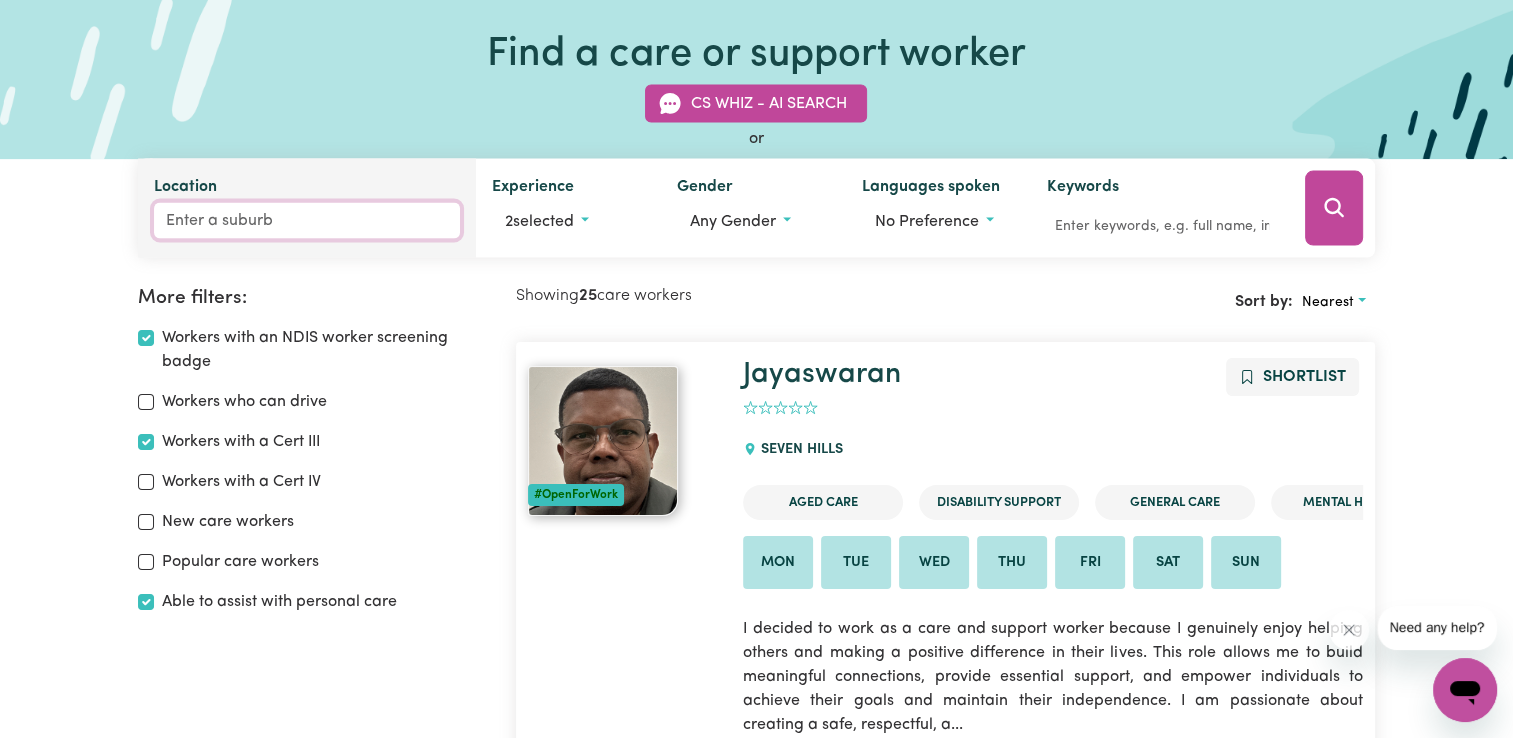 click on "Location" at bounding box center (307, 221) 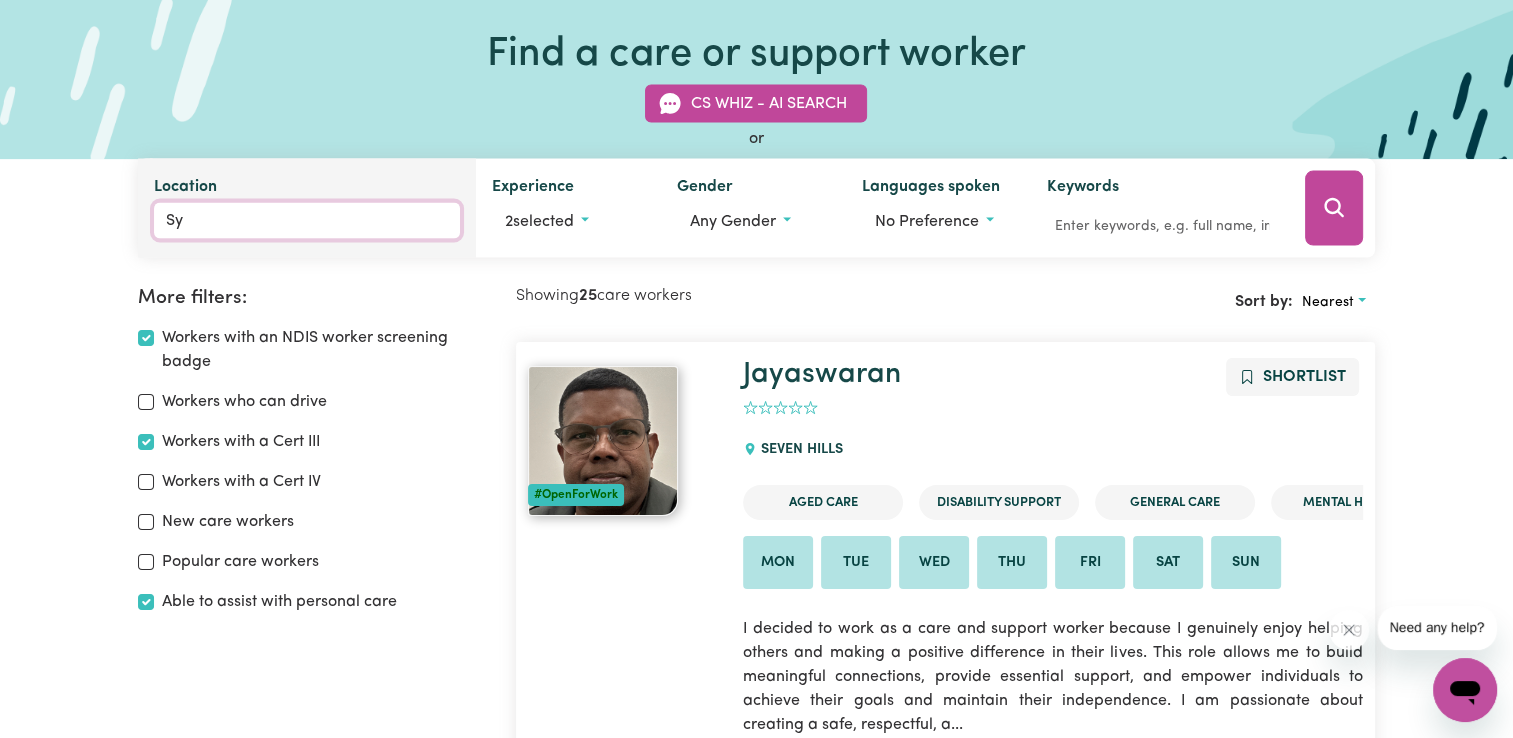 type on "Syd" 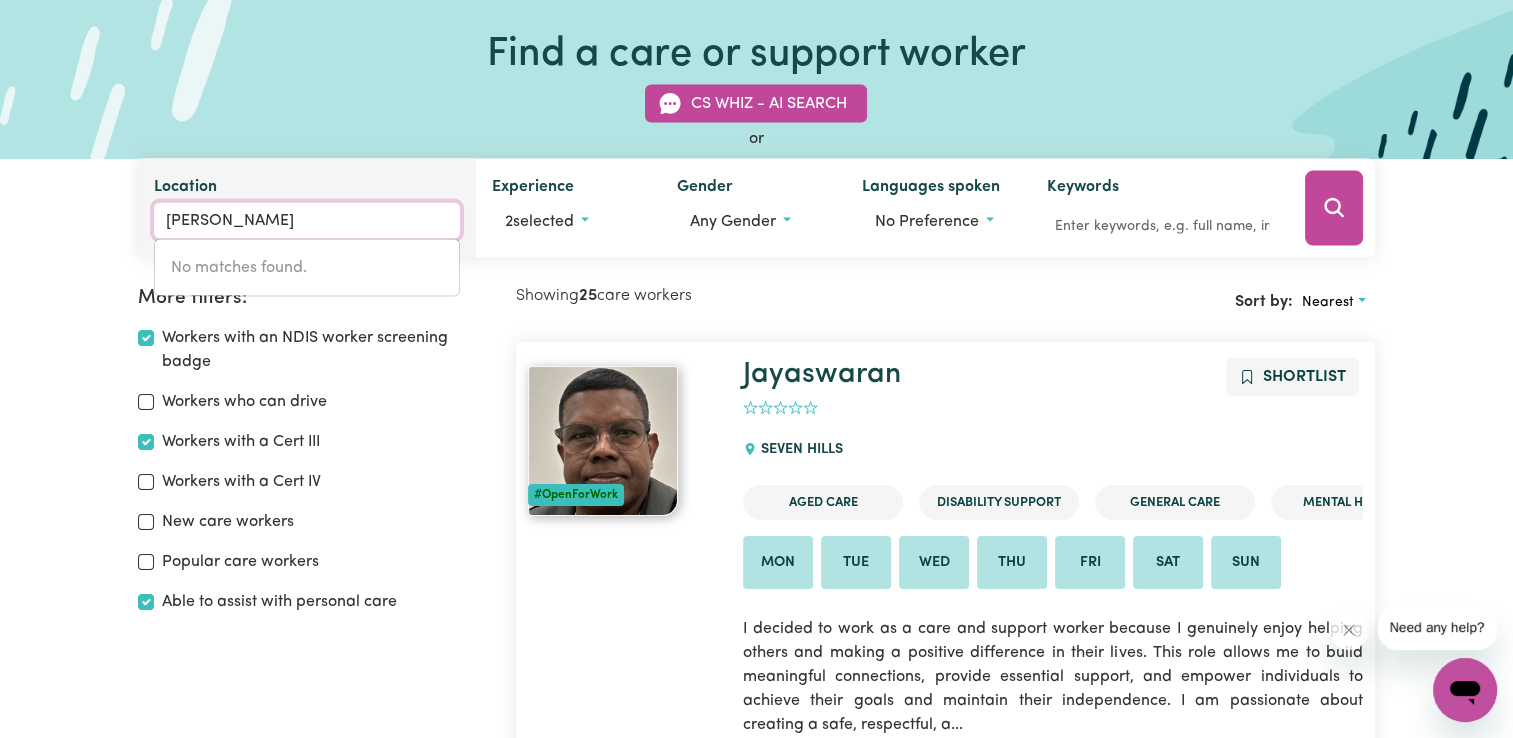 type on "SydENHAM, New South Wales, 2044" 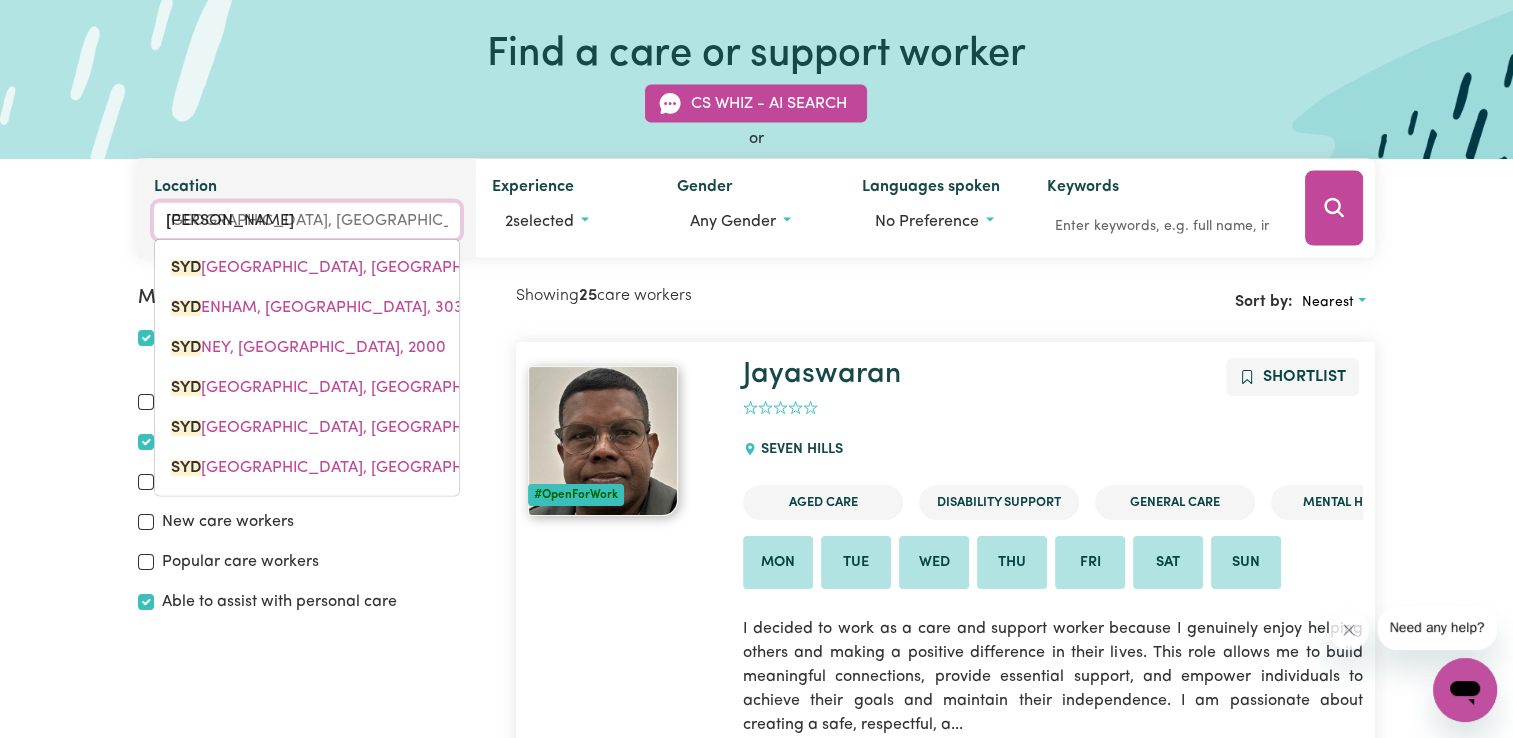 type on "Syde" 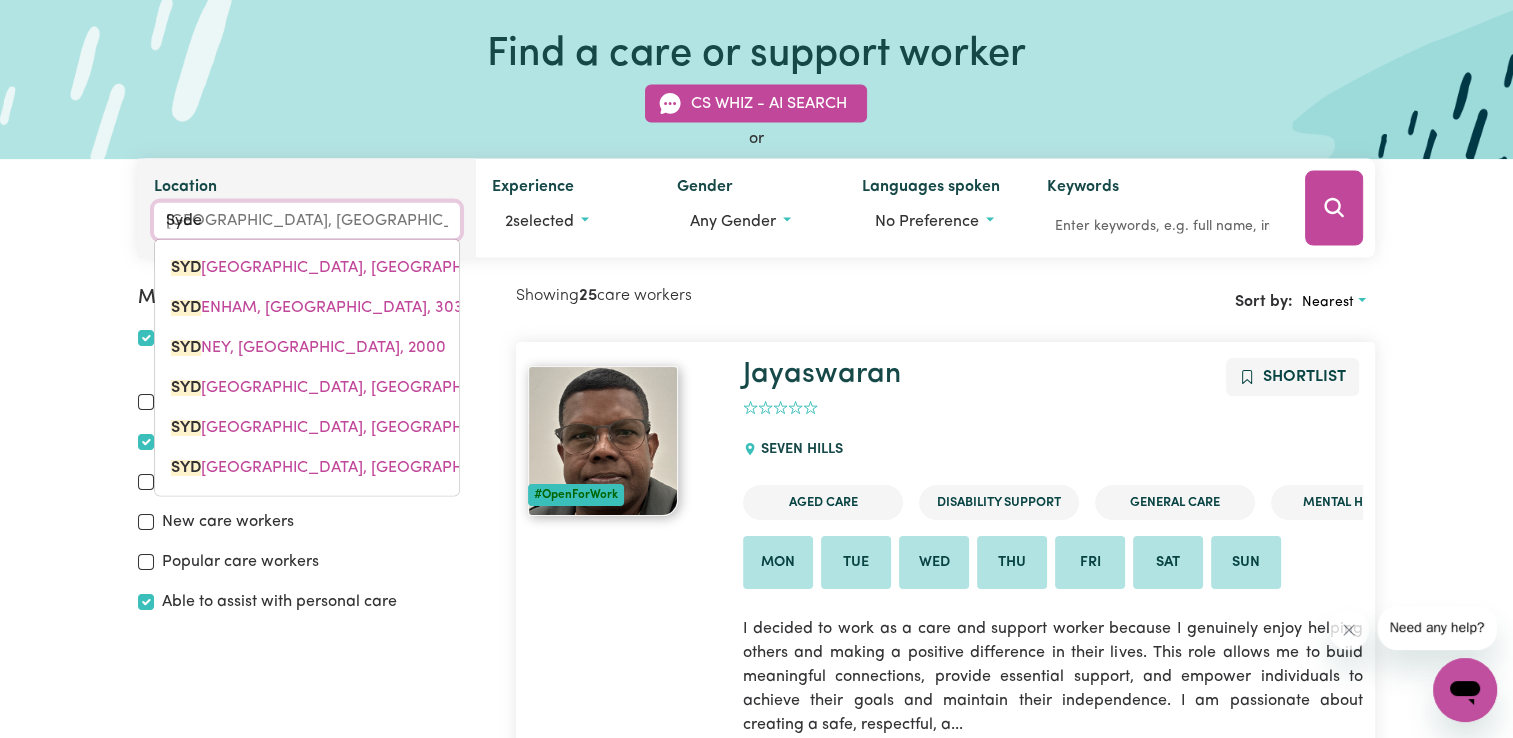 type on "Syden" 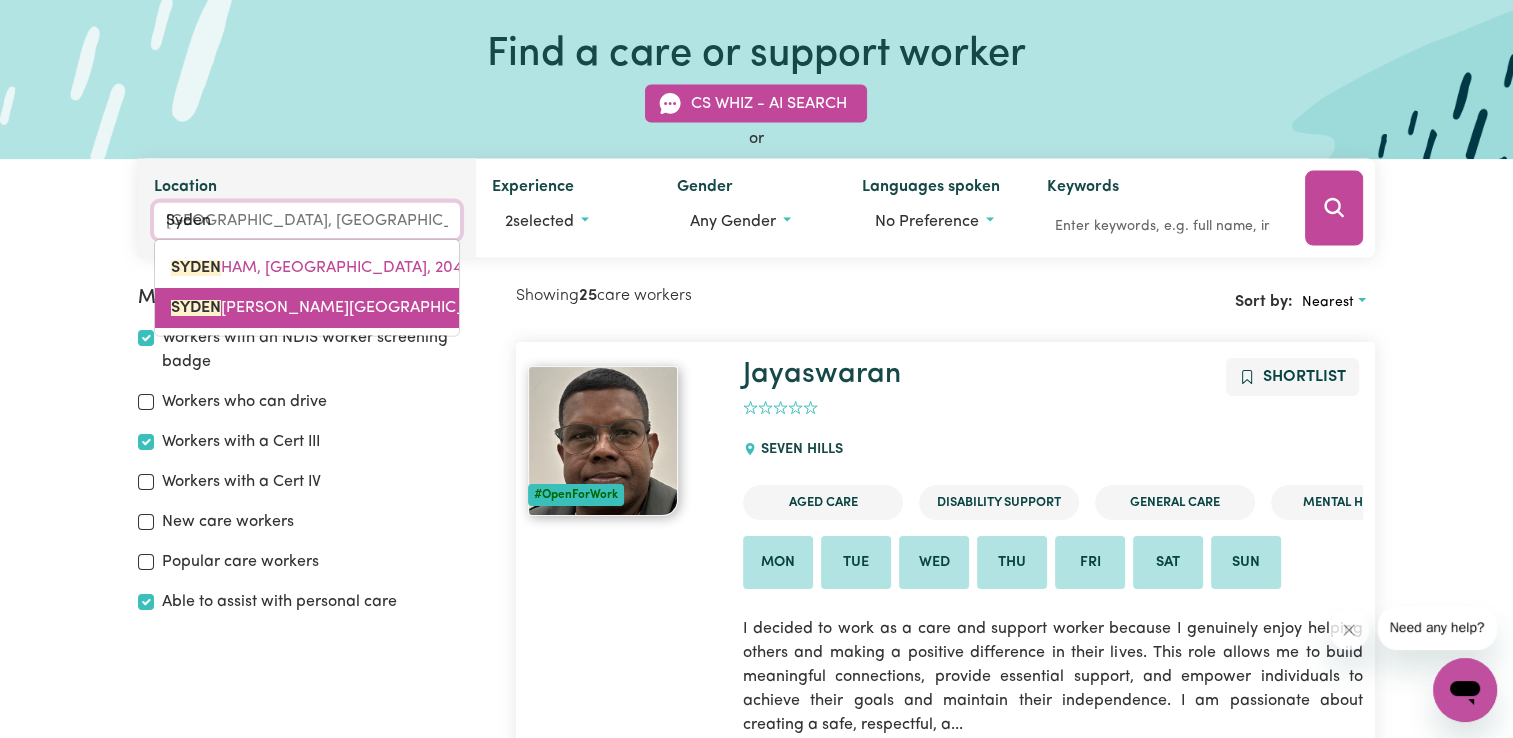 click on "SYDEN HAM, Victoria, 3037" at bounding box center [363, 308] 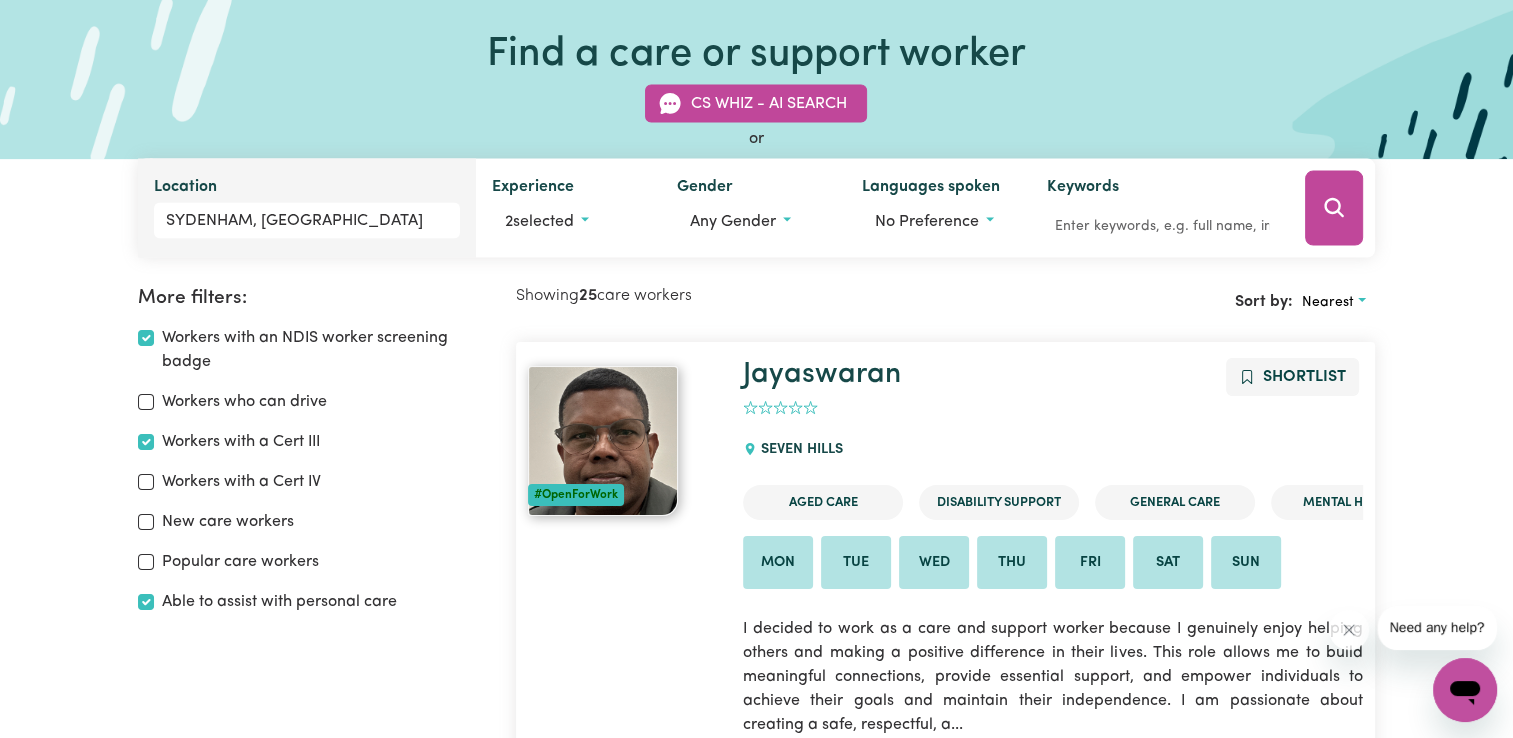 drag, startPoint x: 1340, startPoint y: 214, endPoint x: 1329, endPoint y: 211, distance: 11.401754 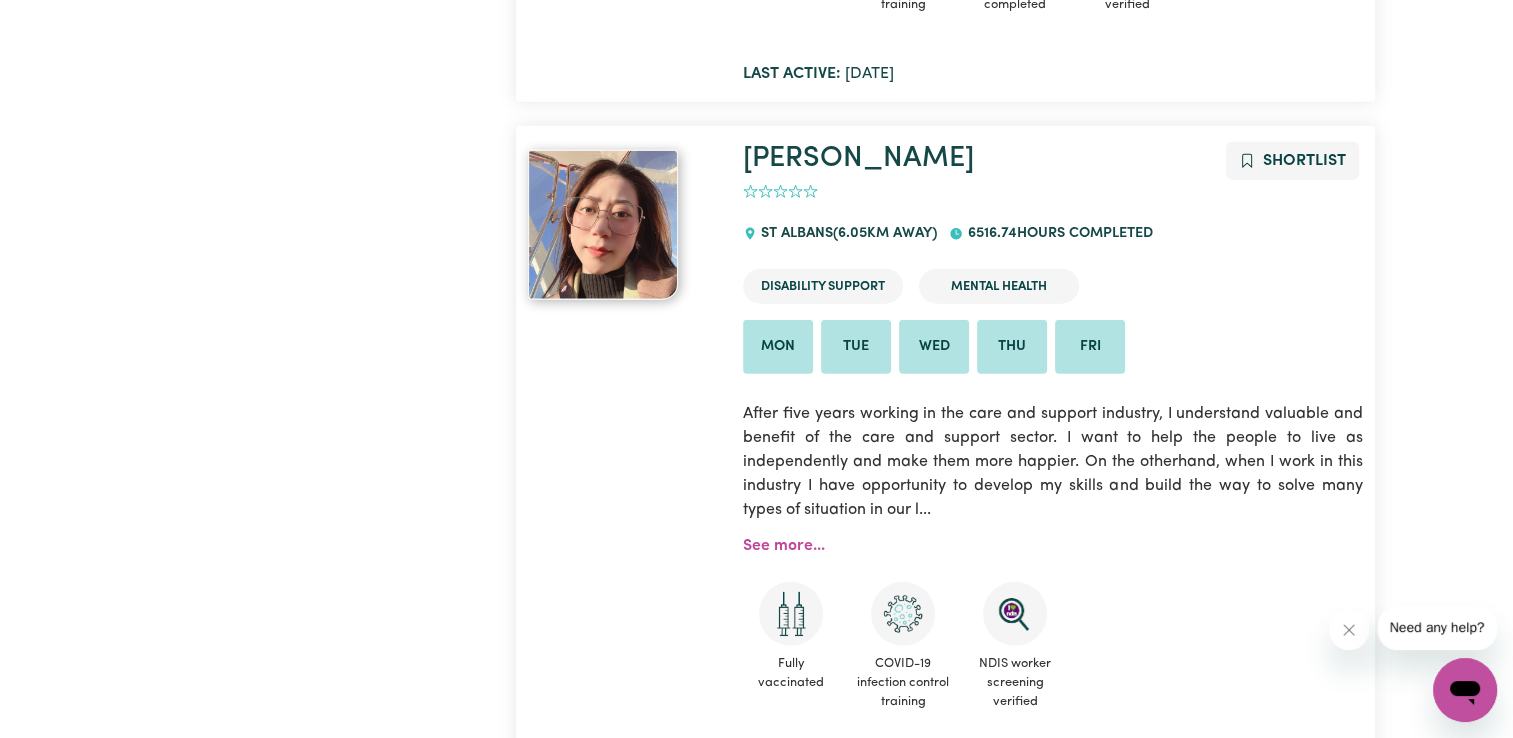 scroll, scrollTop: 5040, scrollLeft: 0, axis: vertical 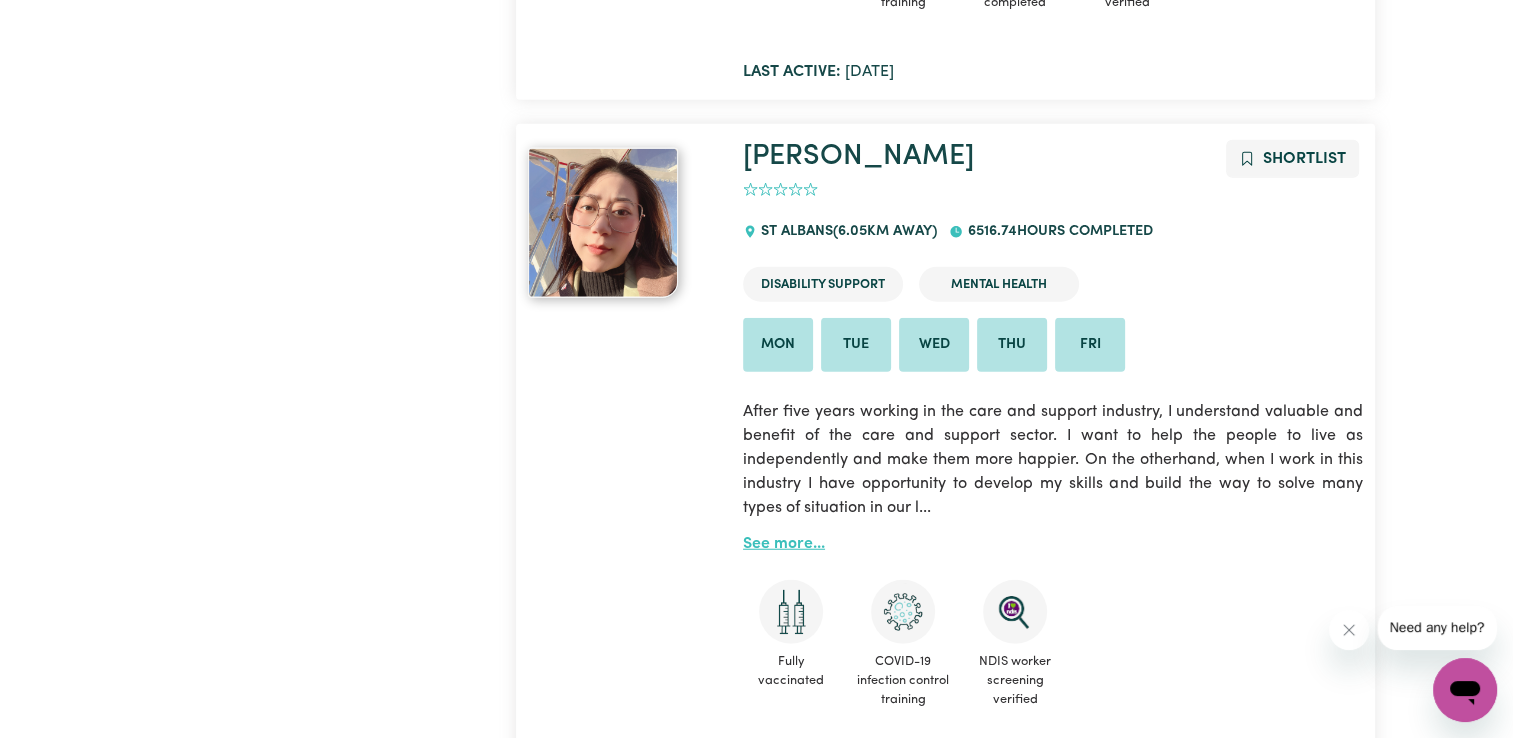 click on "See more..." at bounding box center [784, 544] 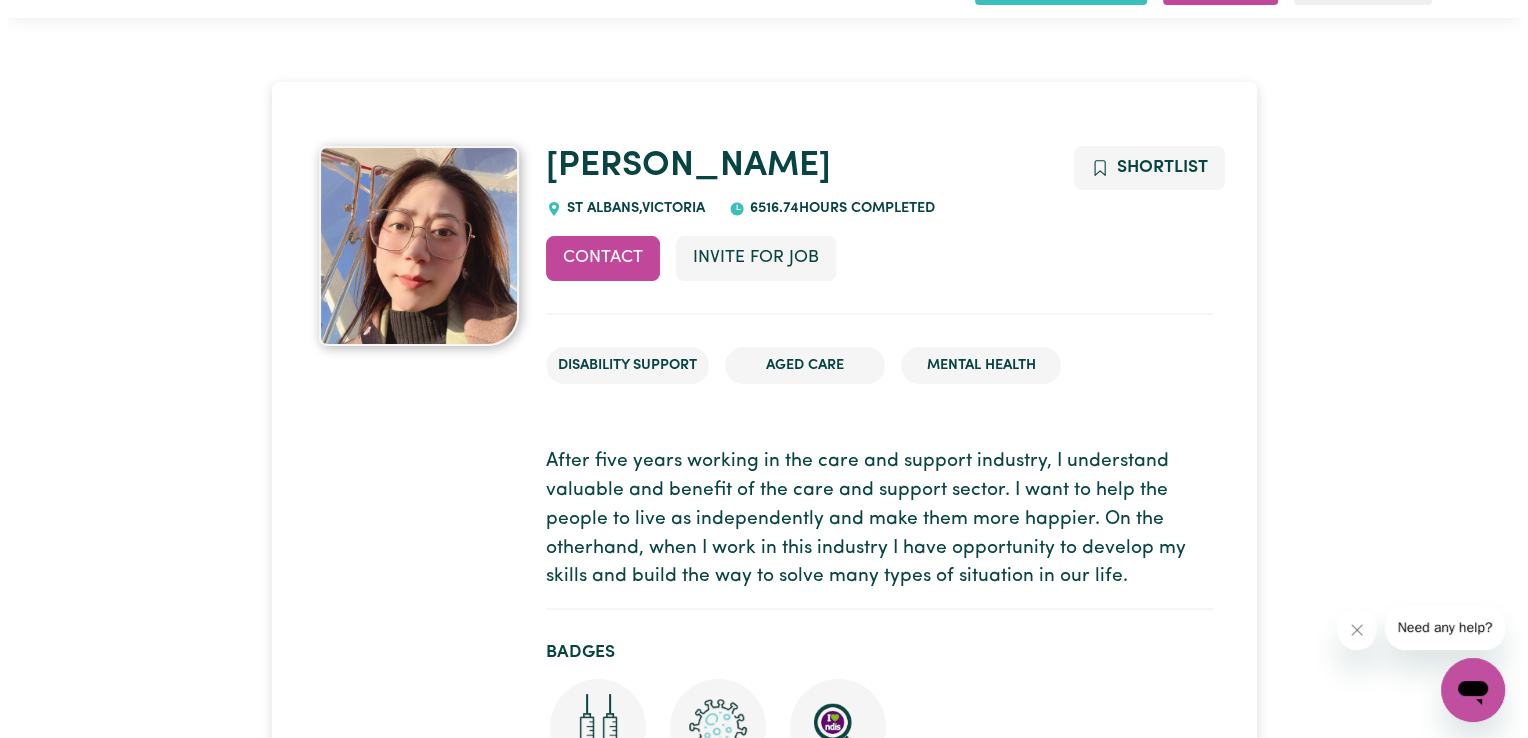 scroll, scrollTop: 50, scrollLeft: 0, axis: vertical 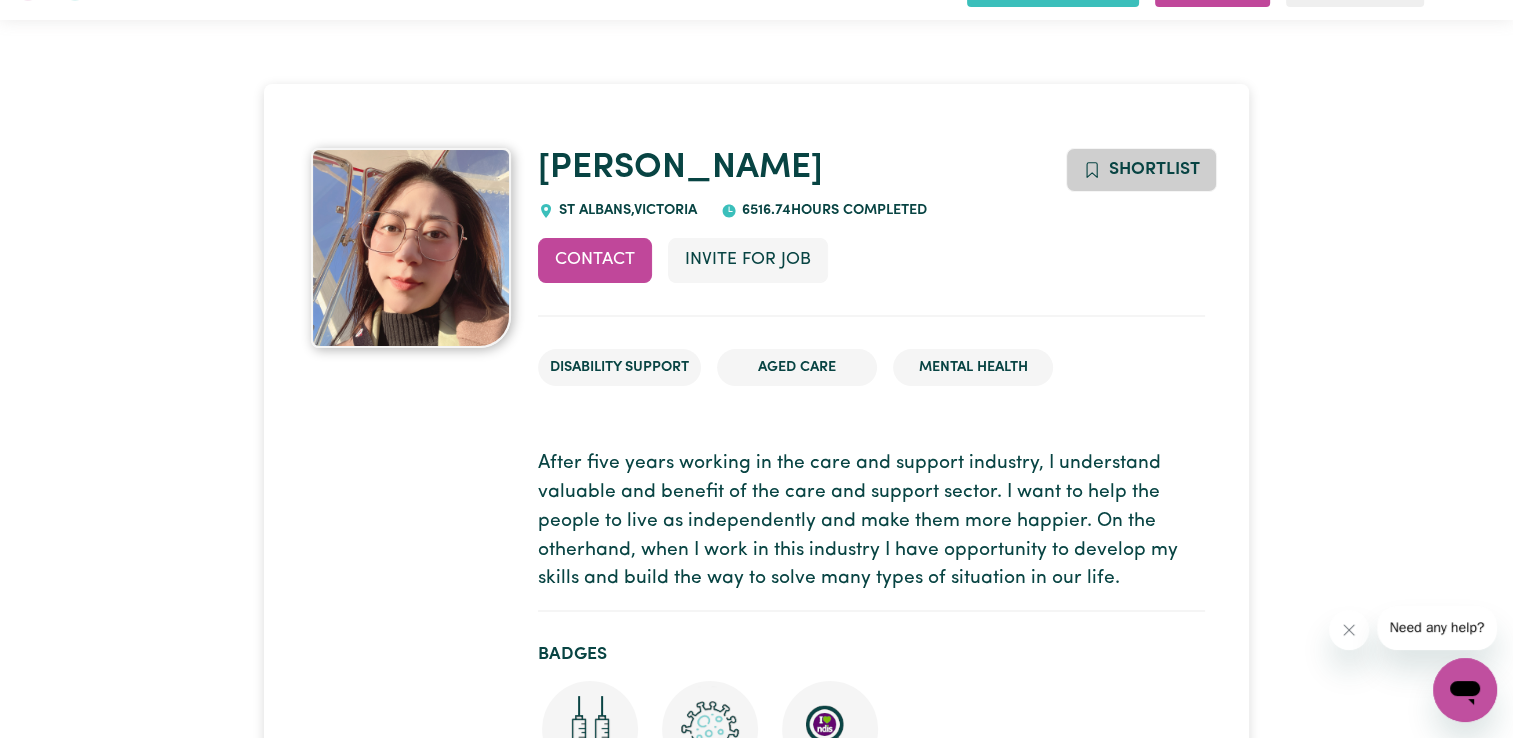 click on "Shortlist" at bounding box center [1154, 169] 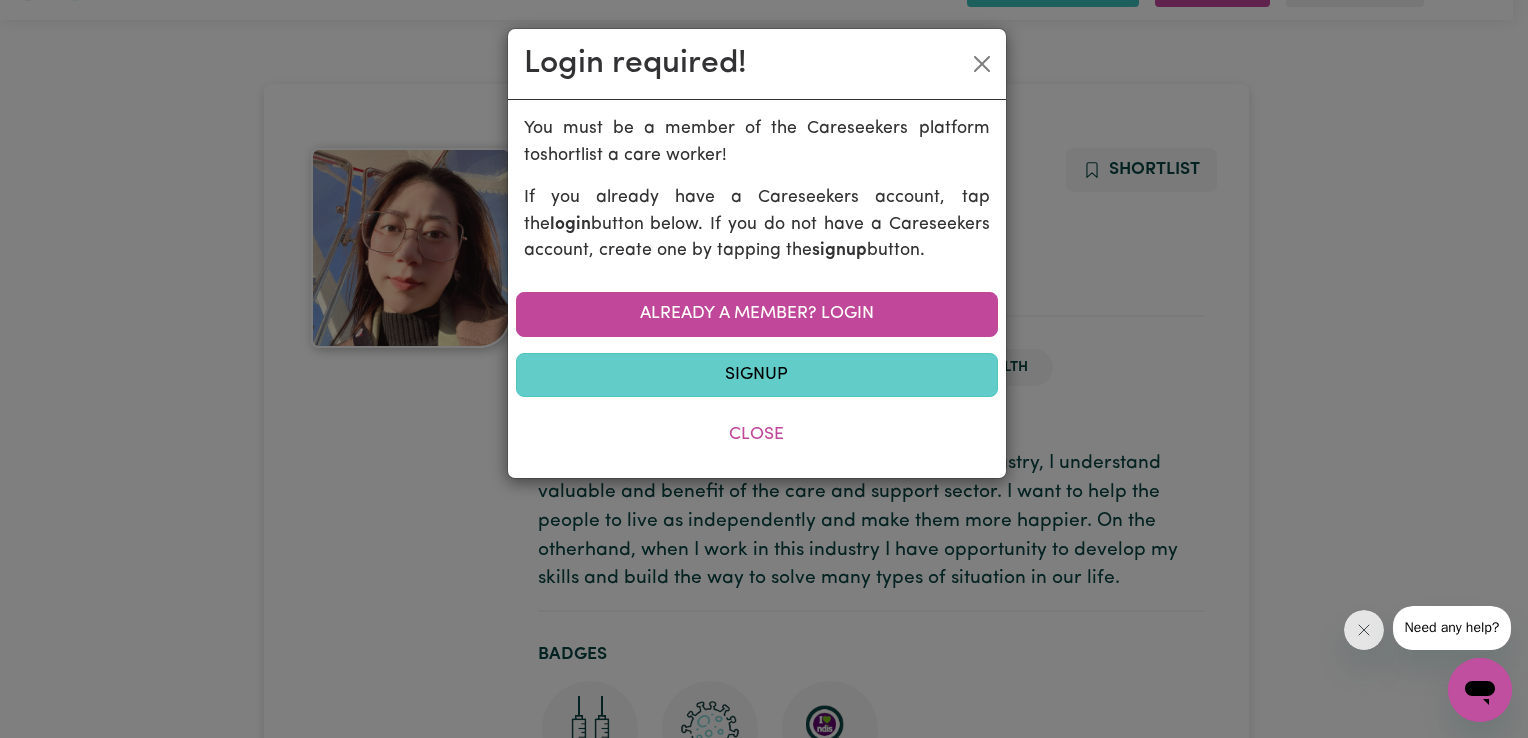 click on "Signup" at bounding box center [757, 375] 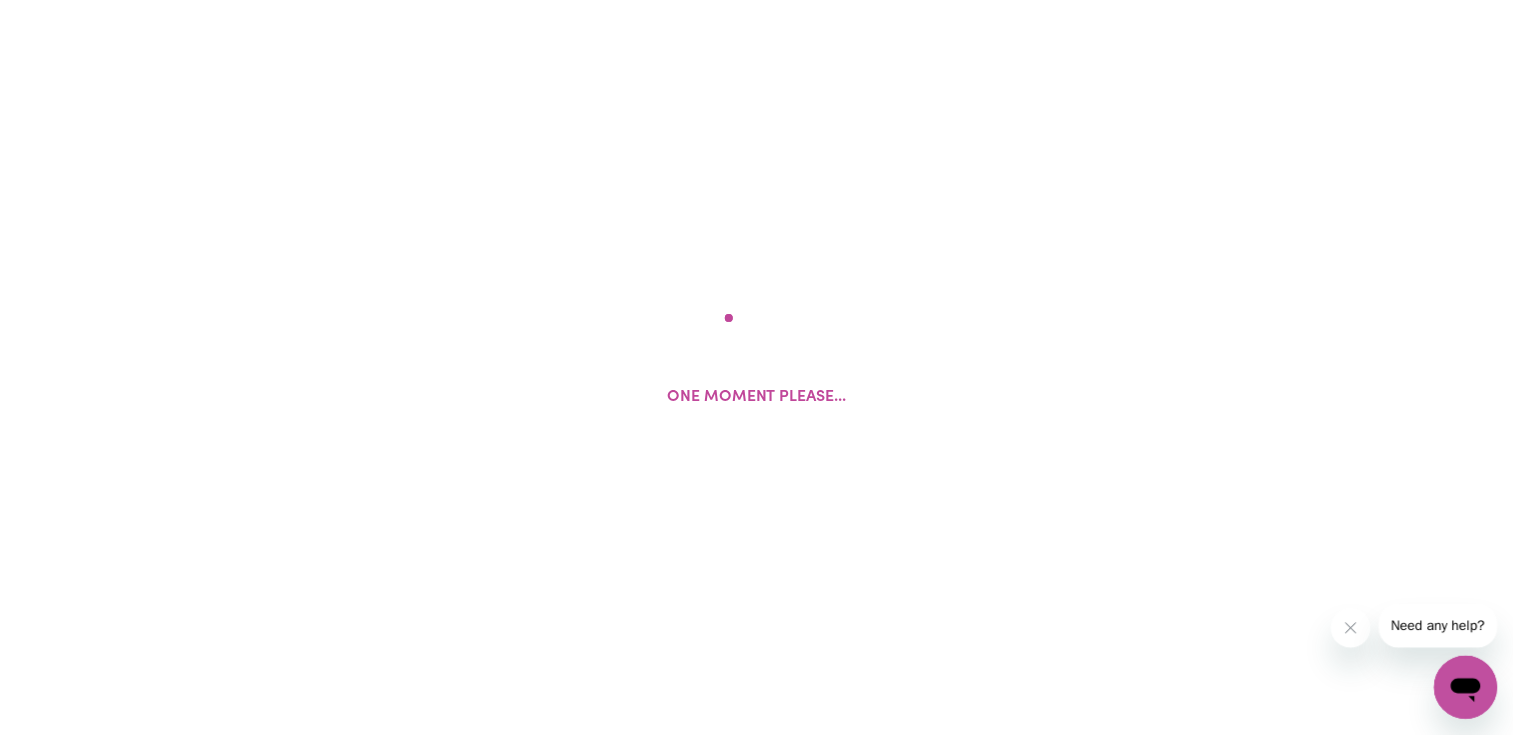 scroll, scrollTop: 0, scrollLeft: 0, axis: both 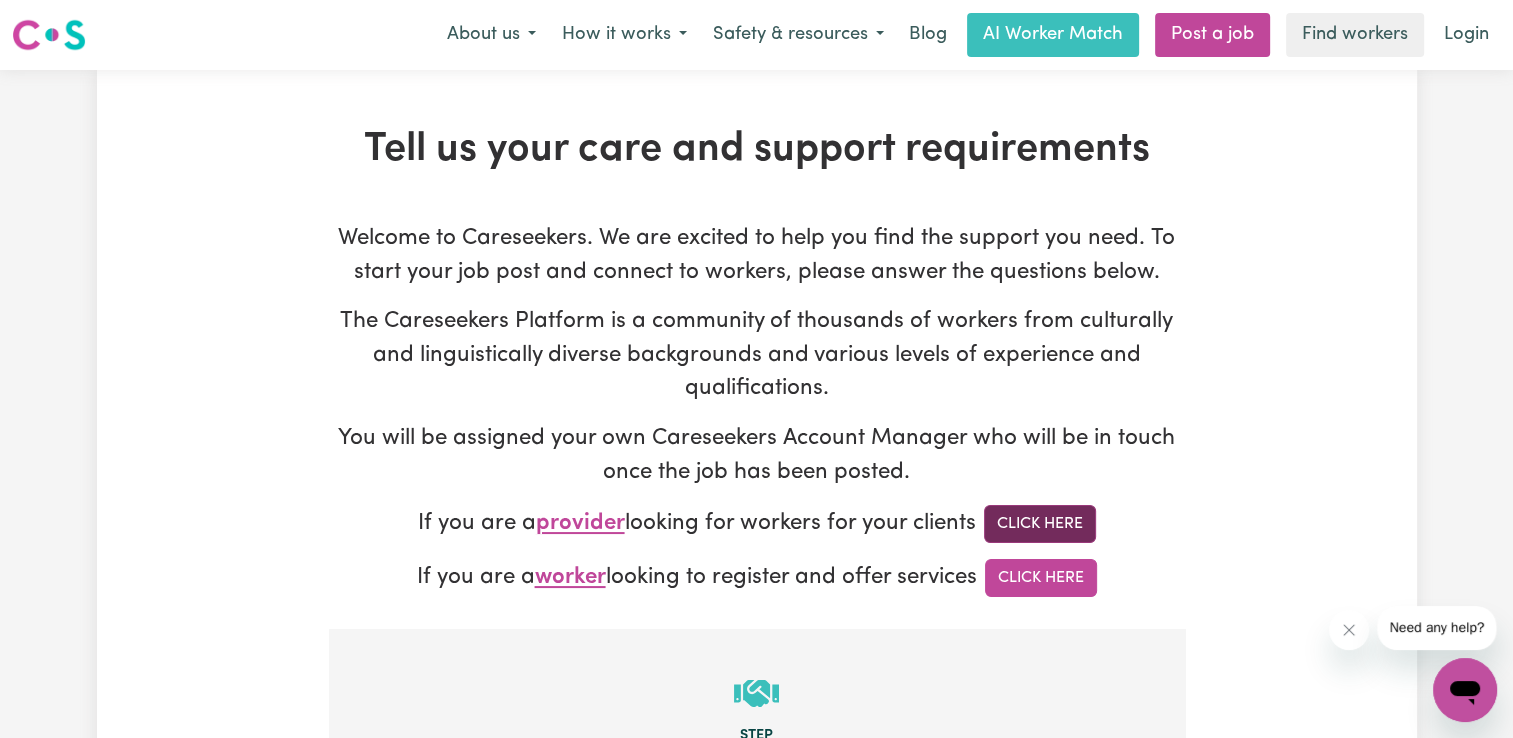 click on "Click Here" at bounding box center (1040, 524) 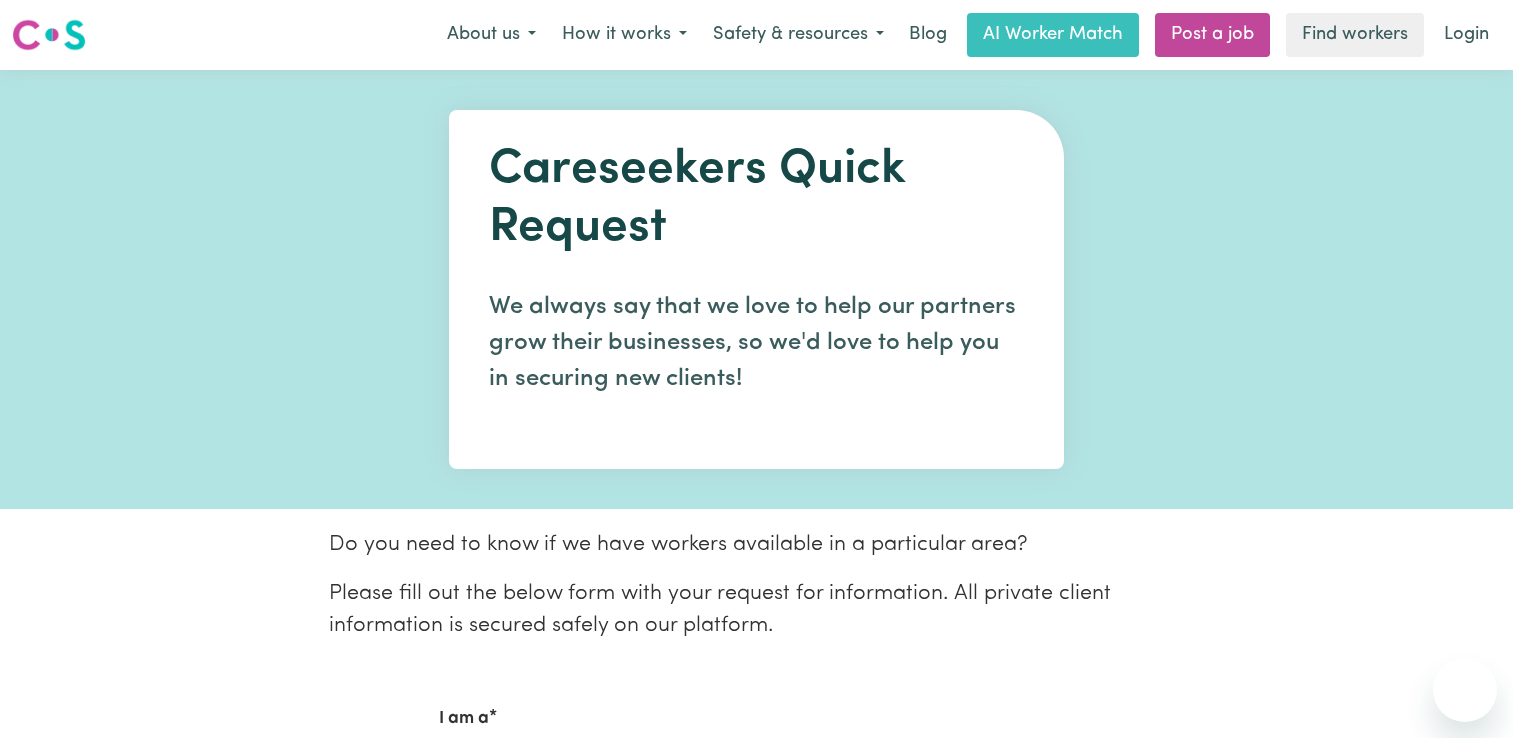 scroll, scrollTop: 0, scrollLeft: 0, axis: both 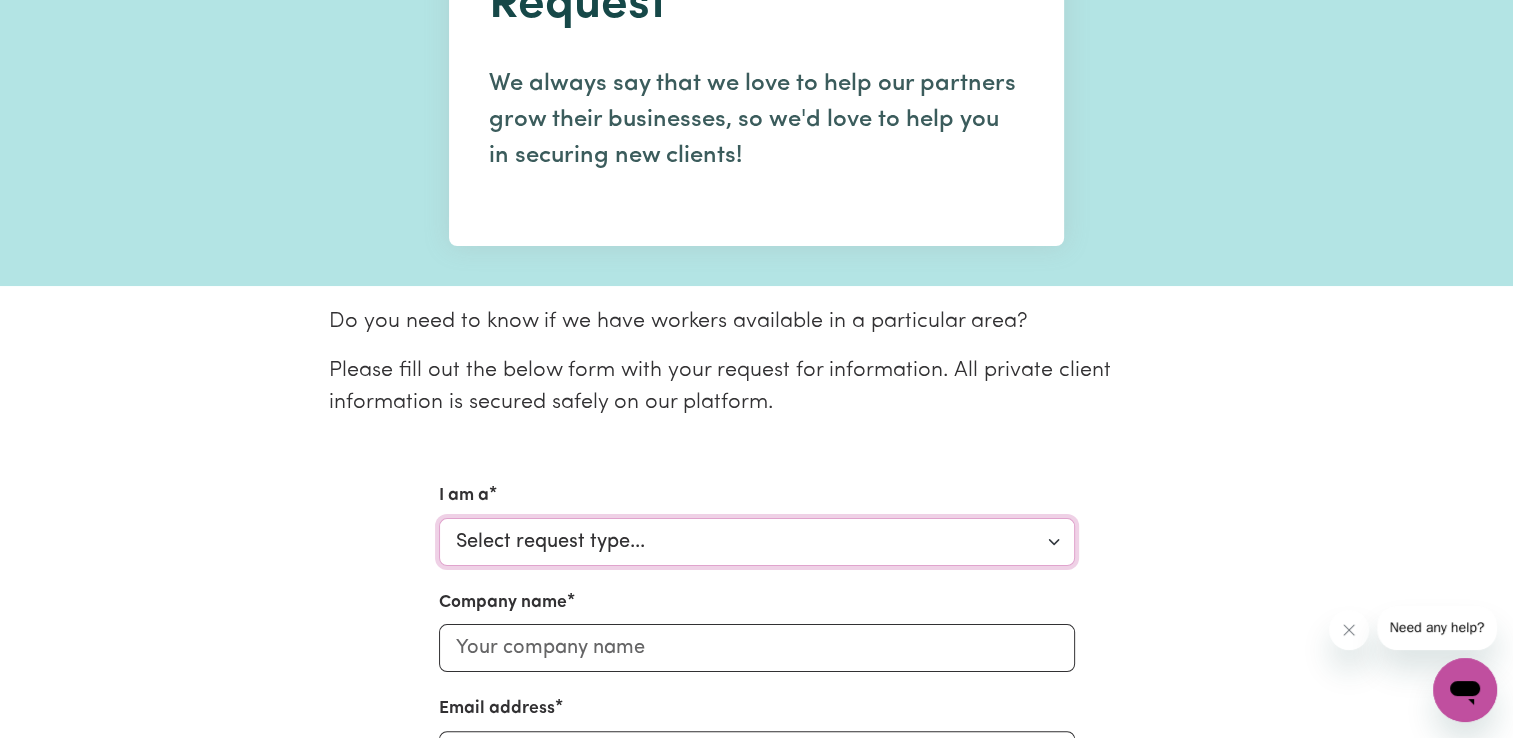 click on "Select request type... Individual looking for care and support for myself and my family Support coordinator looking for support for my clients Disability or aged care organisation looking for workers" at bounding box center [757, 542] 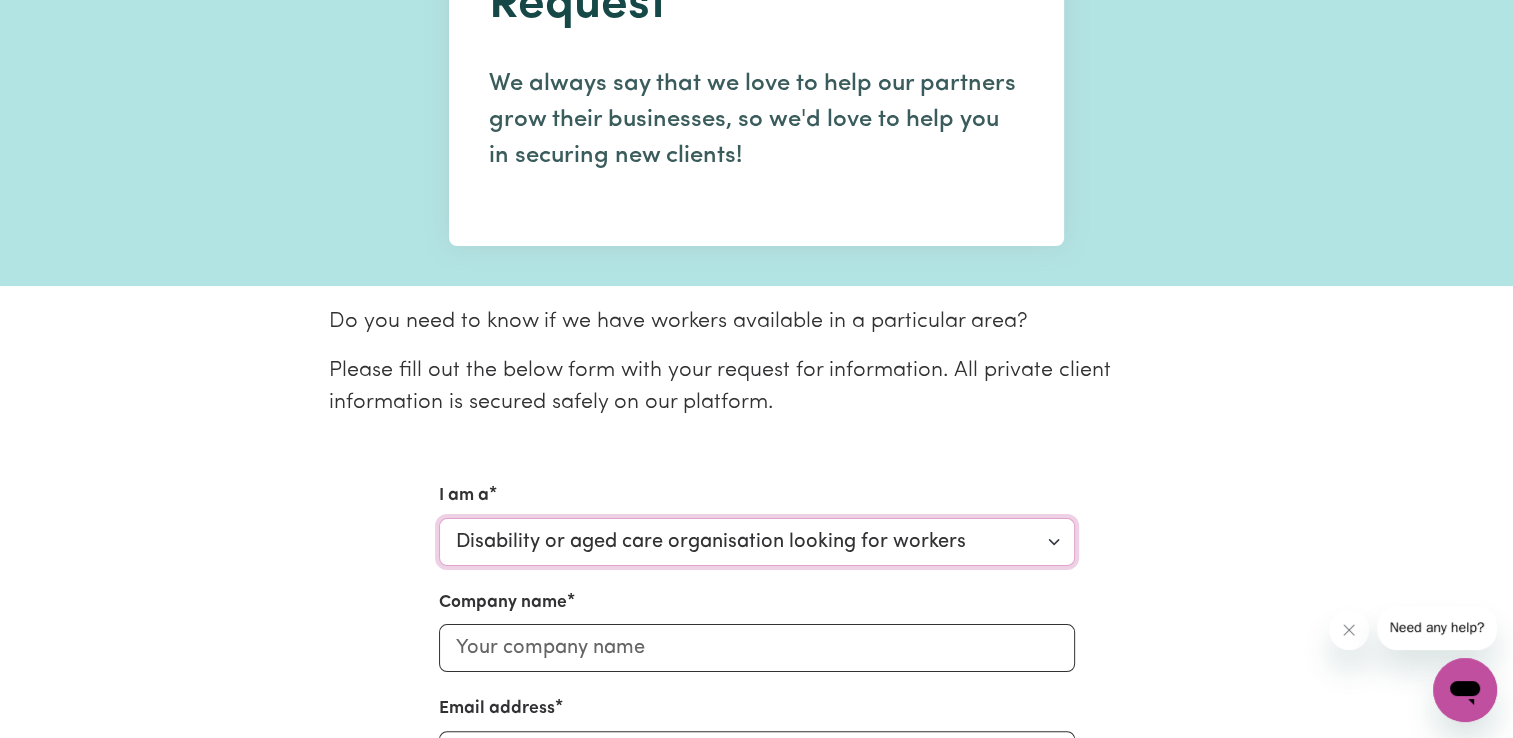 click on "Select request type... Individual looking for care and support for myself and my family Support coordinator looking for support for my clients Disability or aged care organisation looking for workers" at bounding box center [757, 542] 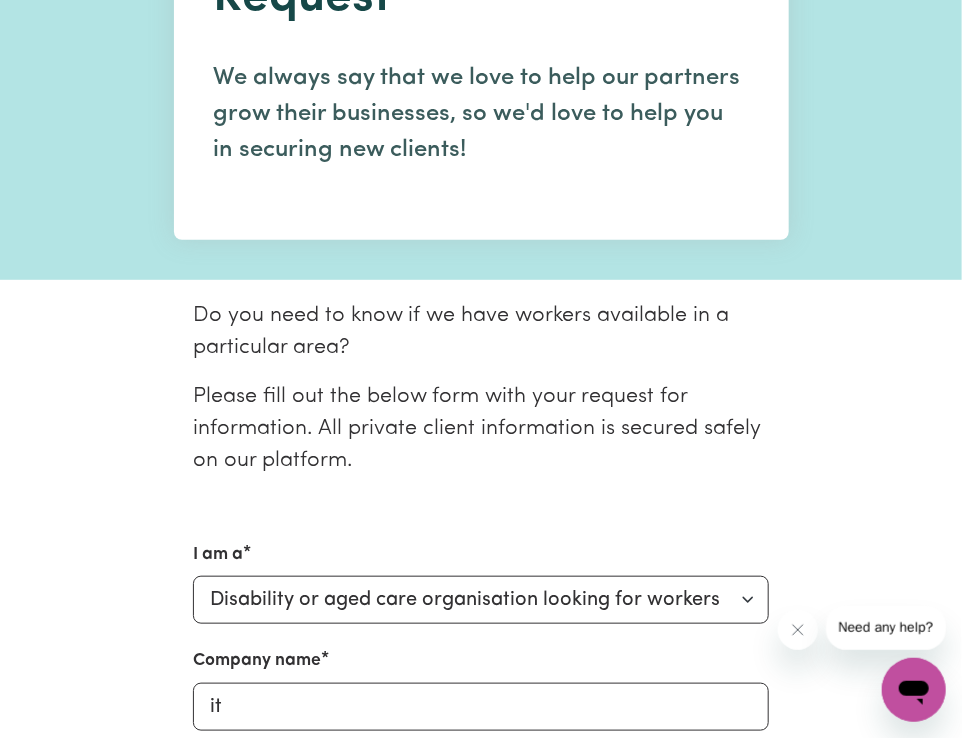 scroll, scrollTop: 230, scrollLeft: 0, axis: vertical 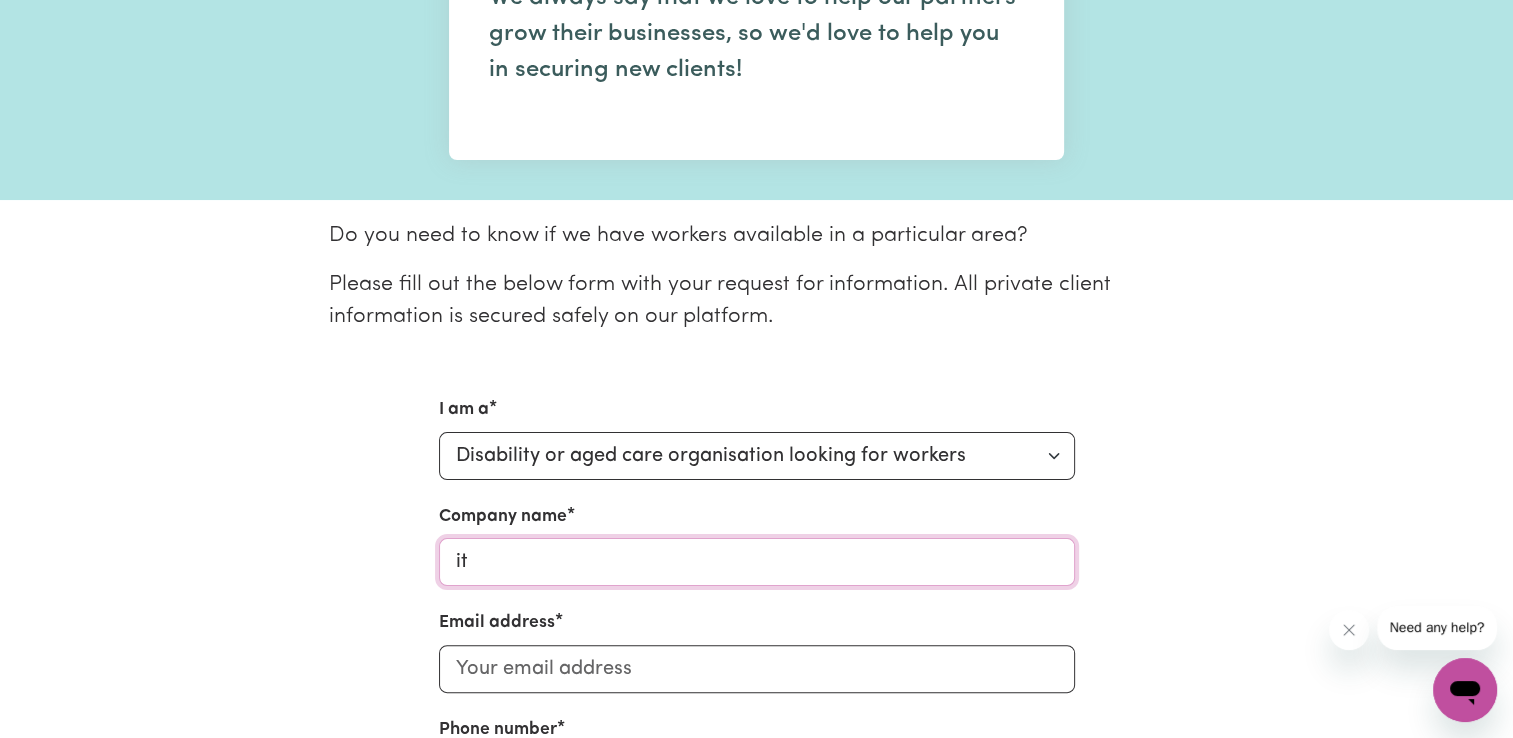 click on "it" at bounding box center [757, 562] 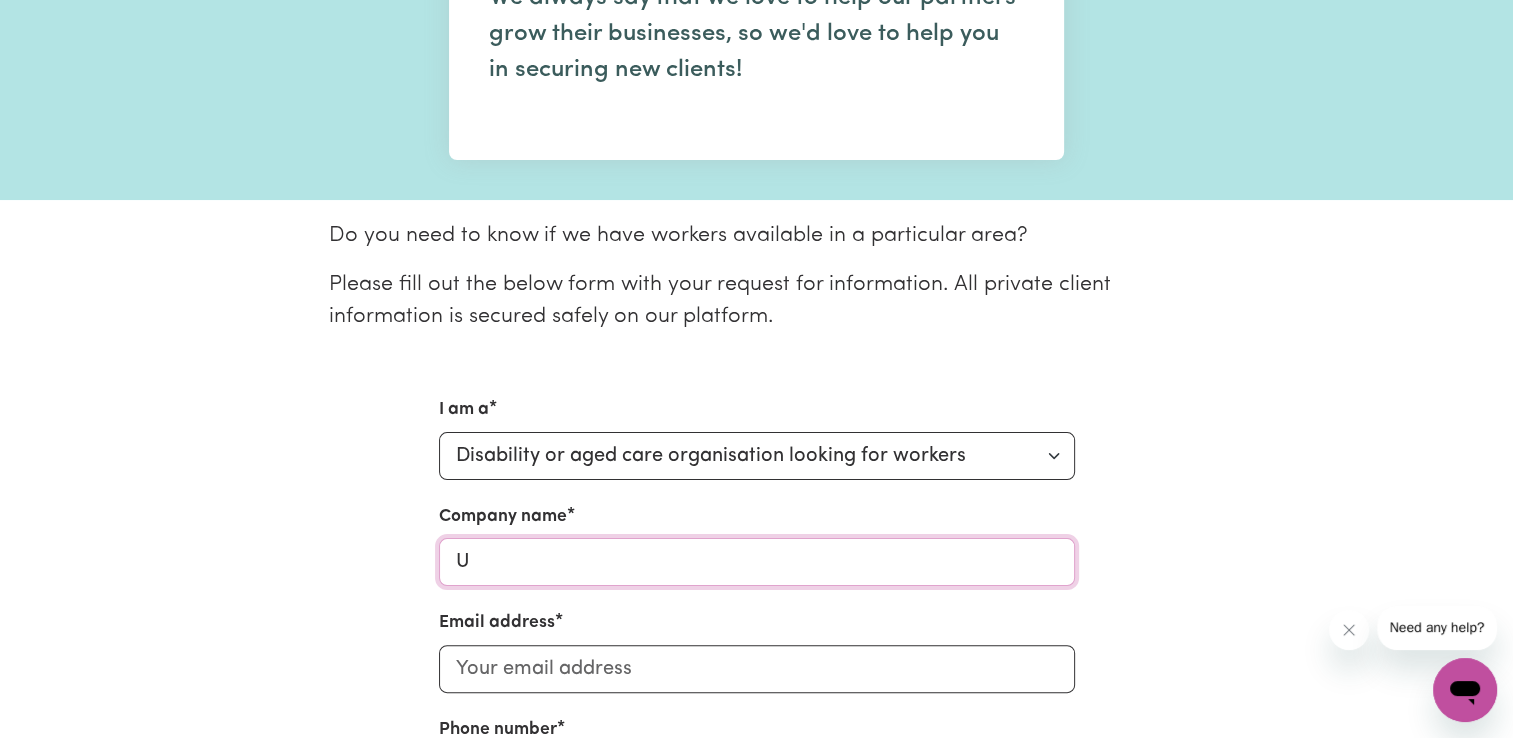 type on "Unit Respite" 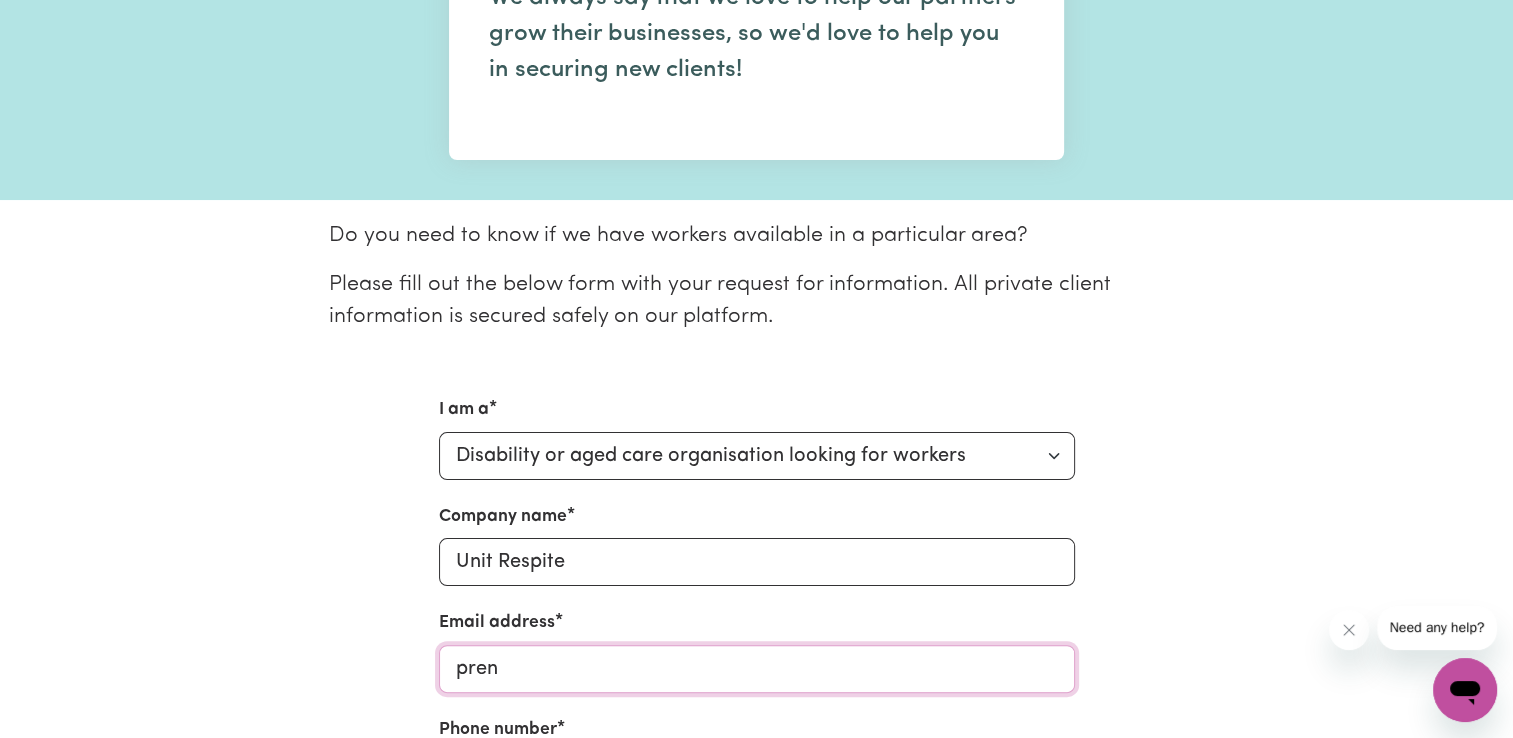 type on "[EMAIL_ADDRESS][DOMAIN_NAME]" 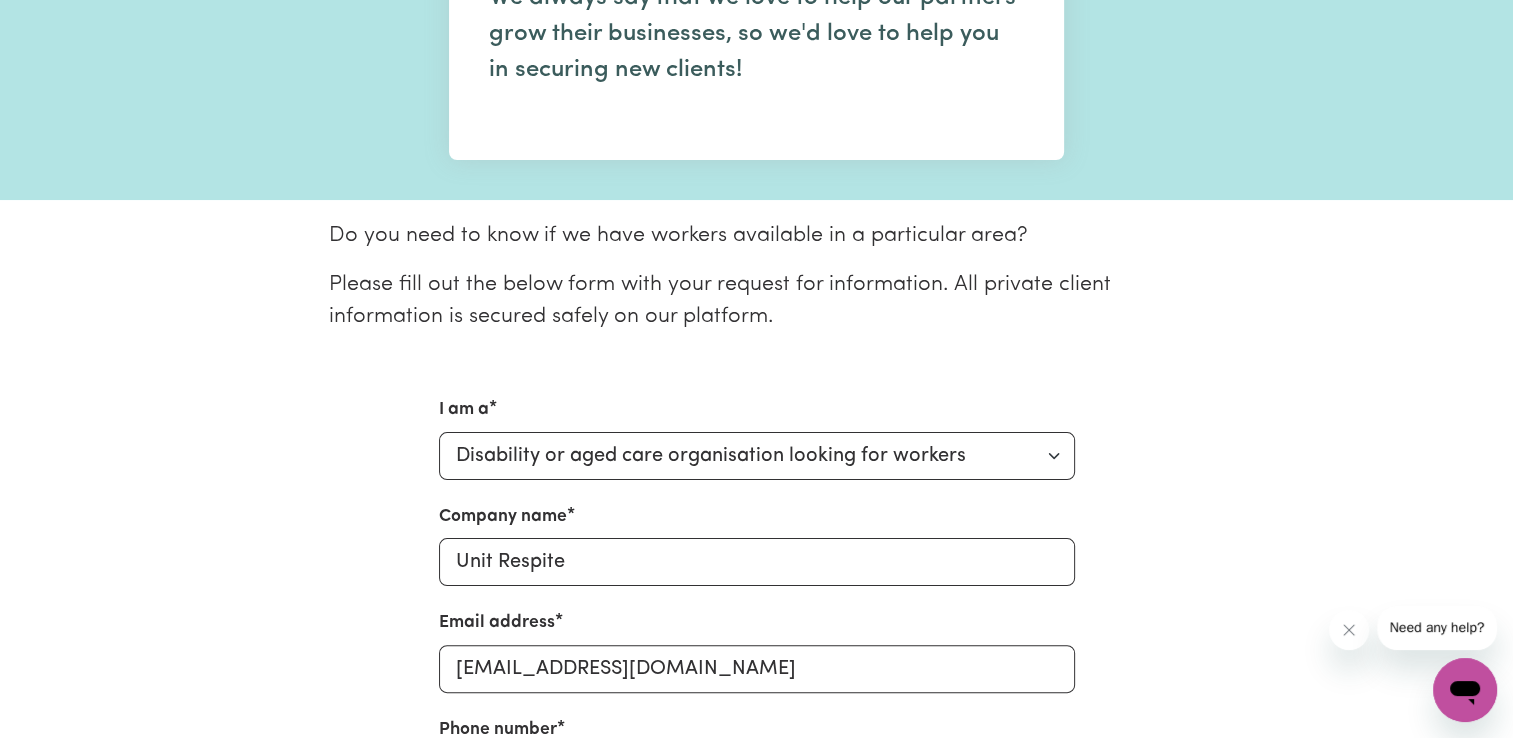 type on "0460838523" 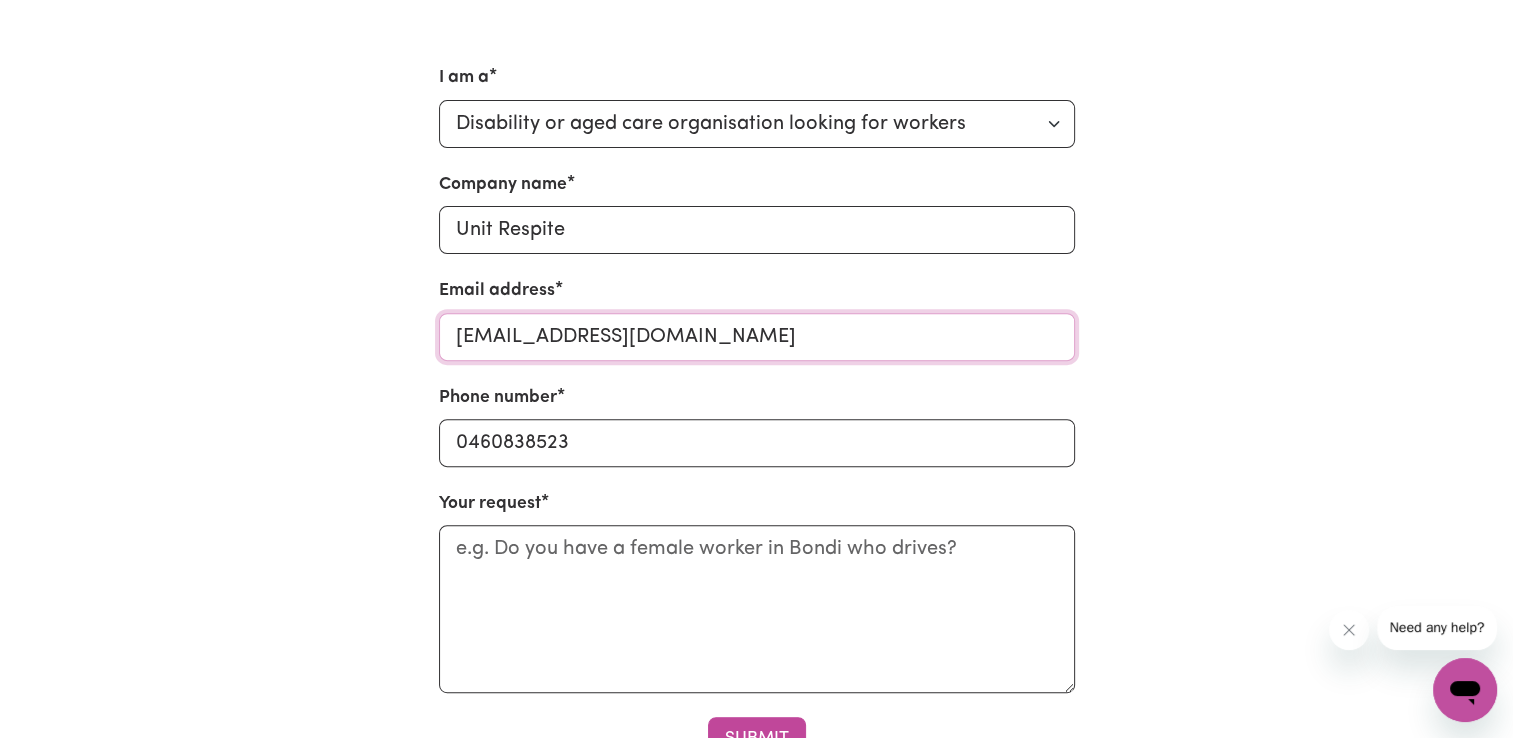 scroll, scrollTop: 642, scrollLeft: 0, axis: vertical 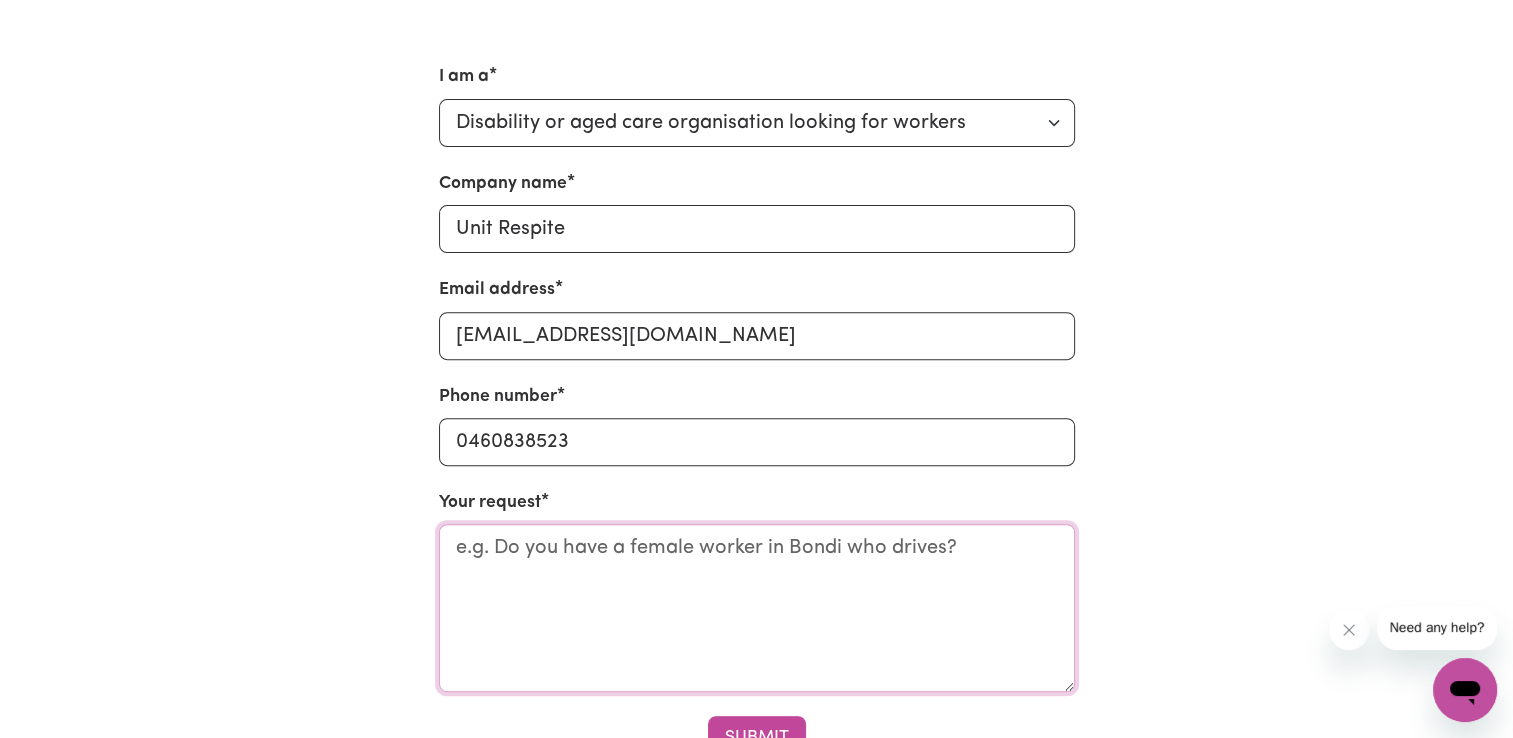 click on "Your request" at bounding box center (757, 608) 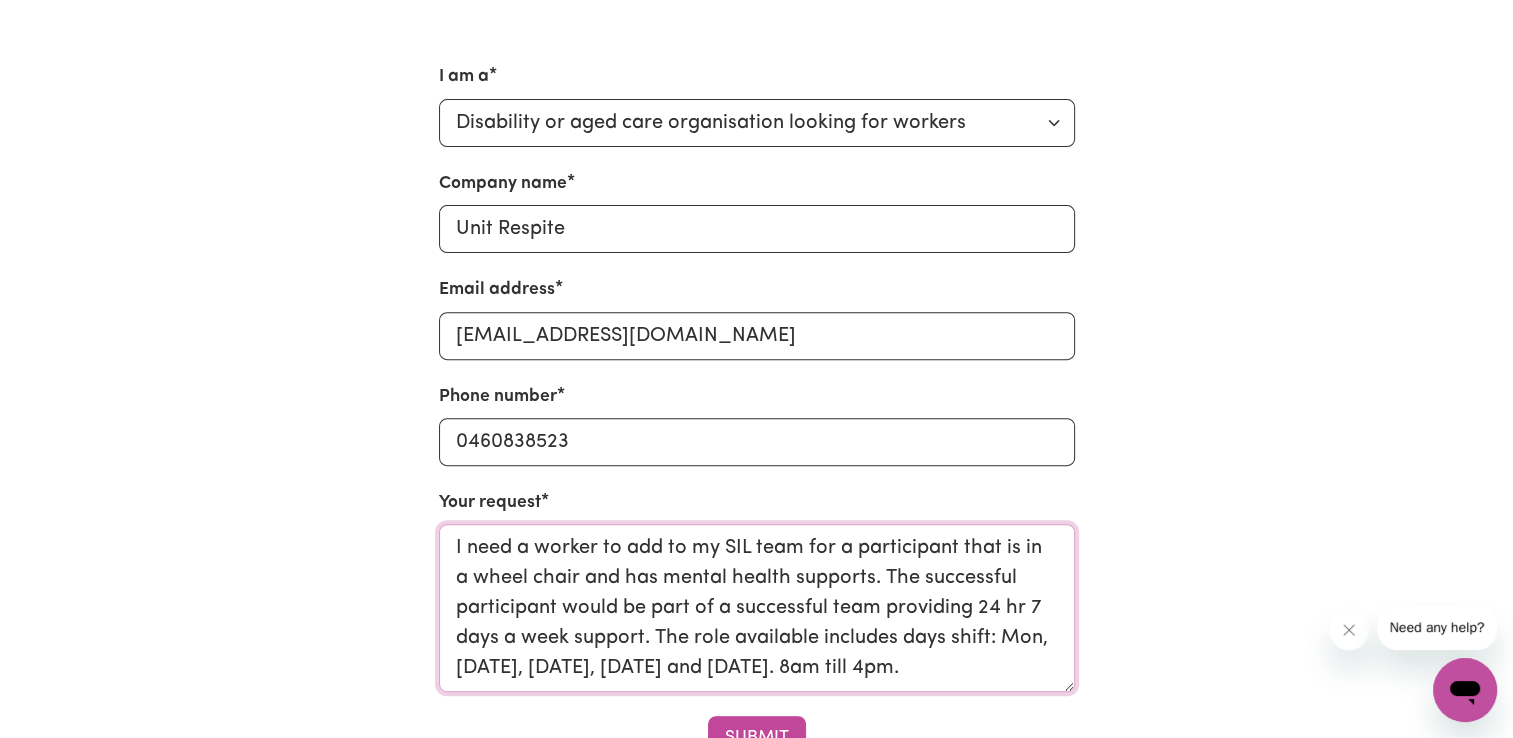 click on "I need a worker to add to my SIL team for a participant that is in a wheel chair and has mental health supports. The successful participant would be part of a successful team providing 24 hr 7 days a week support. The role available includes days shift: Mon, [DATE], [DATE], [DATE] and [DATE]. 8am till 4pm." at bounding box center (757, 608) 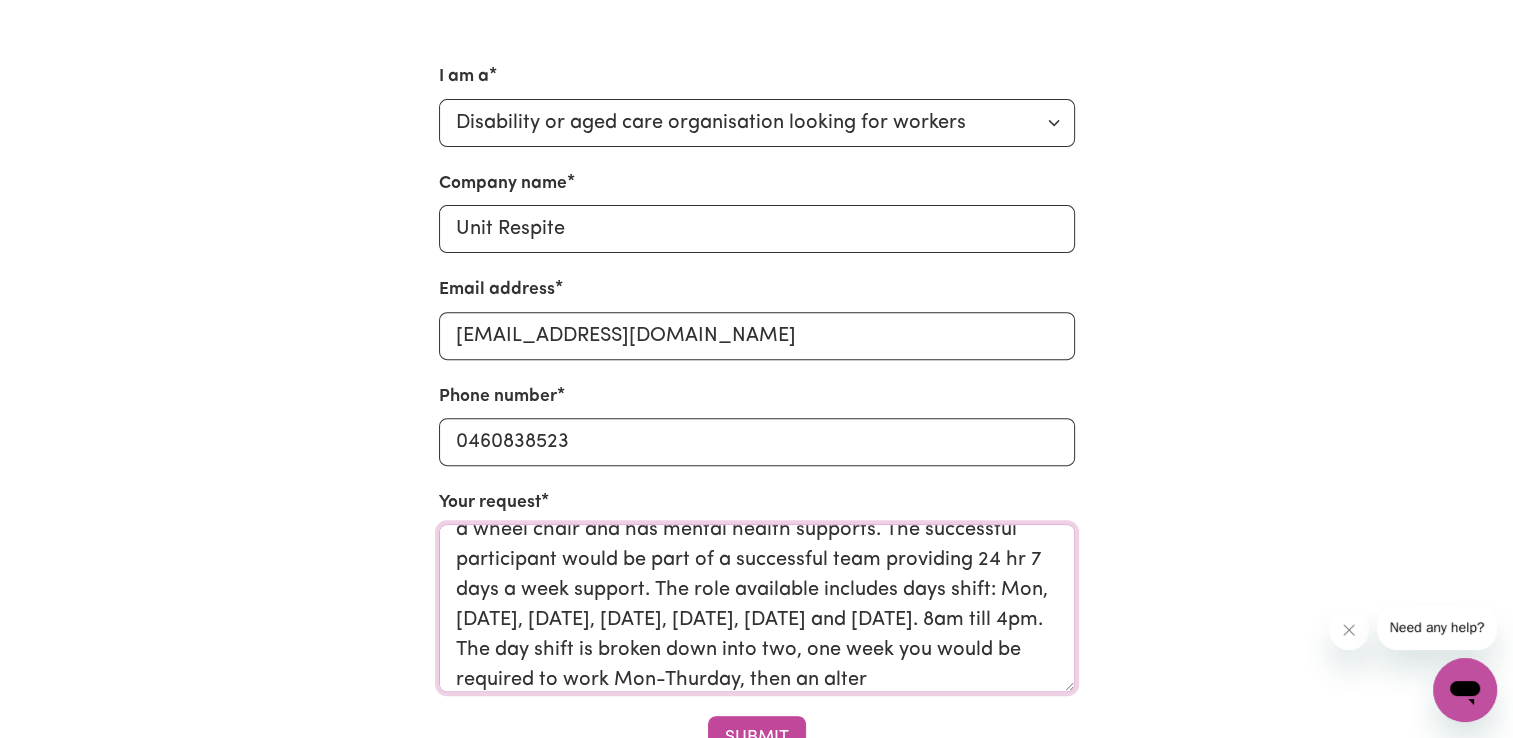 scroll, scrollTop: 78, scrollLeft: 0, axis: vertical 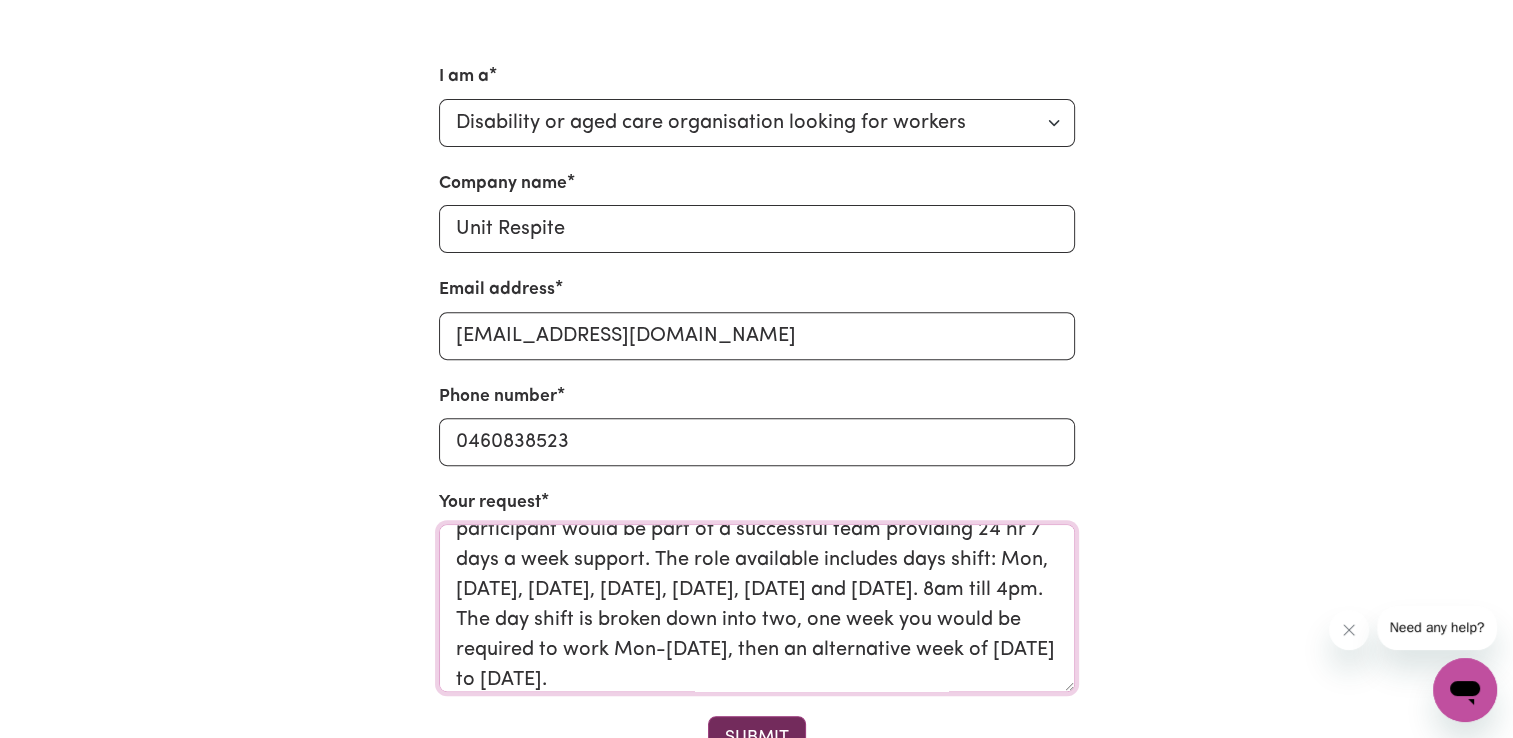 type on "I need a worker to add to my SIL team for a participant that is in a wheel chair and has mental health supports. The successful participant would be part of a successful team providing 24 hr 7 days a week support. The role available includes days shift: Mon, [DATE], [DATE], [DATE], [DATE], [DATE] and [DATE]. 8am till 4pm. The day shift is broken down into two, one week you would be required to work Mon-[DATE], then an alternative week of [DATE] to [DATE]." 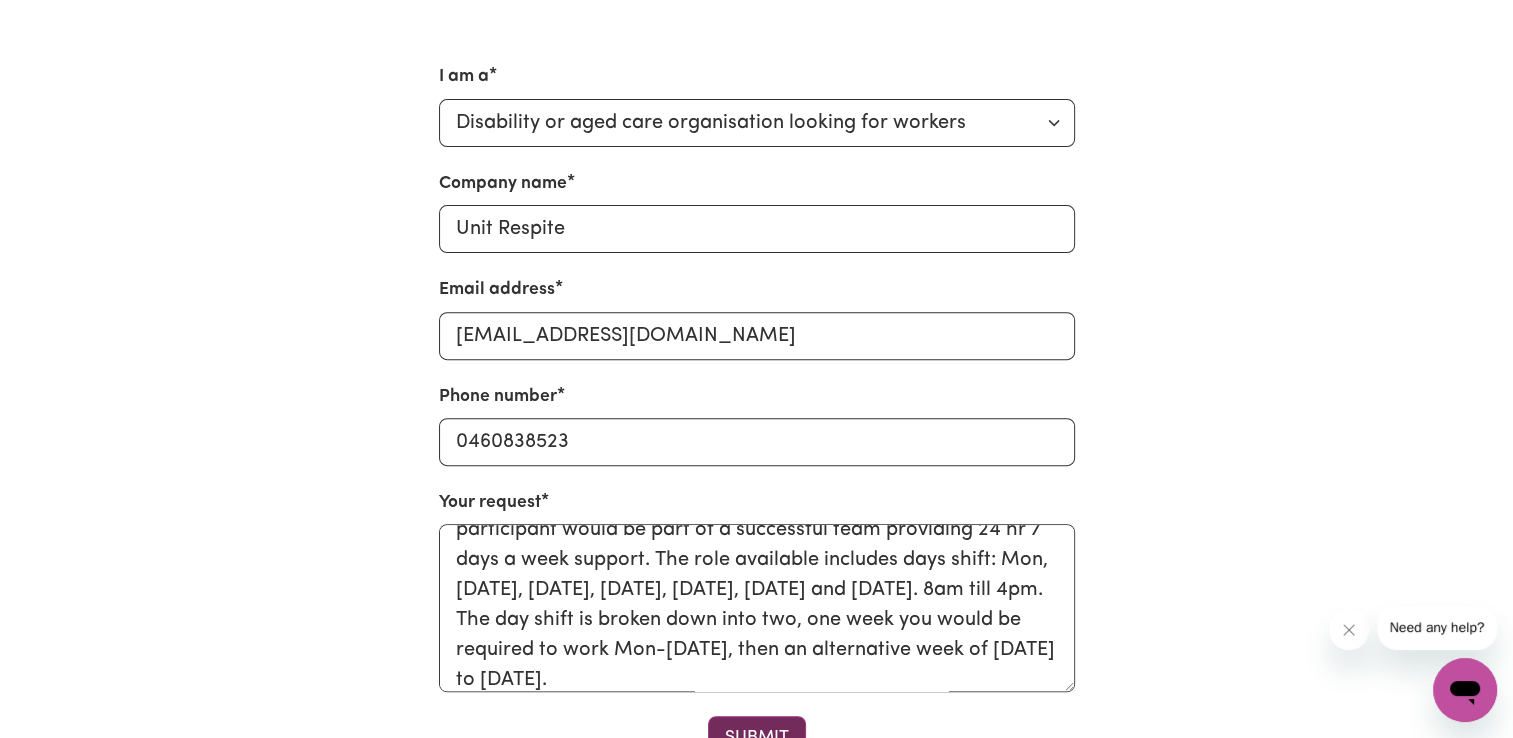 click on "Submit" at bounding box center [757, 738] 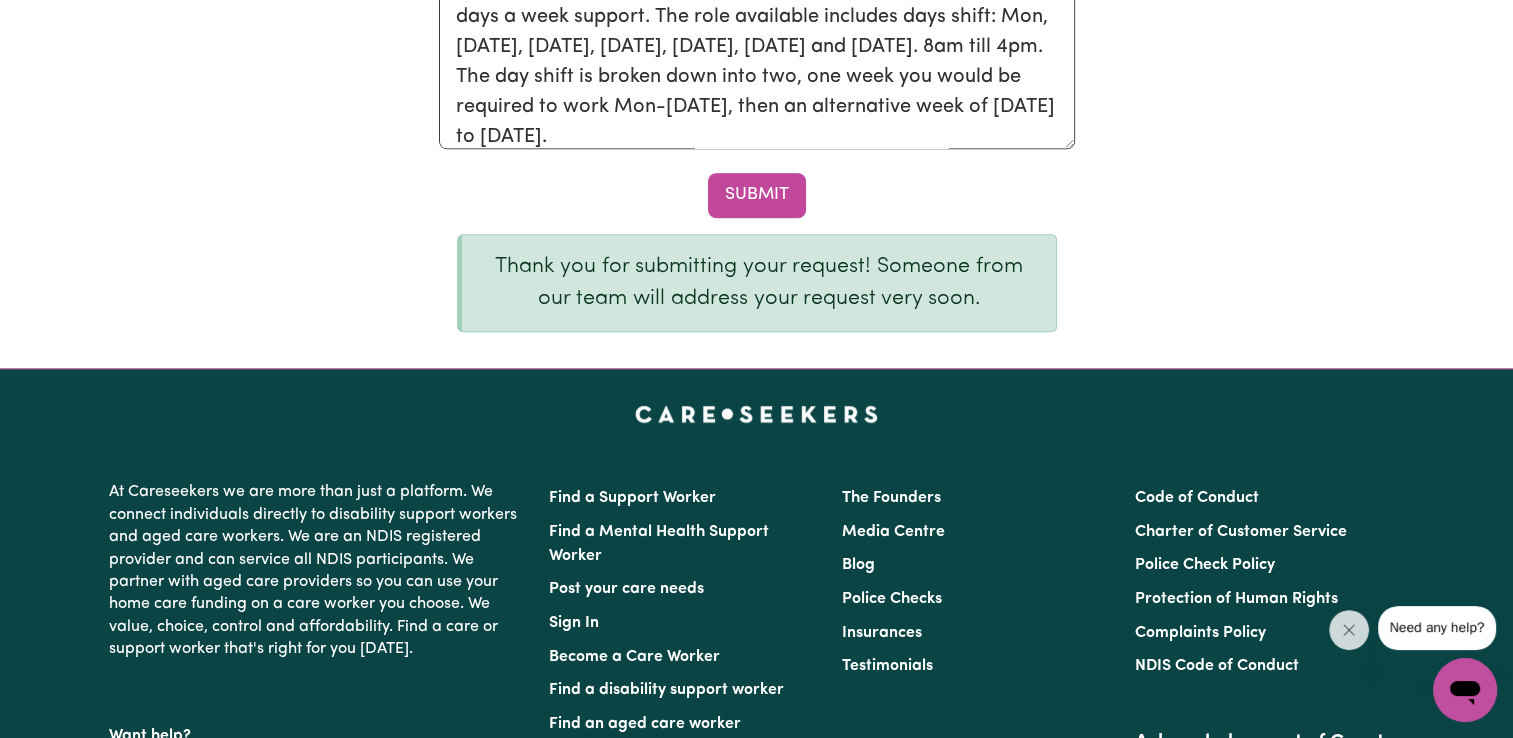scroll, scrollTop: 1208, scrollLeft: 0, axis: vertical 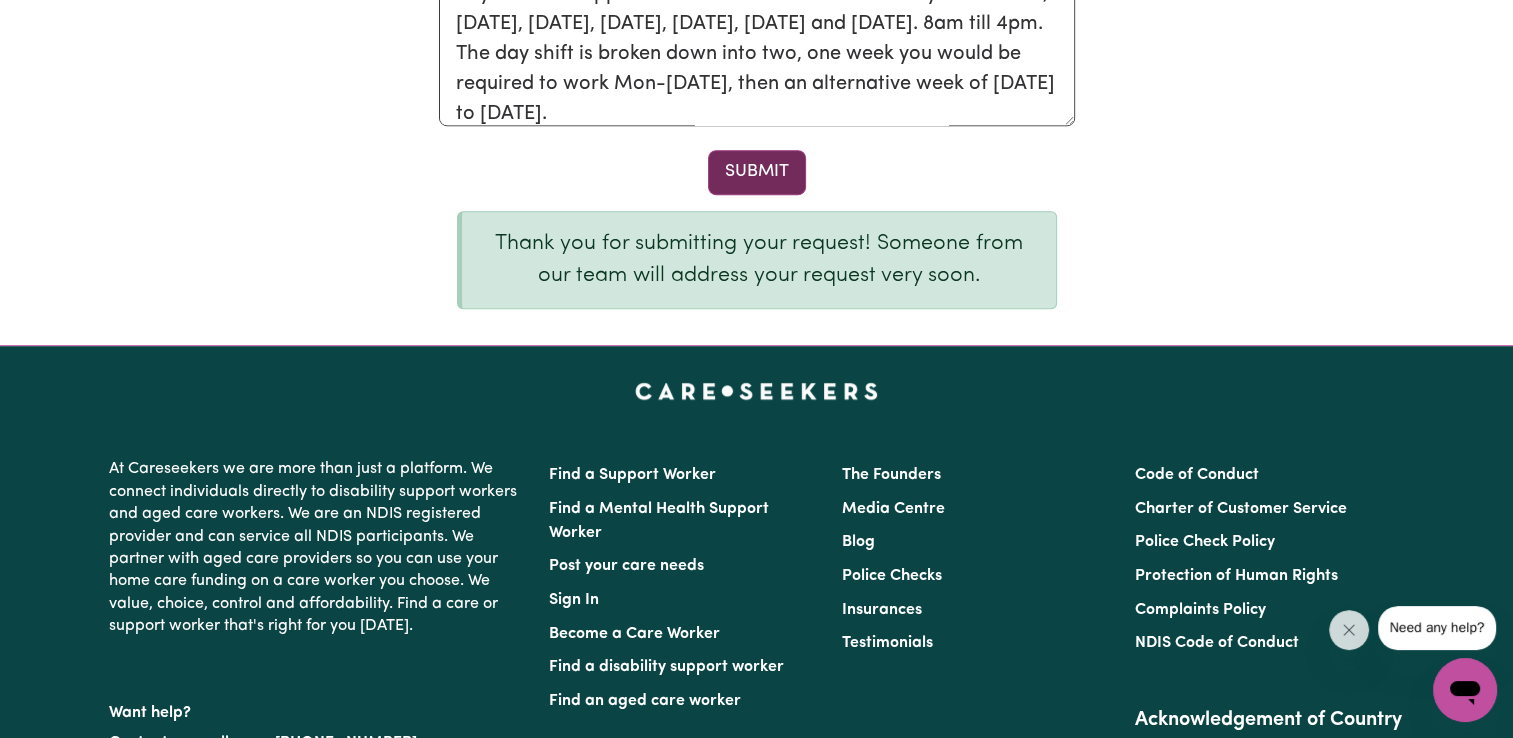 click on "Submit" at bounding box center (757, 172) 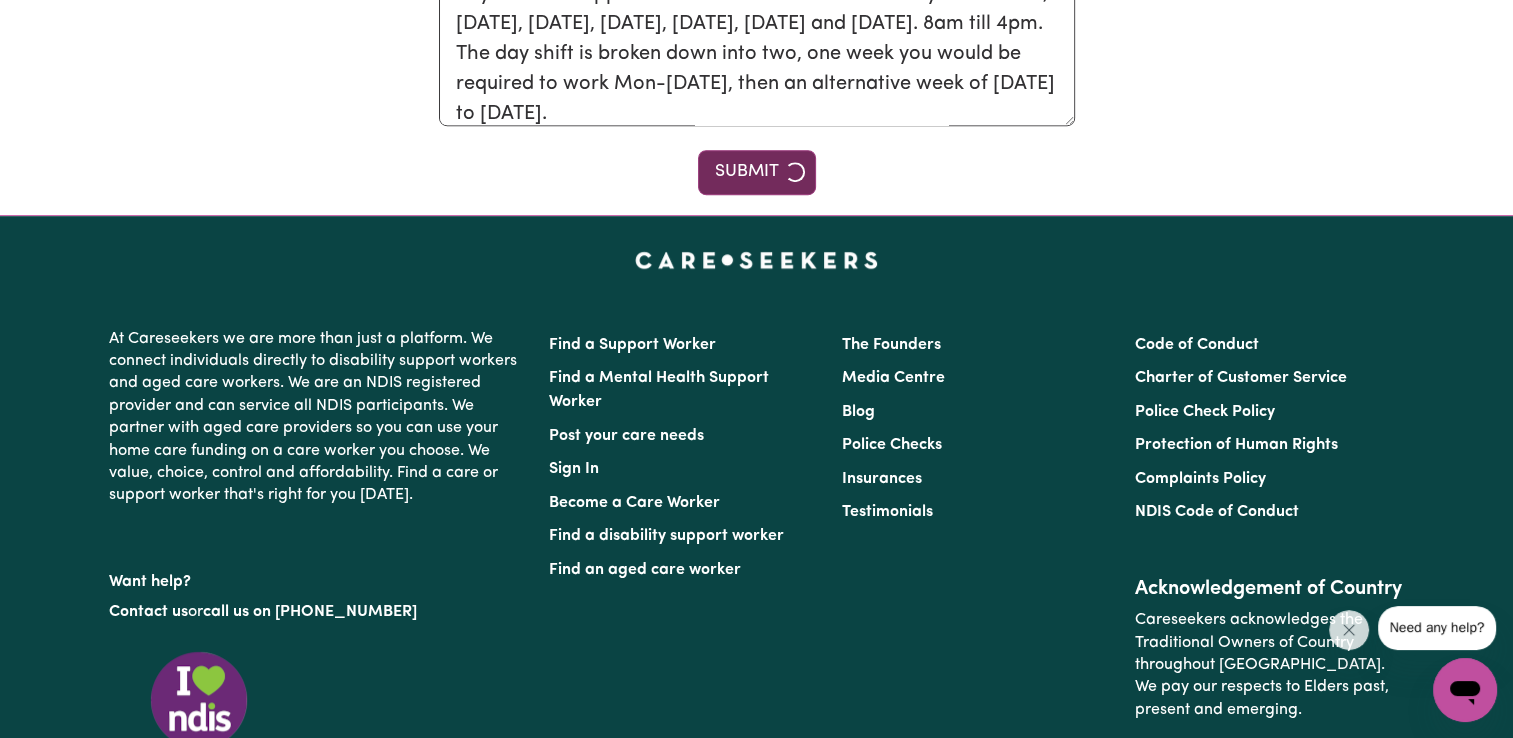 click on "Submit" at bounding box center (757, 172) 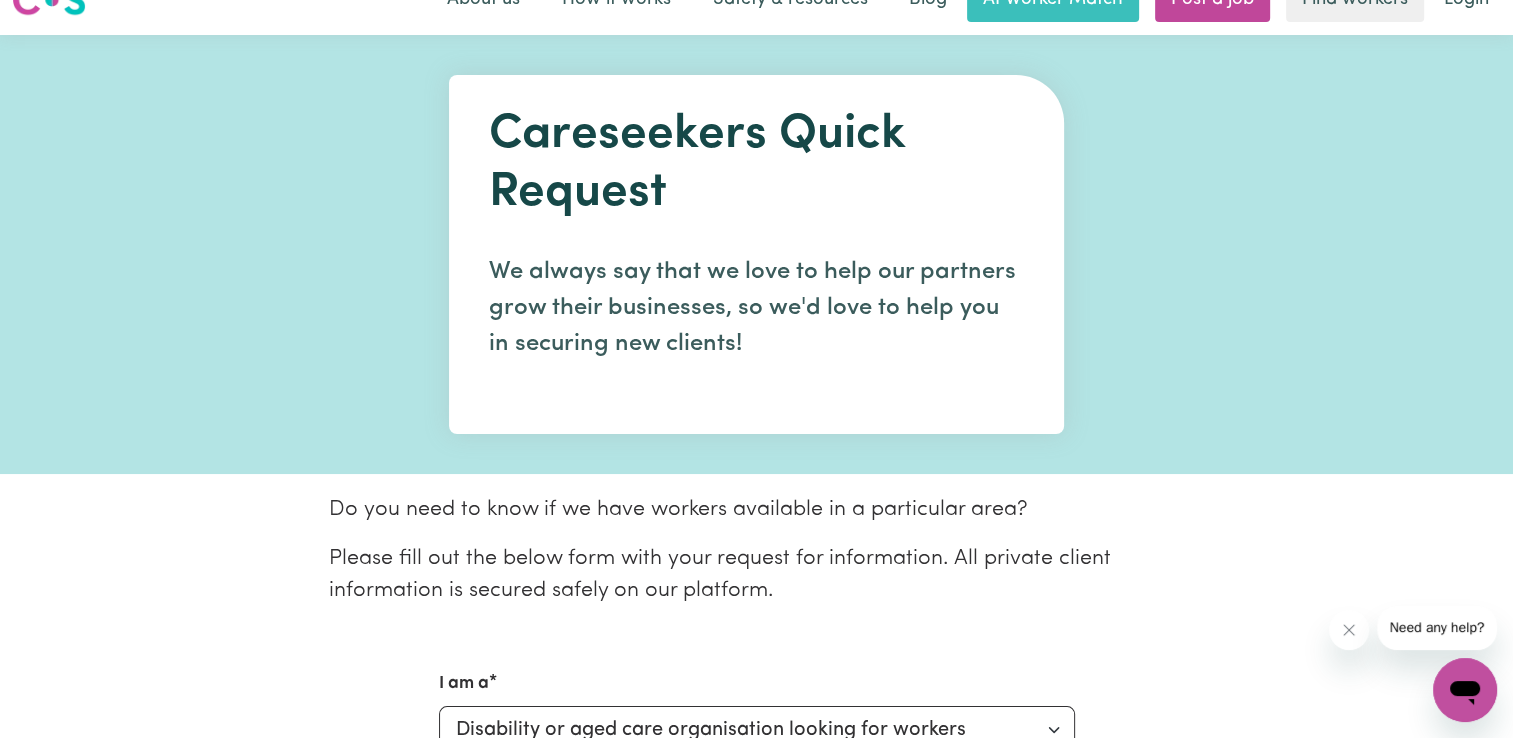 scroll, scrollTop: 0, scrollLeft: 0, axis: both 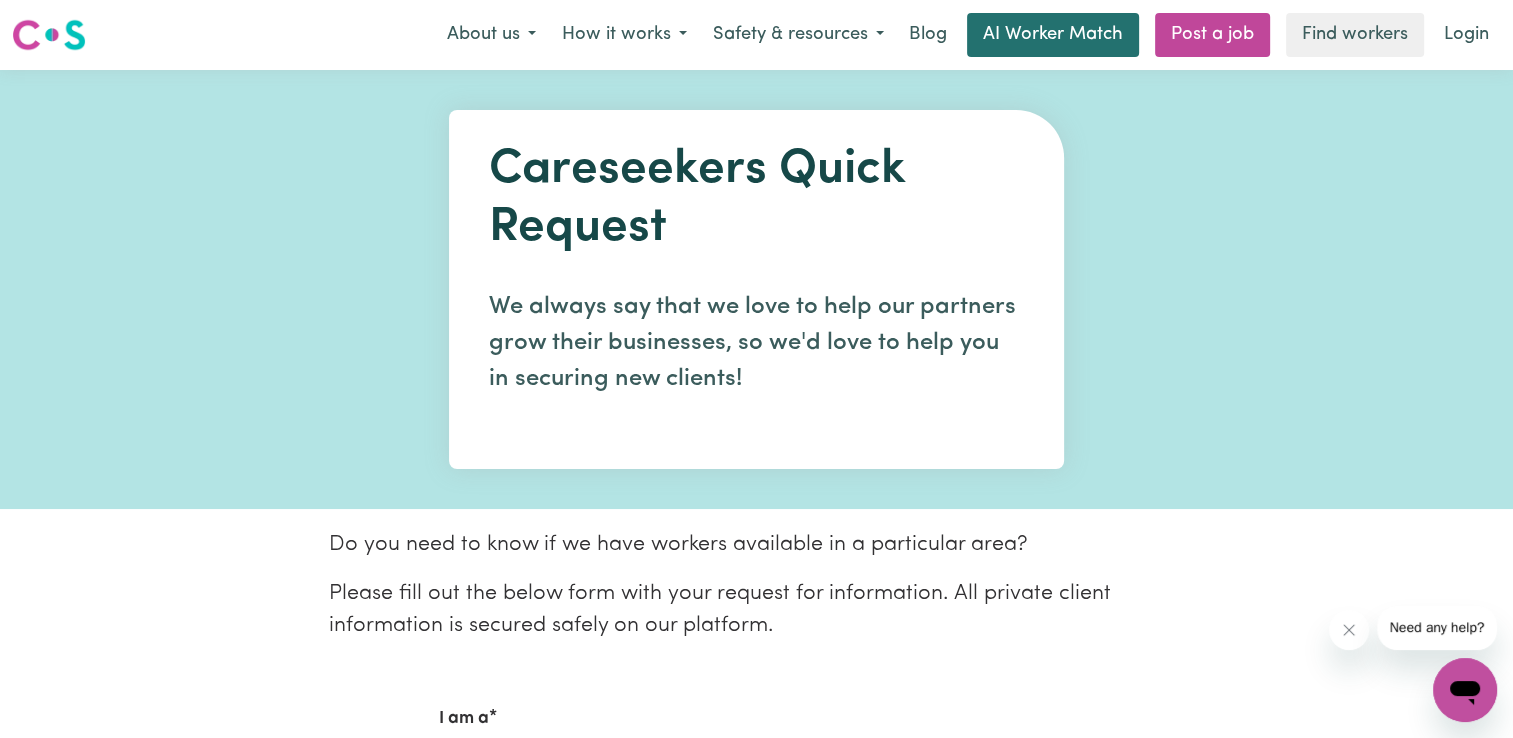 click on "AI Worker Match" at bounding box center (1053, 35) 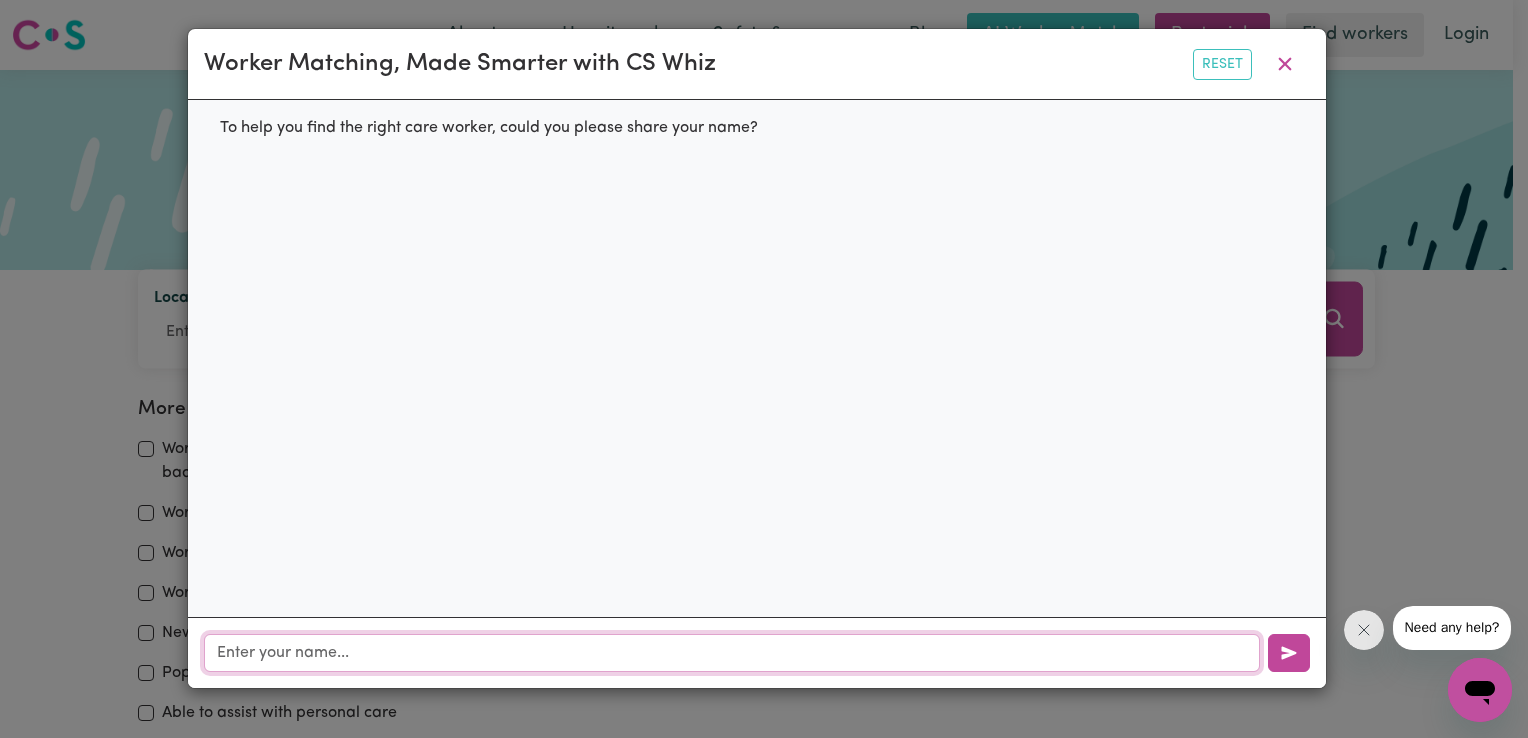 click at bounding box center (732, 653) 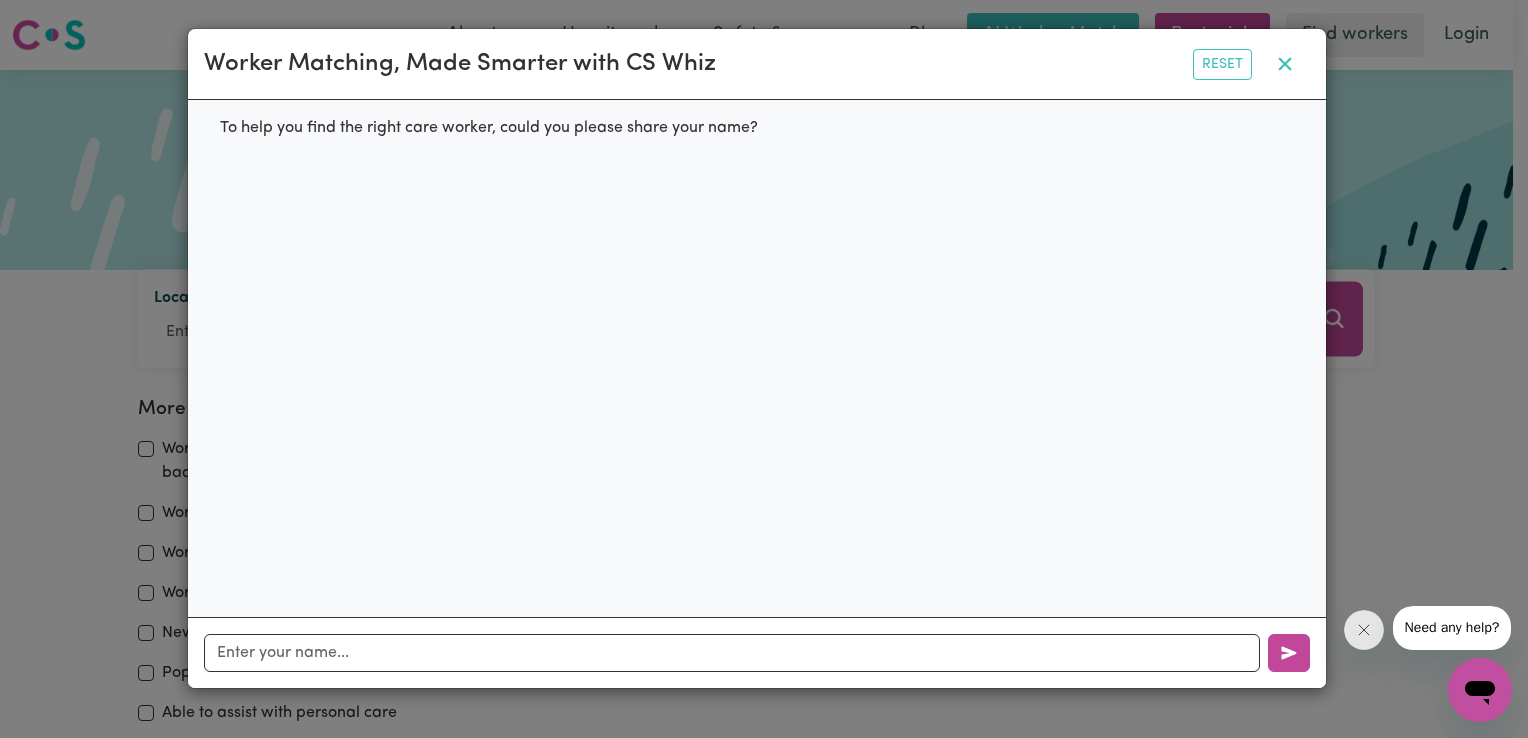 click 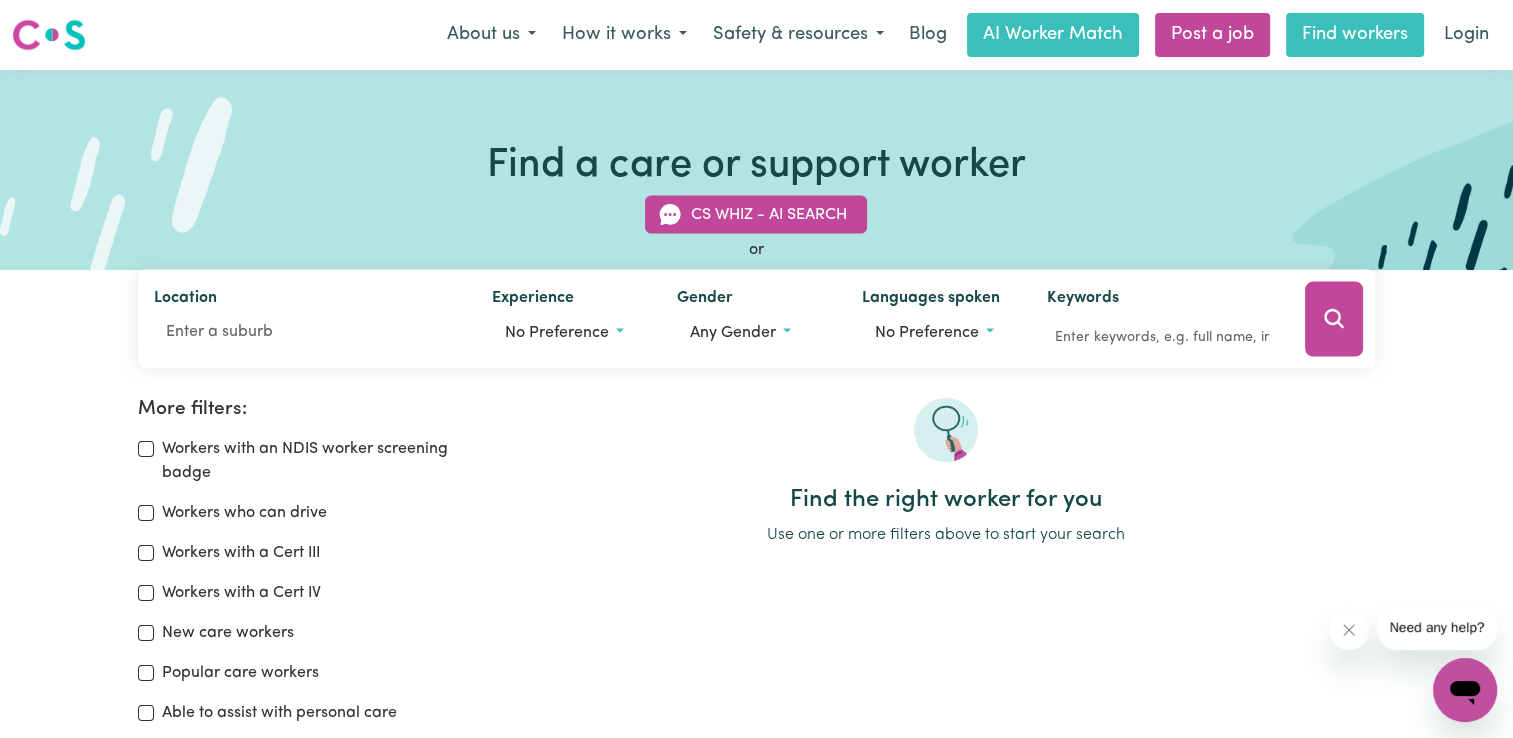 click on "Find workers" at bounding box center [1355, 35] 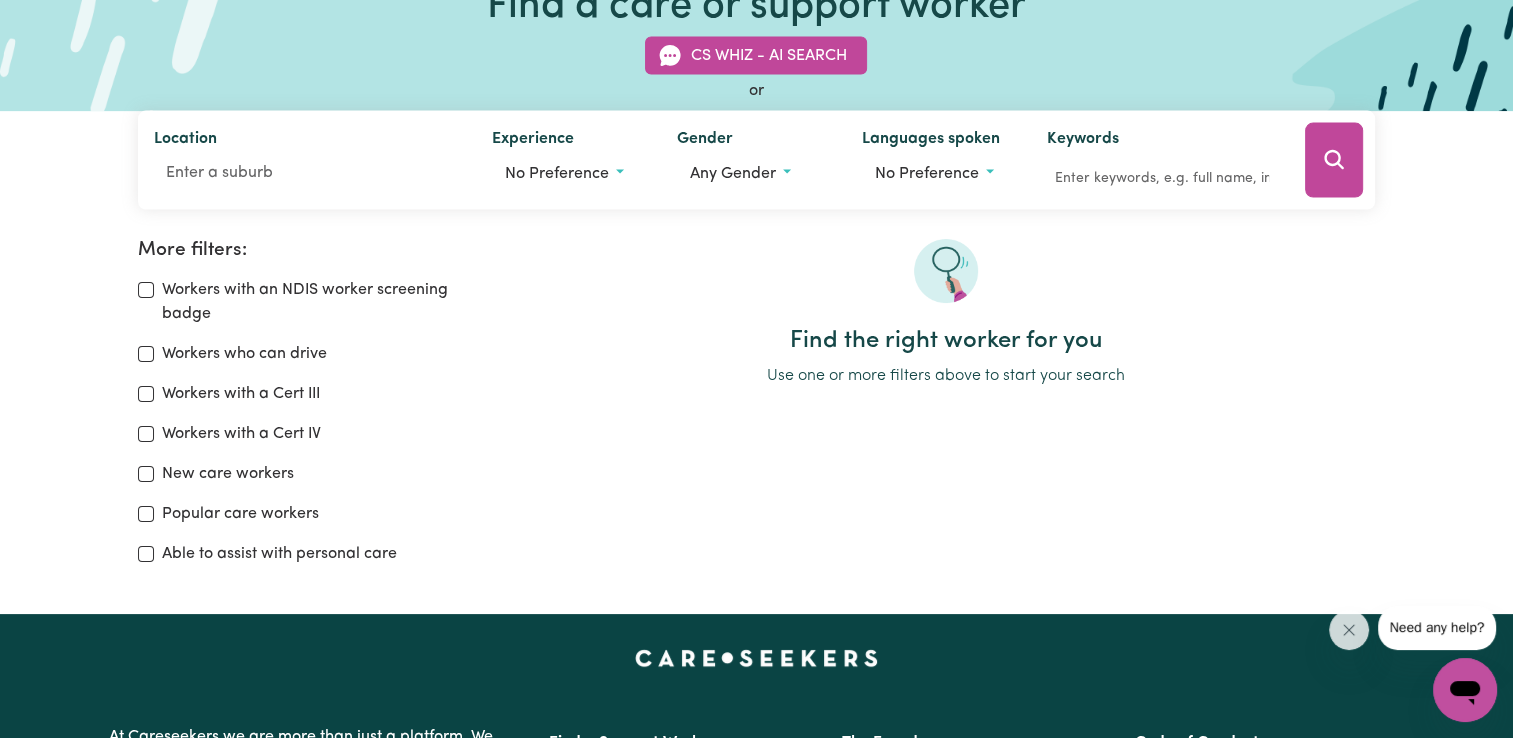 scroll, scrollTop: 160, scrollLeft: 0, axis: vertical 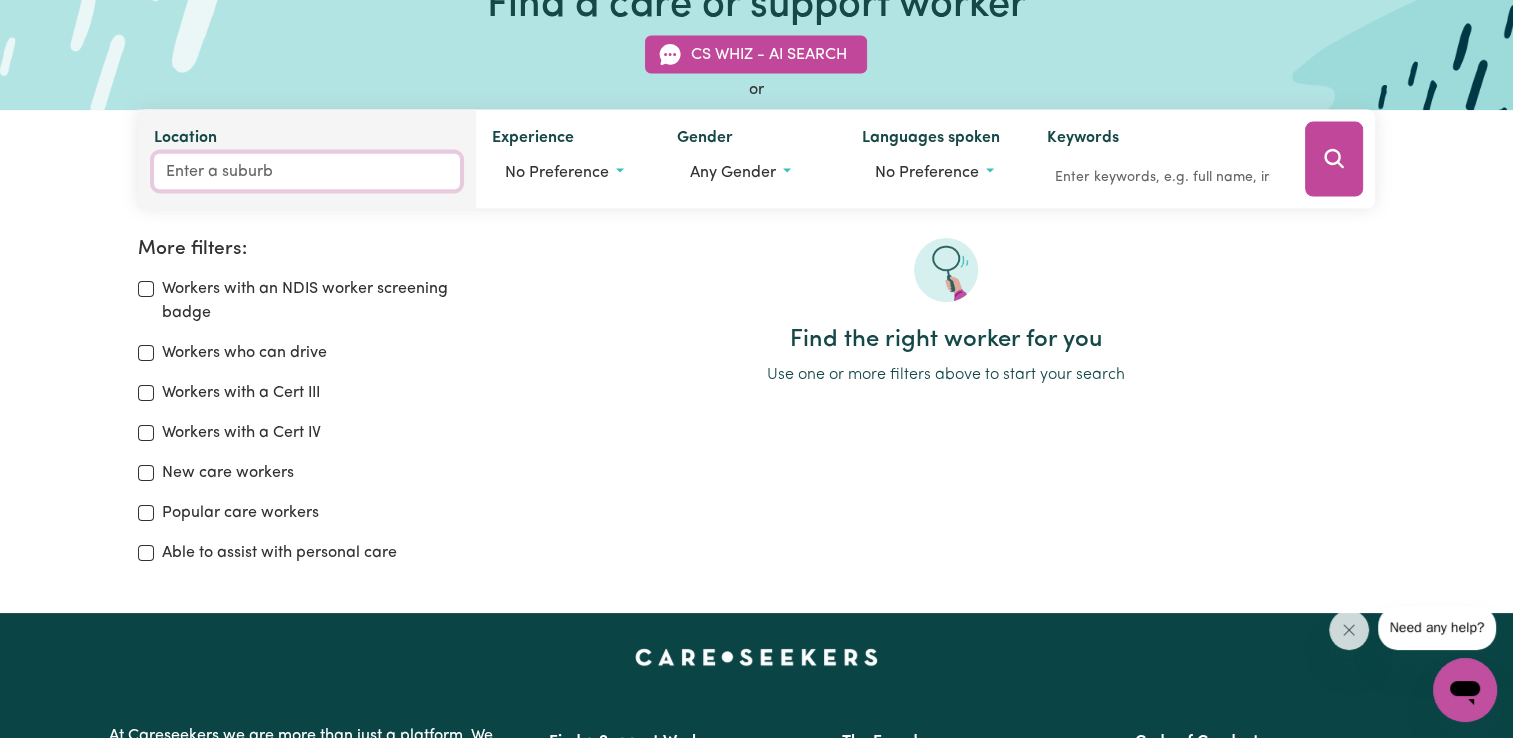 click on "Location" at bounding box center (307, 172) 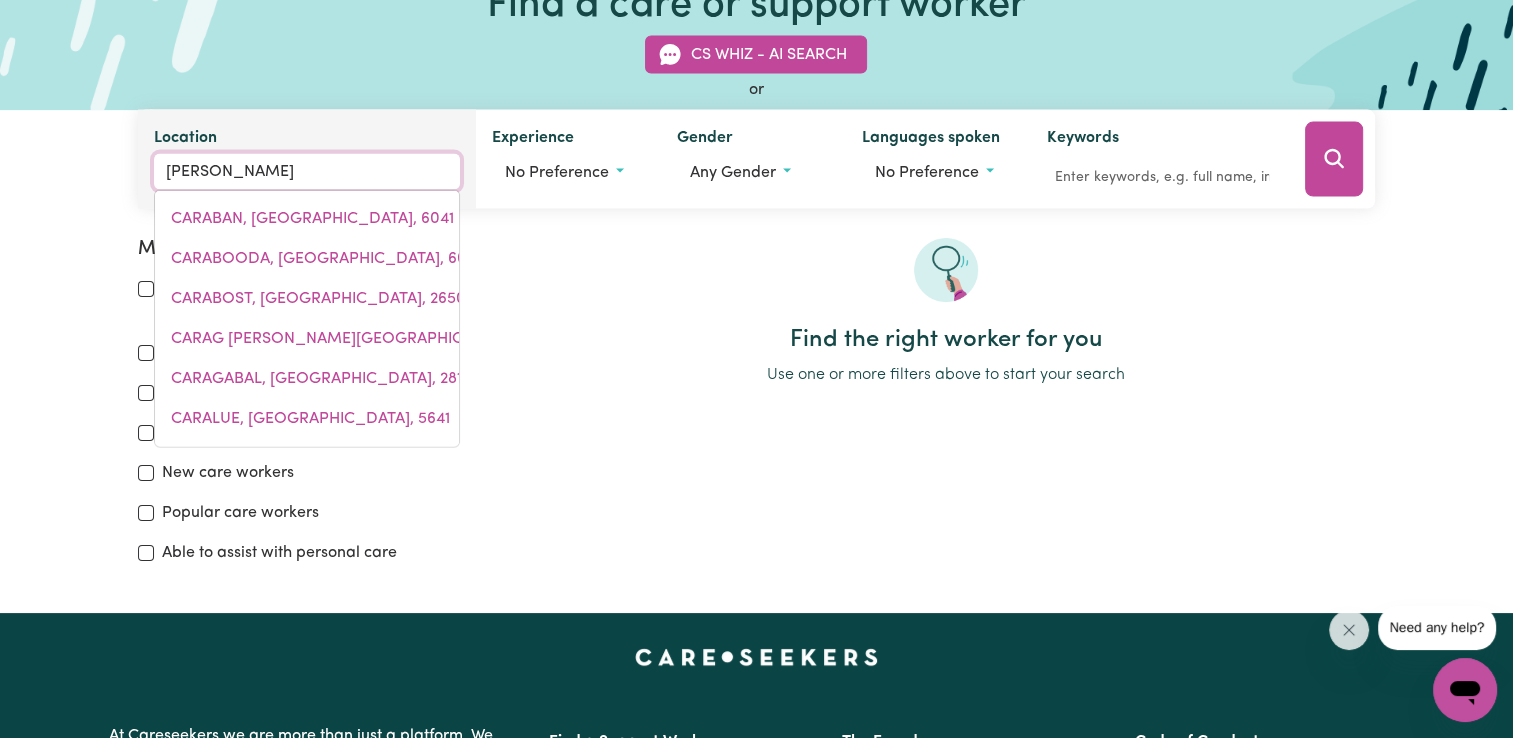 type on "[PERSON_NAME]" 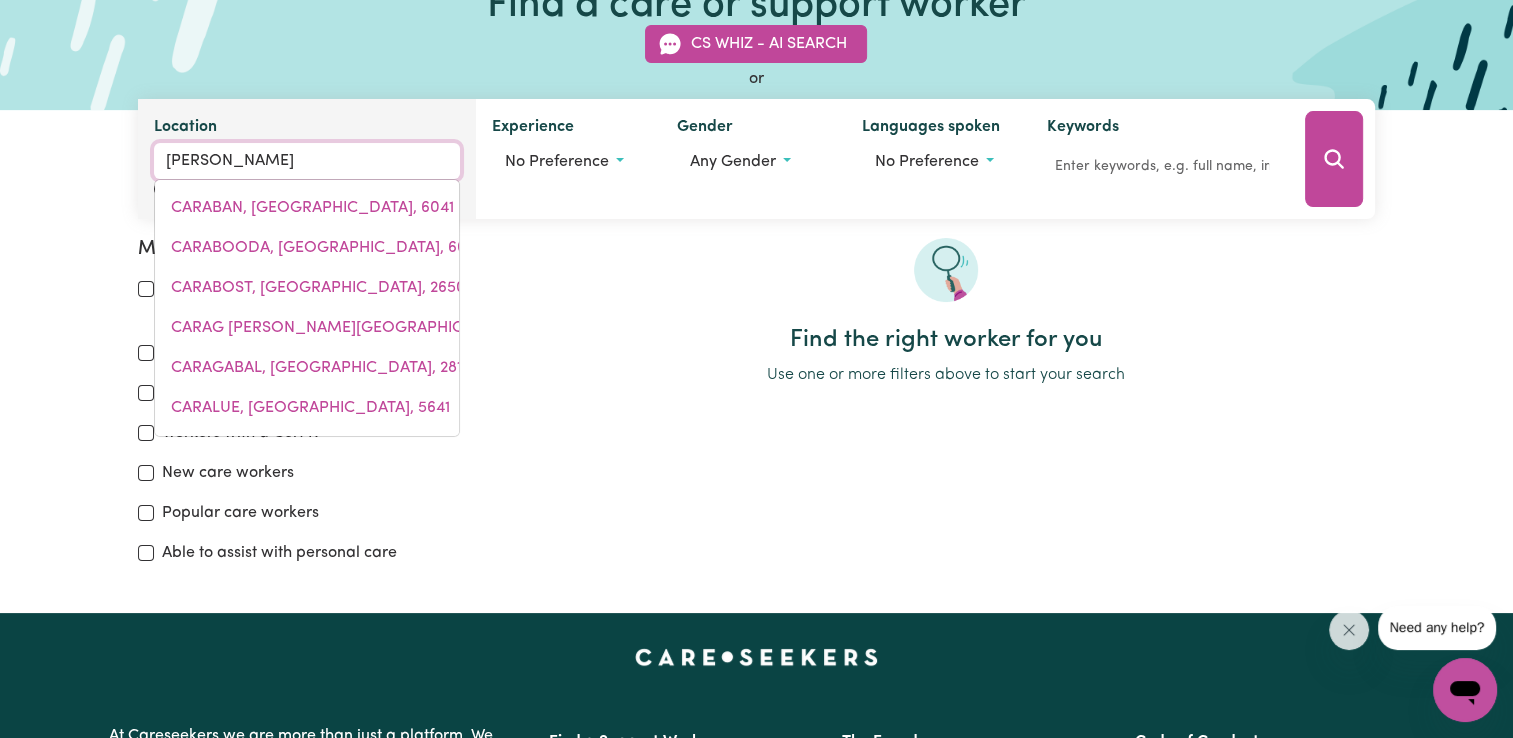 type on "[PERSON_NAME][GEOGRAPHIC_DATA]" 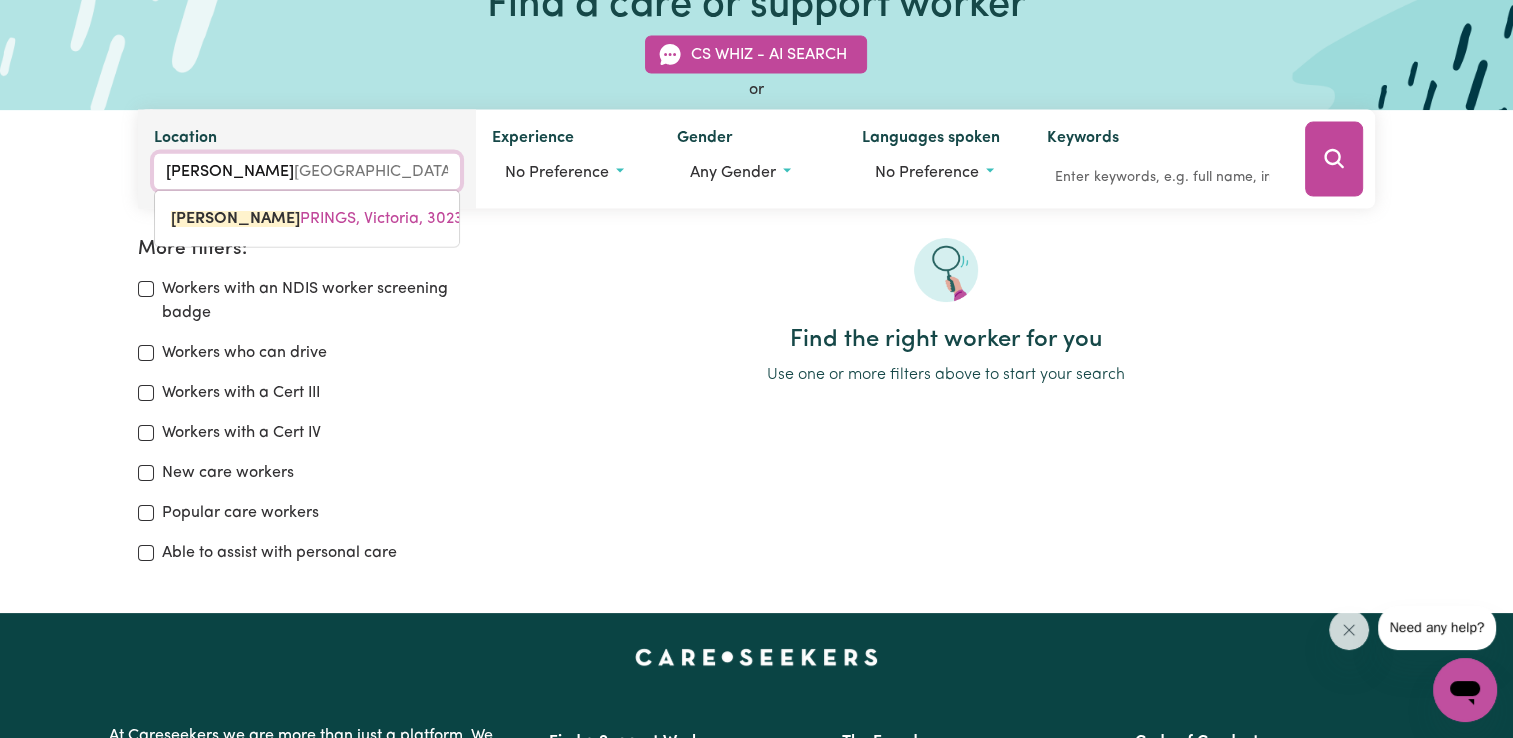 type on "[PERSON_NAME]" 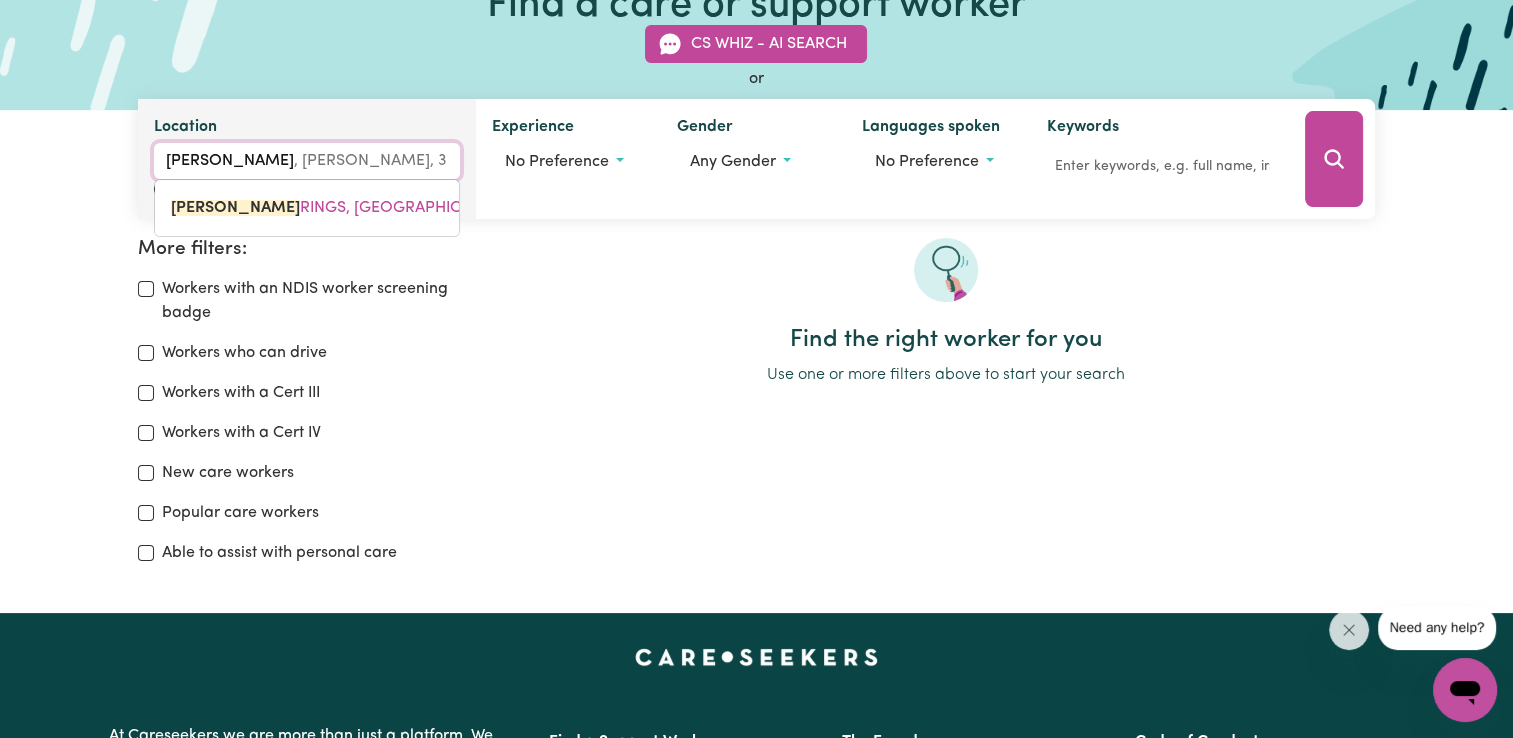 type on "[PERSON_NAME]" 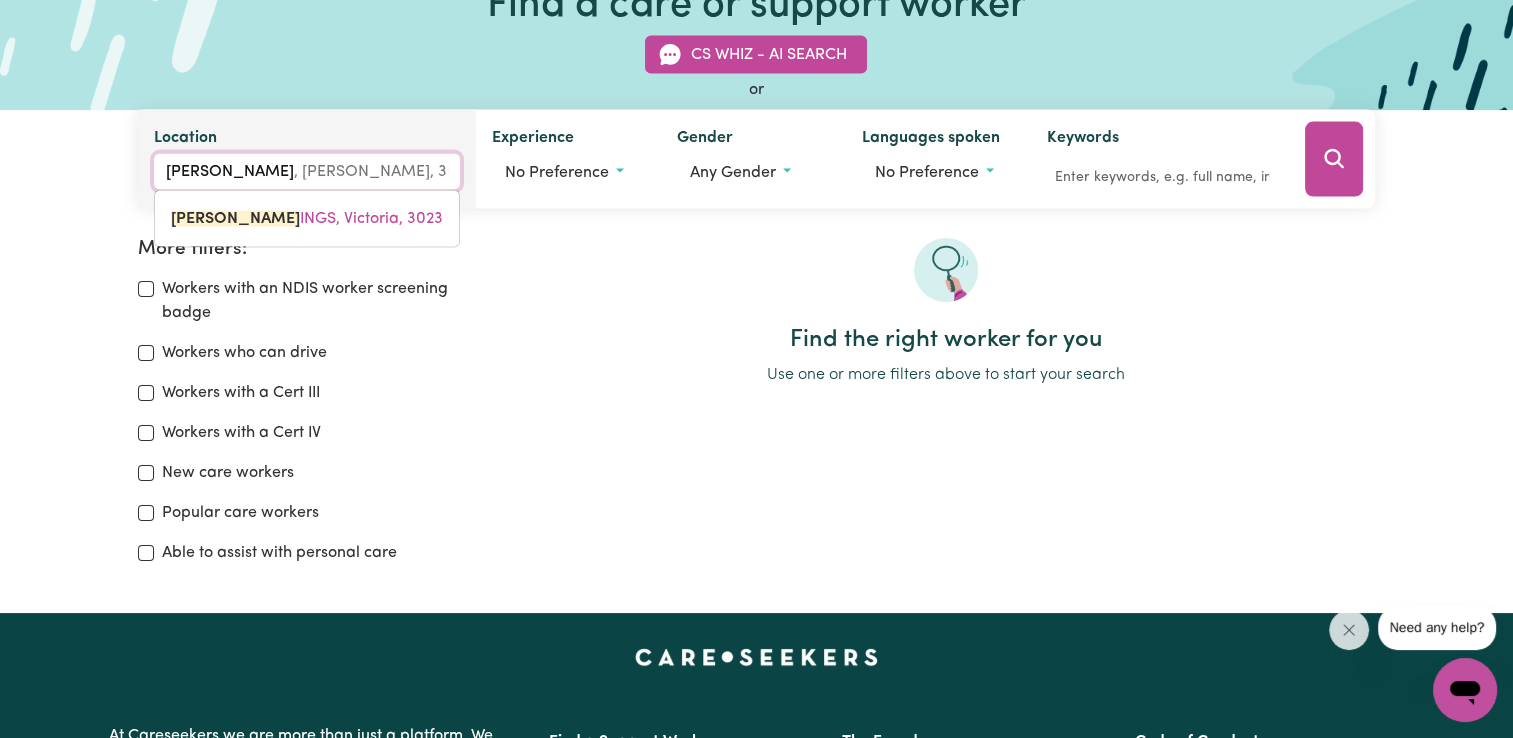 type on "[PERSON_NAME]" 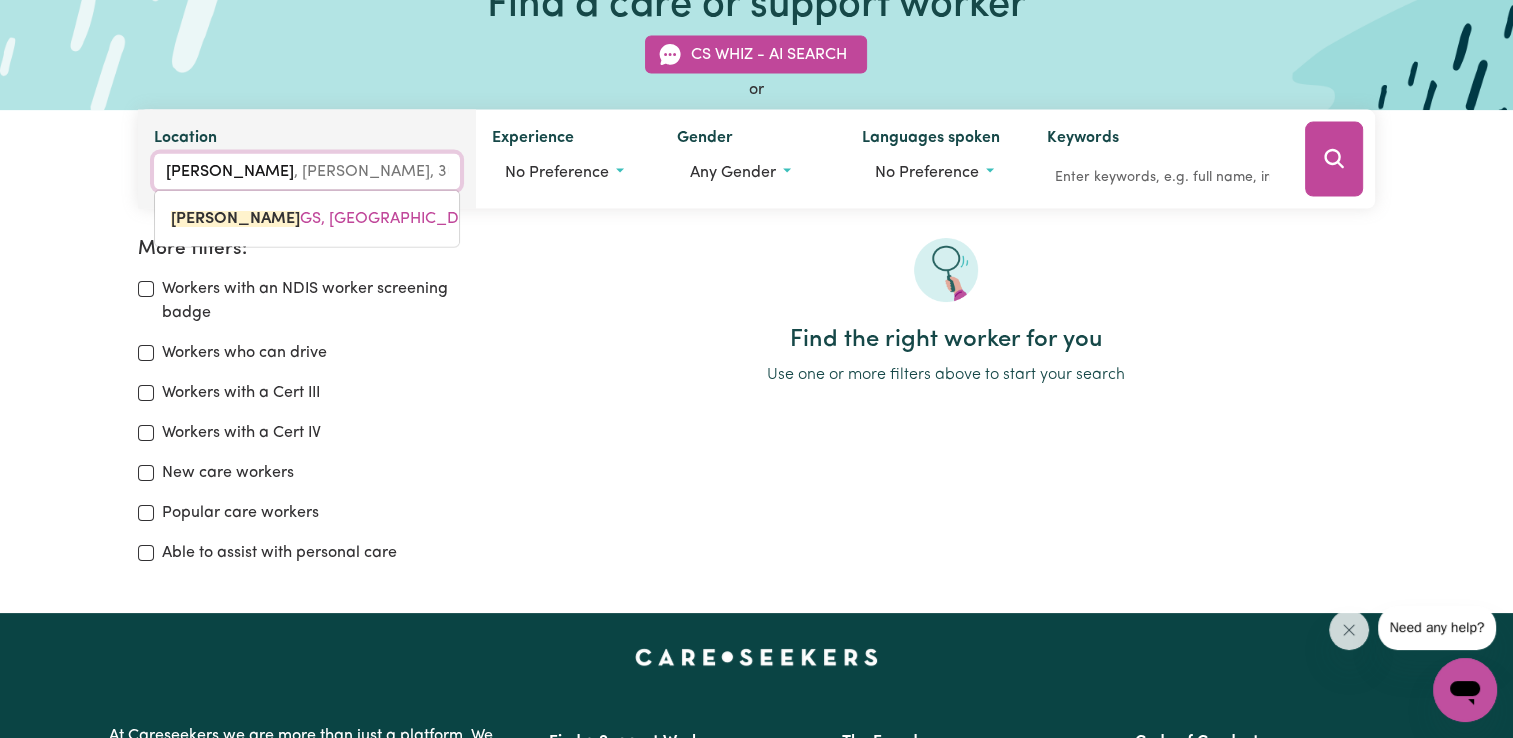 type on "[PERSON_NAME] Spring" 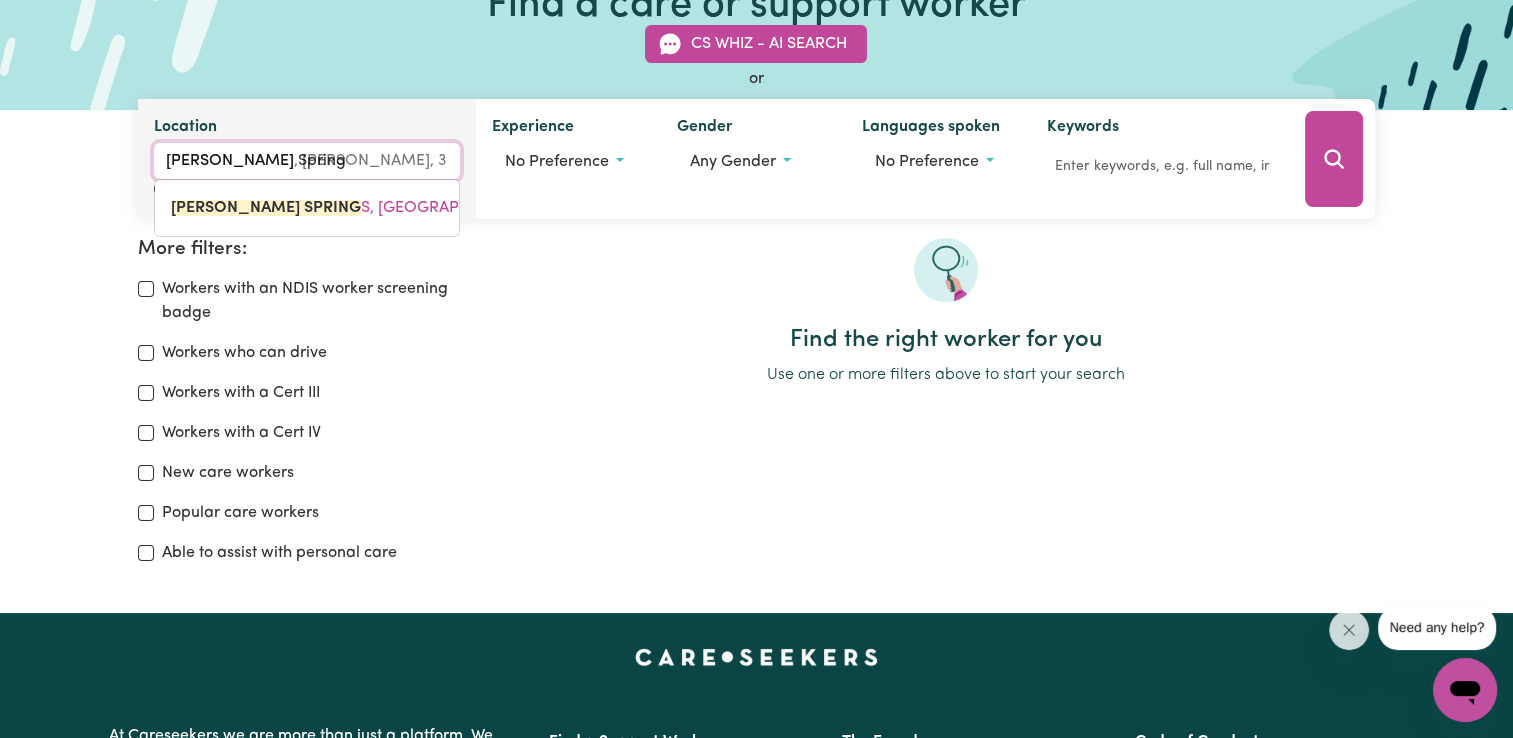 type on "[PERSON_NAME][GEOGRAPHIC_DATA]" 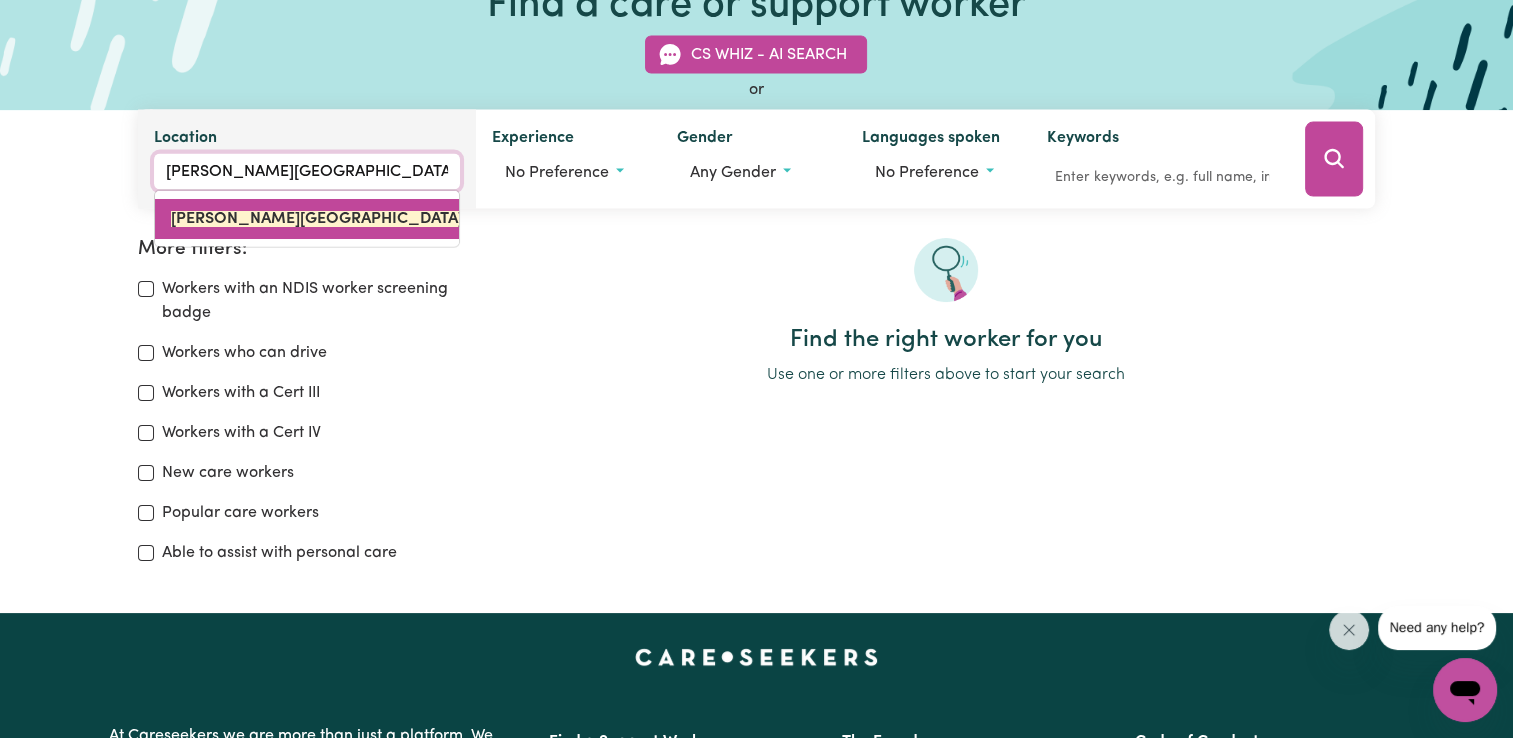 click on "[PERSON_NAME][GEOGRAPHIC_DATA]" at bounding box center [317, 219] 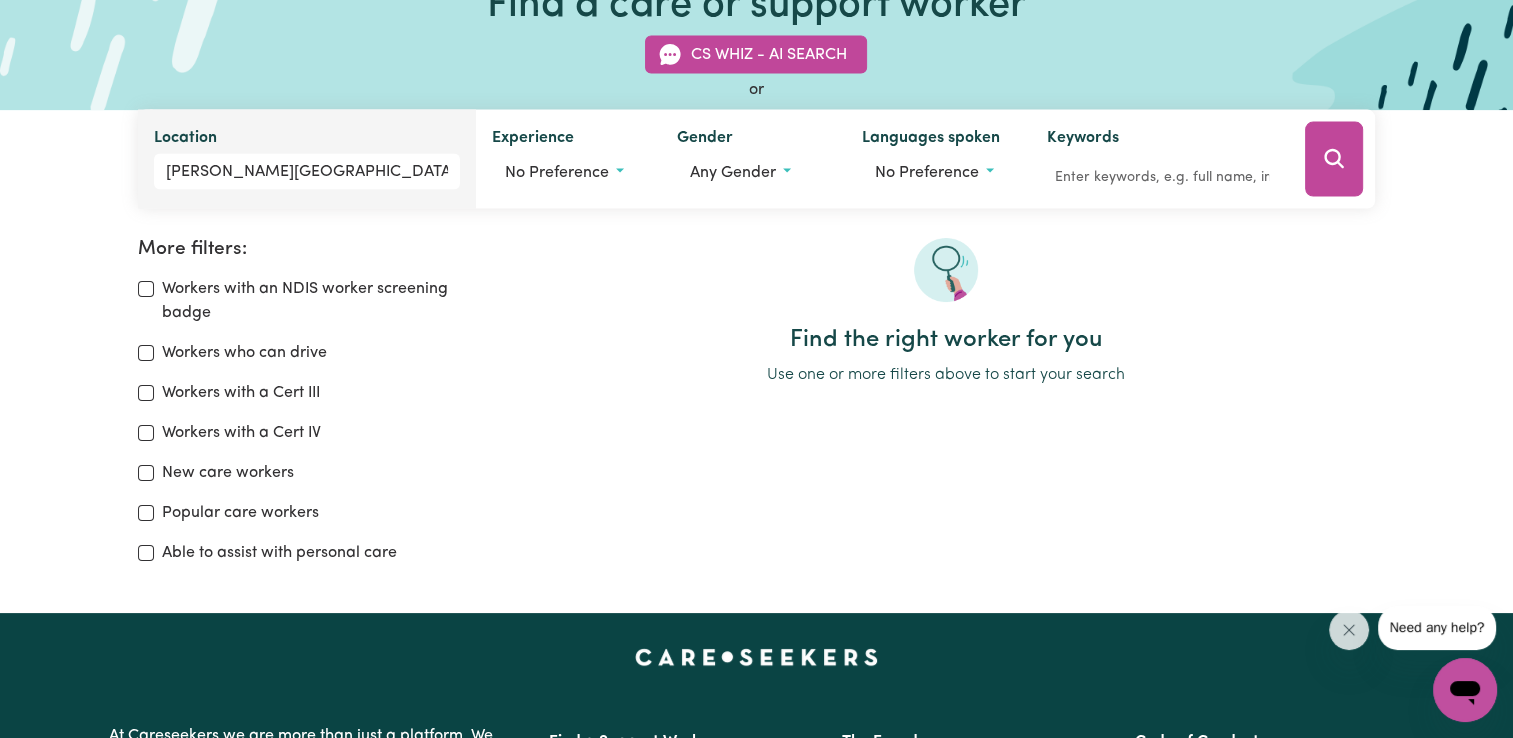 click on "Workers with a Cert III" at bounding box center [315, 393] 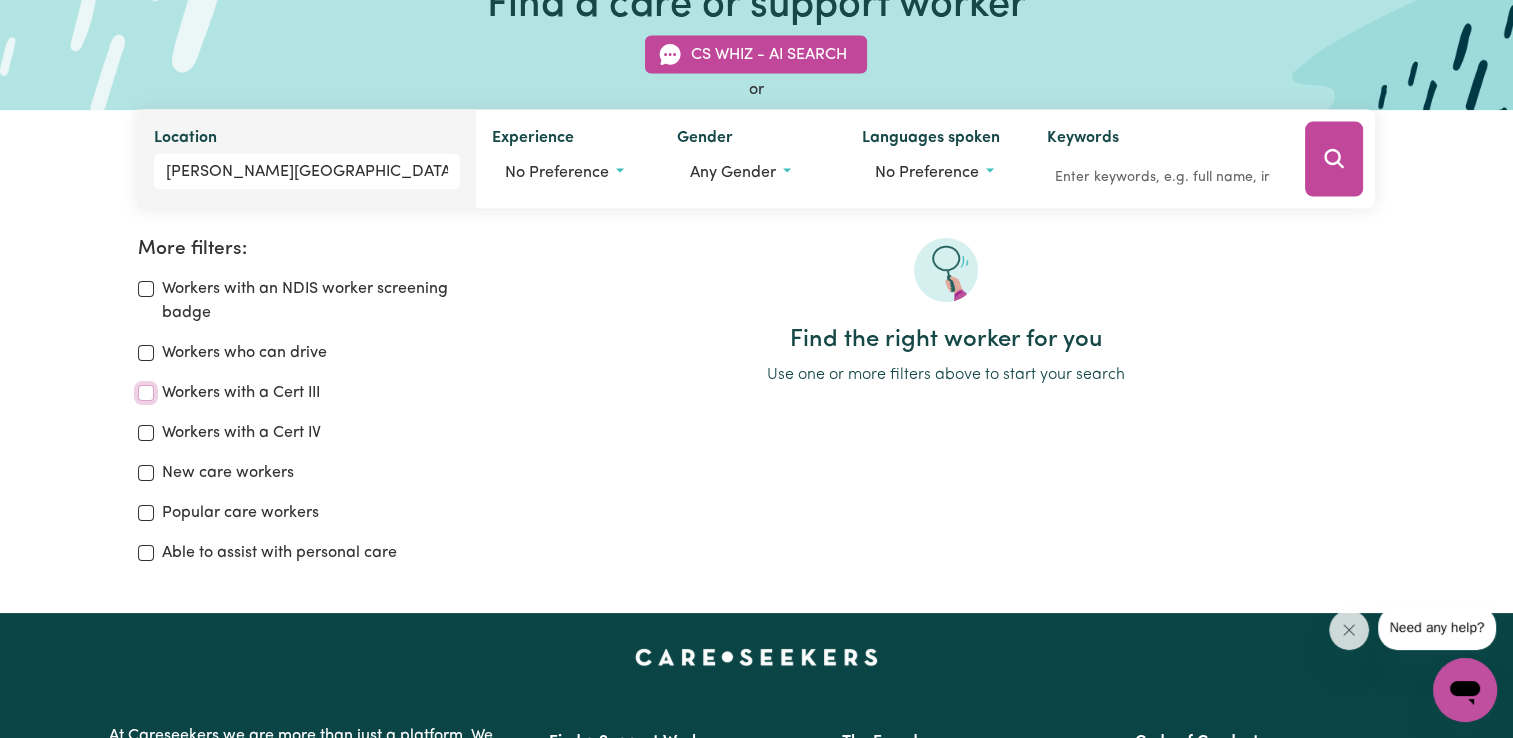 click on "Workers with a Cert III" at bounding box center (146, 393) 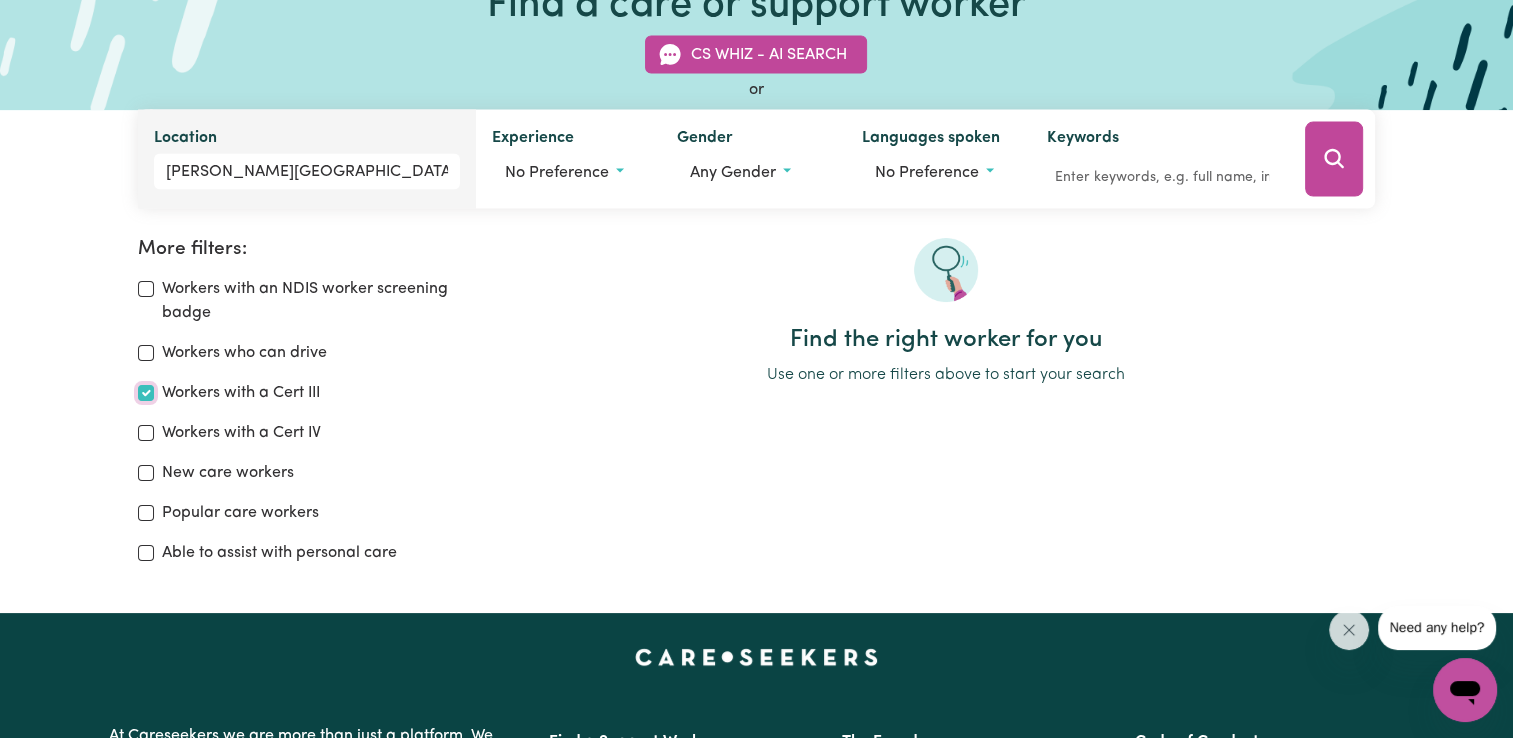 checkbox on "true" 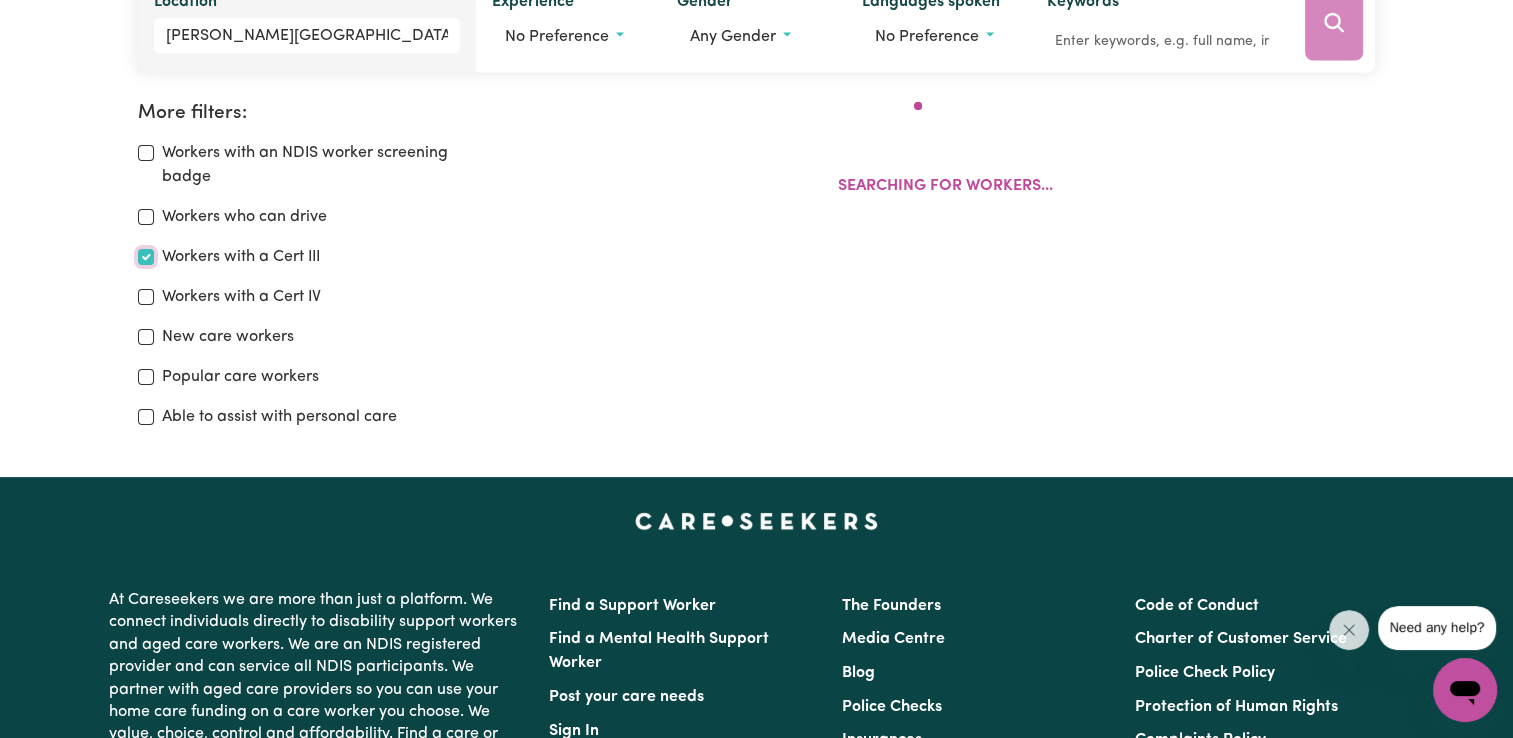 scroll, scrollTop: 333, scrollLeft: 0, axis: vertical 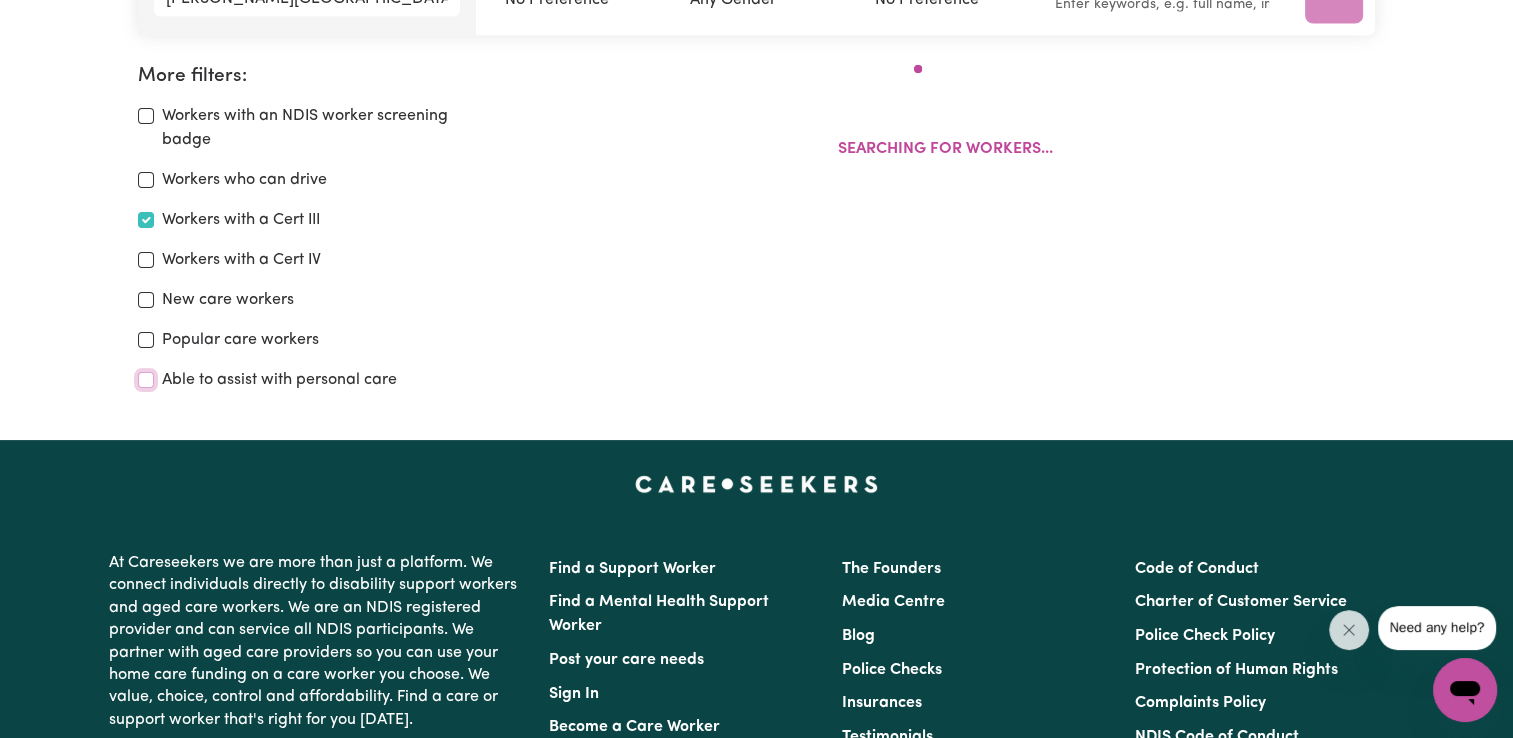 click on "Able to assist with personal care" at bounding box center [146, 380] 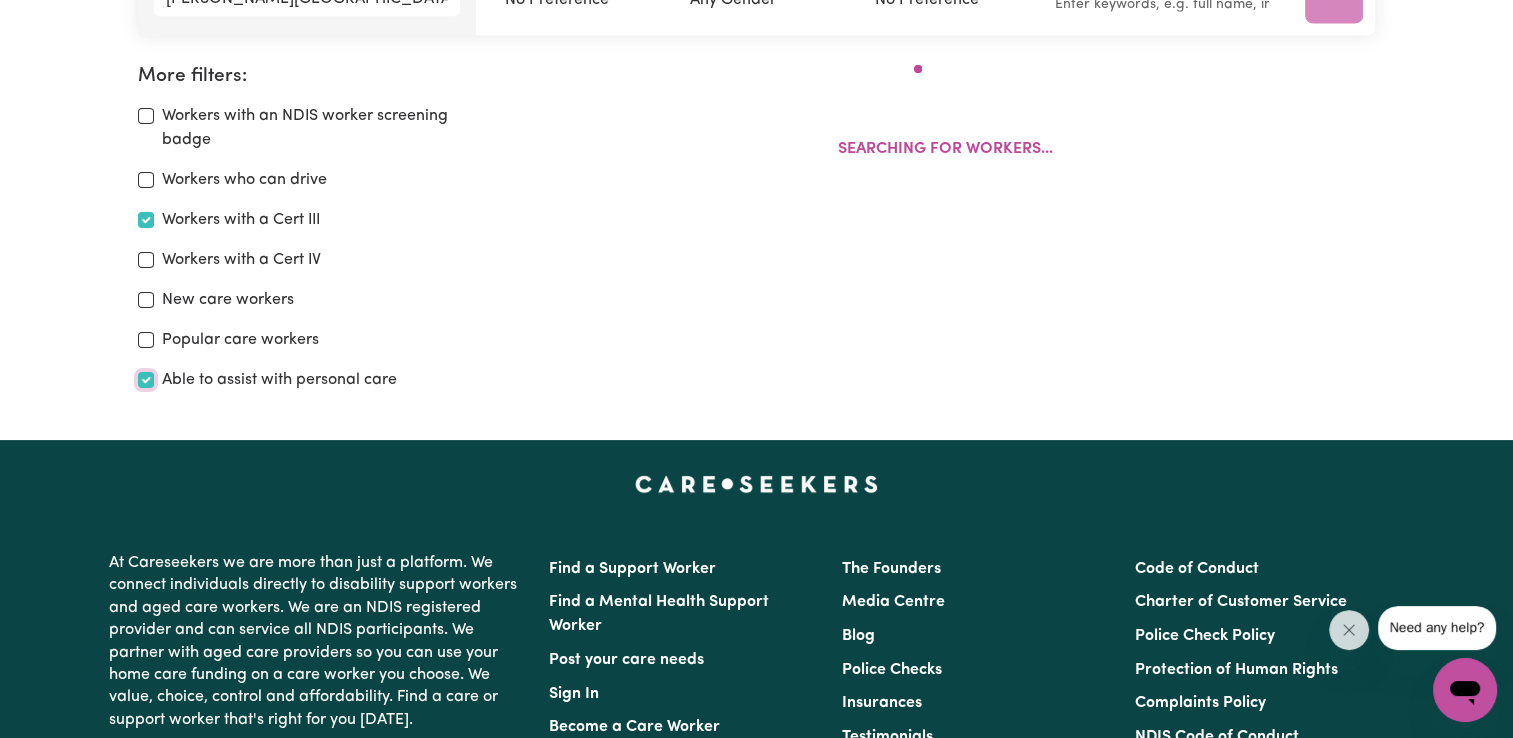 checkbox on "true" 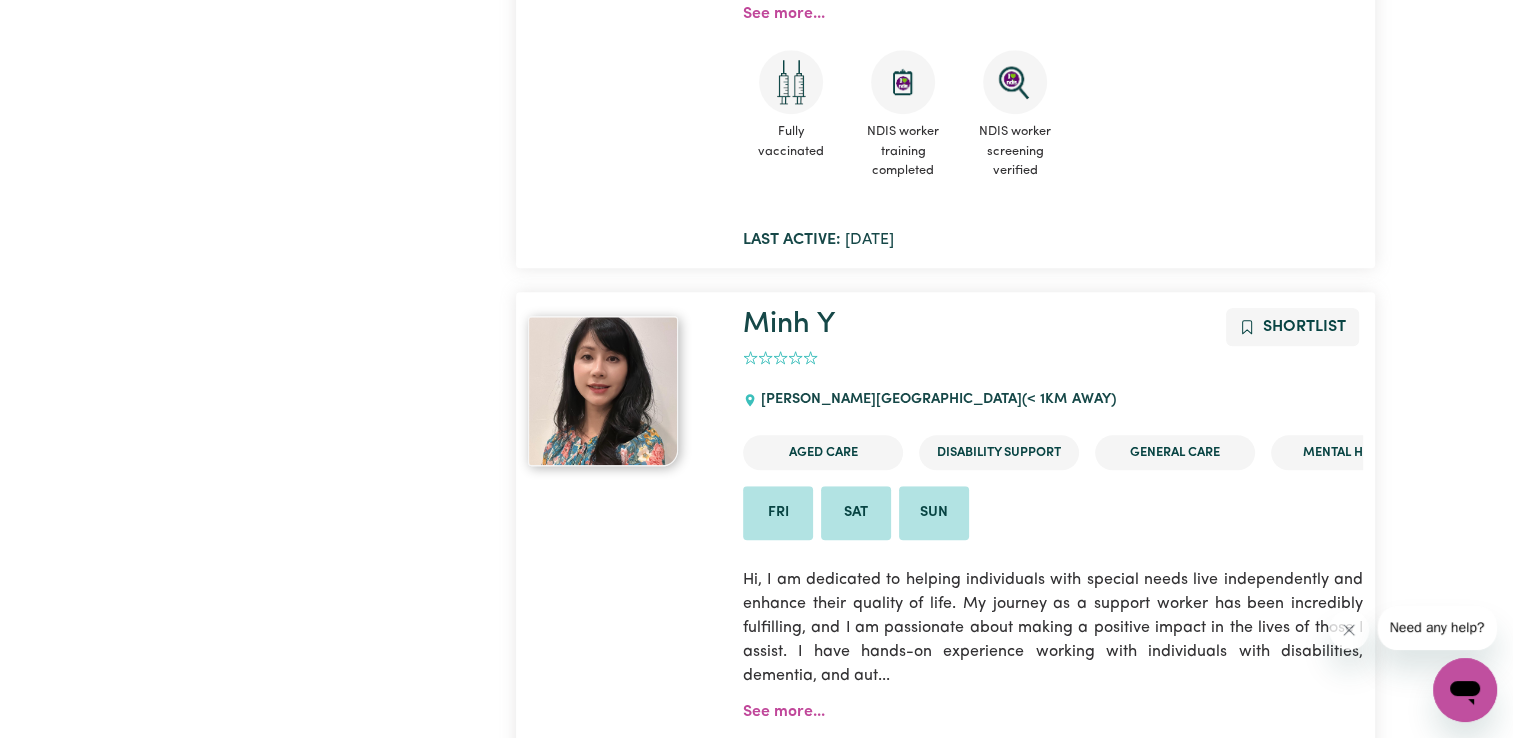 scroll, scrollTop: 2230, scrollLeft: 0, axis: vertical 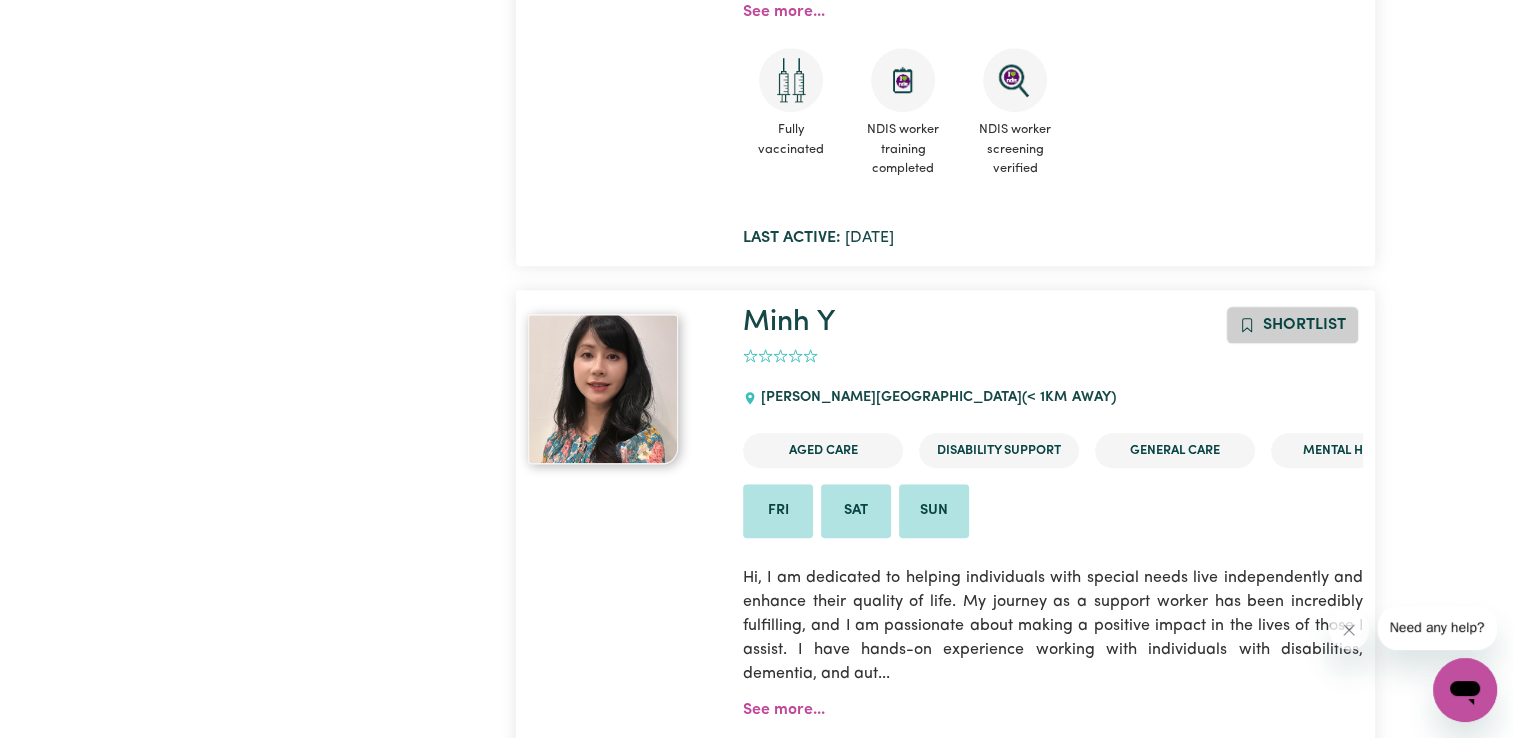 click on "Shortlist" at bounding box center (1304, 325) 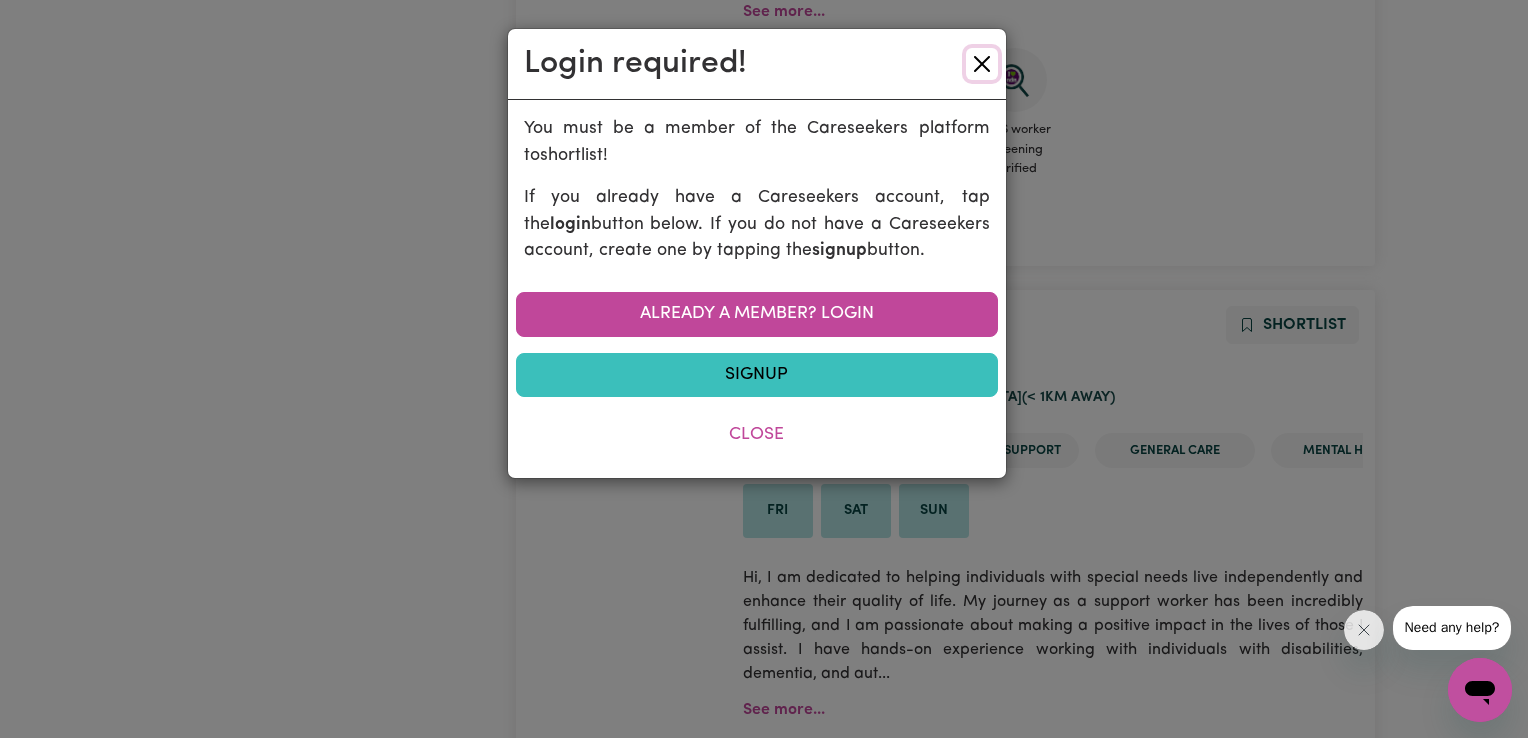 click at bounding box center [982, 64] 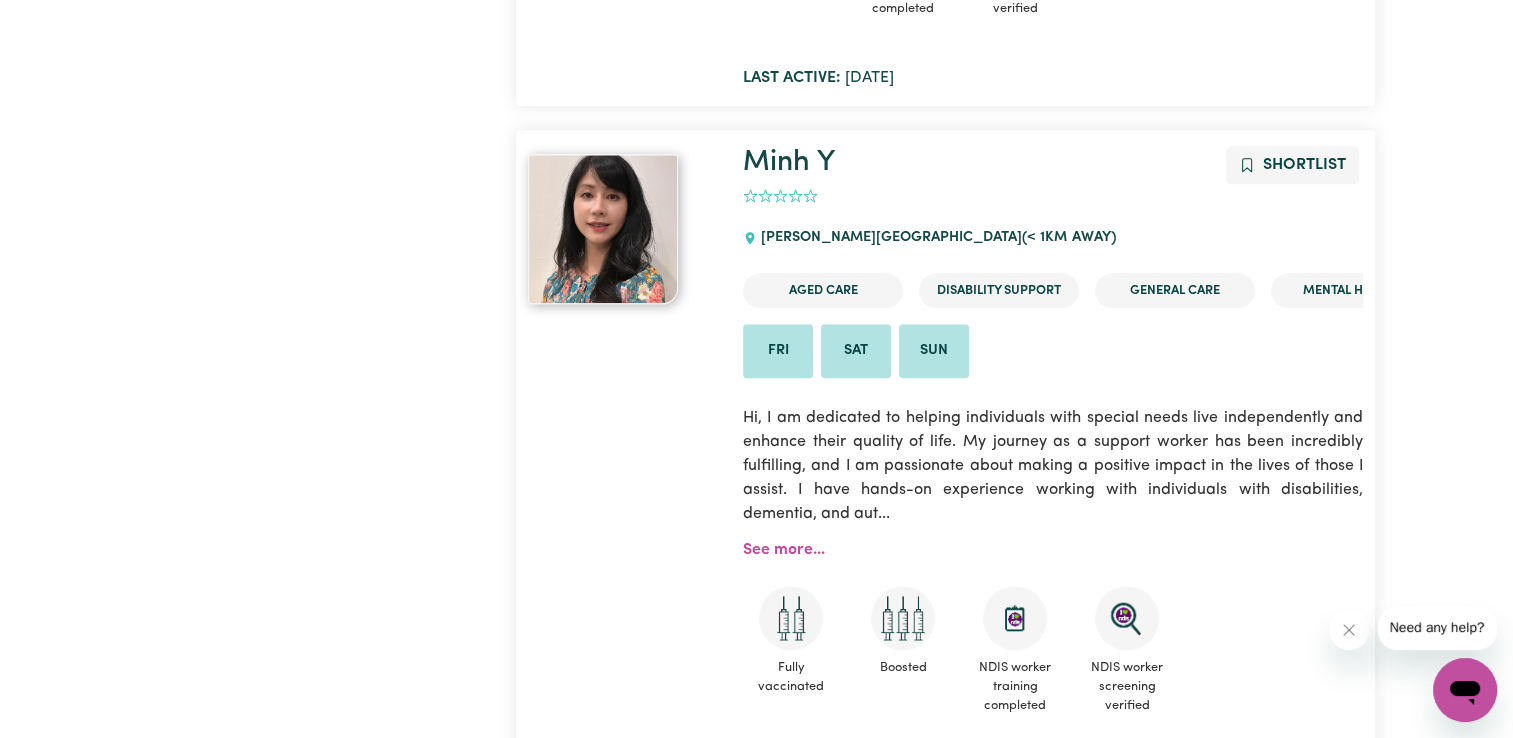 scroll, scrollTop: 2392, scrollLeft: 0, axis: vertical 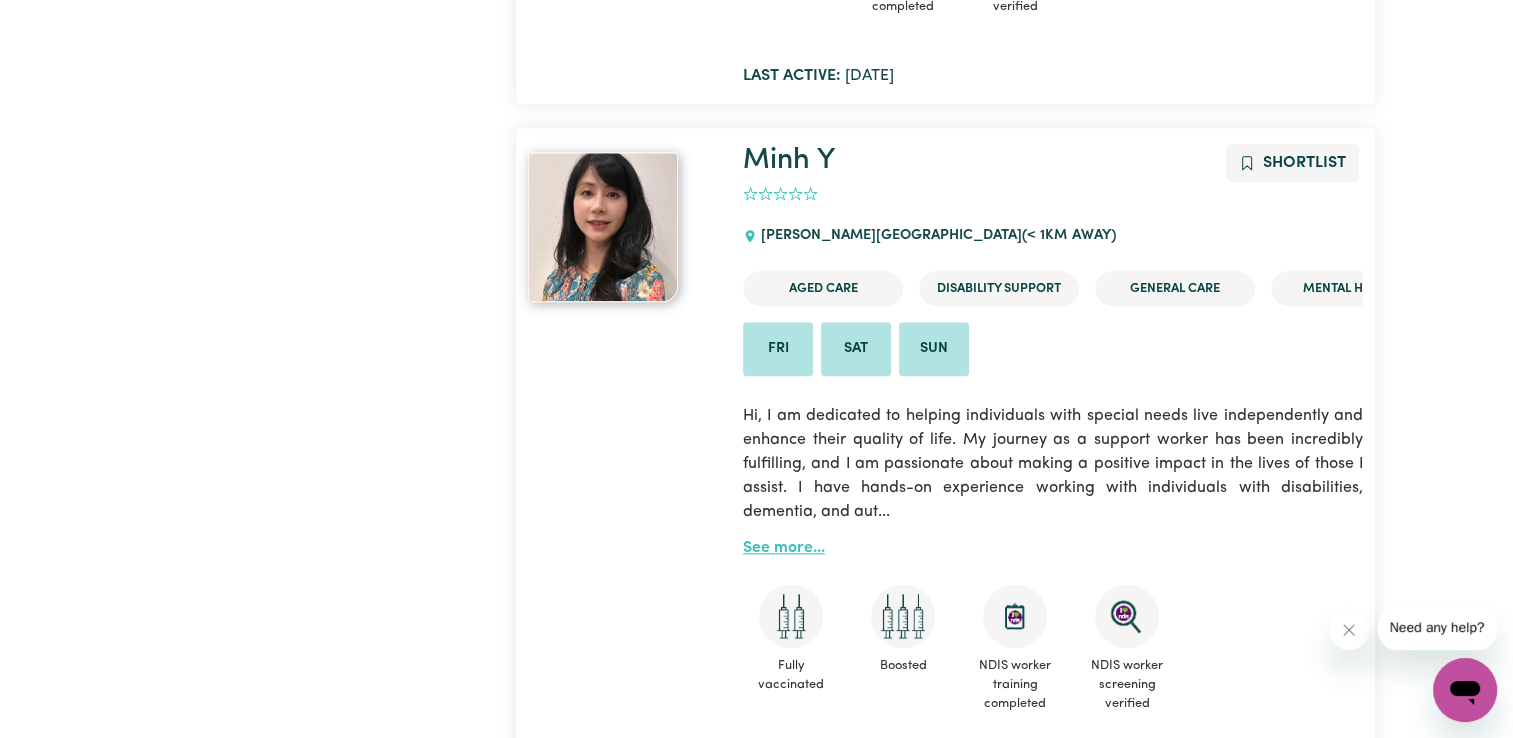 click on "See more..." at bounding box center (784, 548) 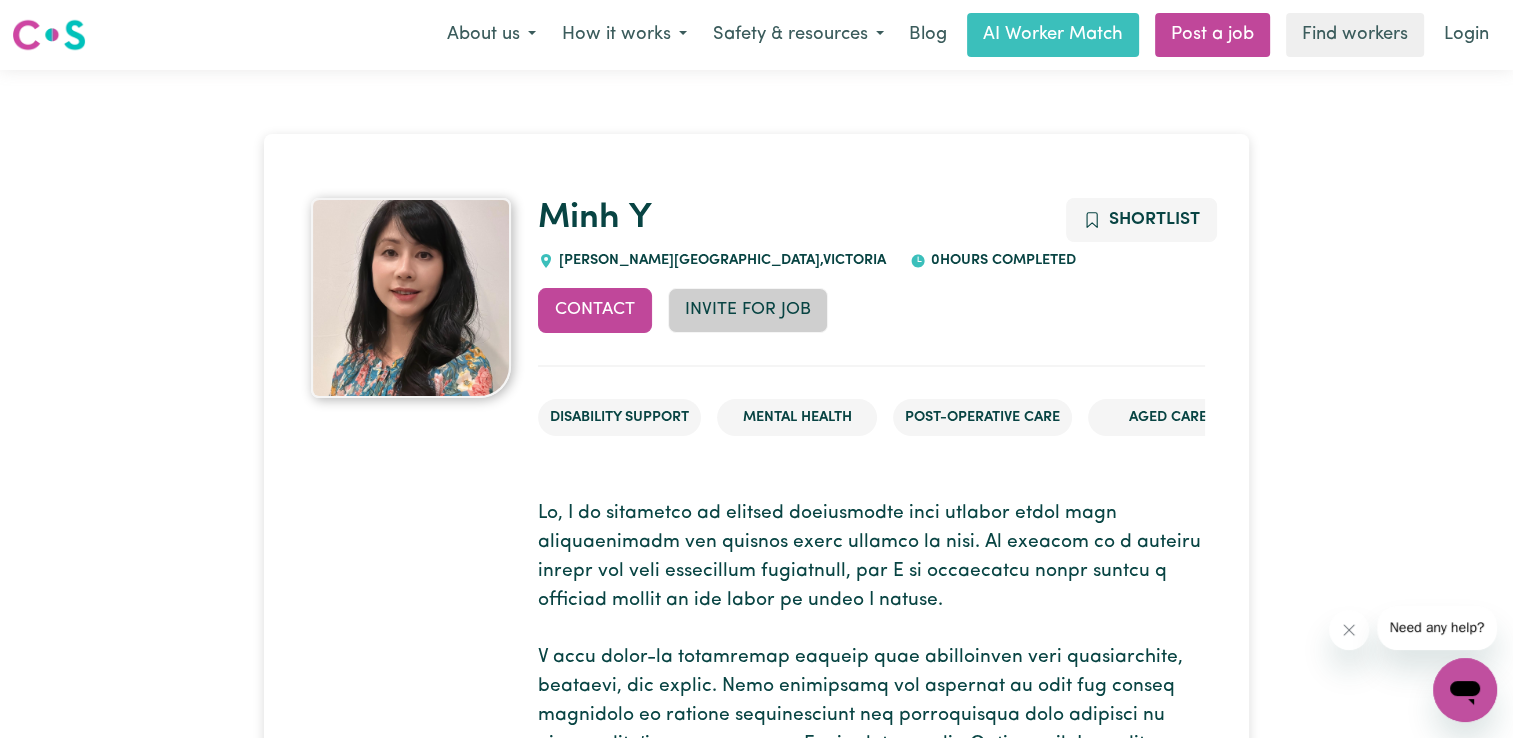 click on "Invite for Job" at bounding box center (748, 310) 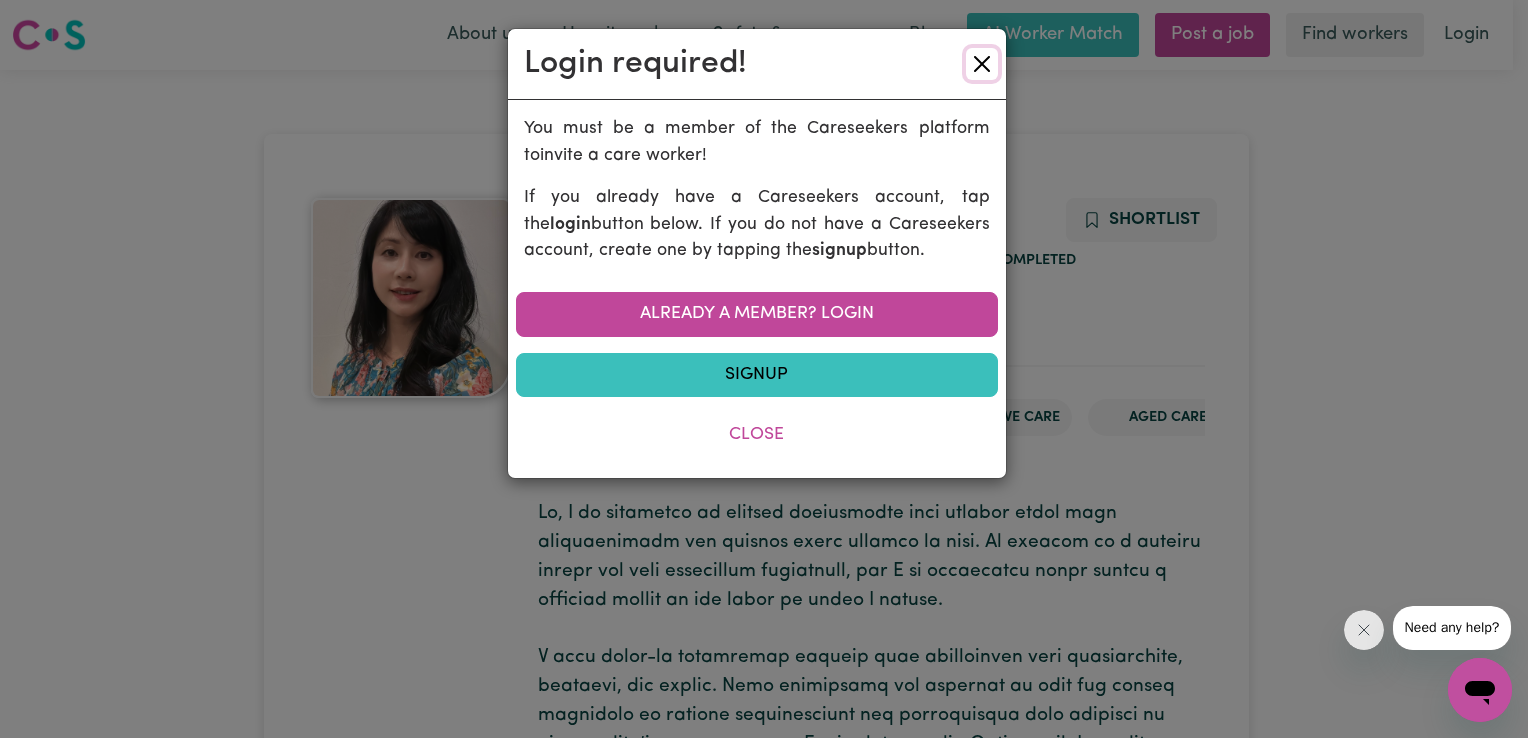 click at bounding box center (982, 64) 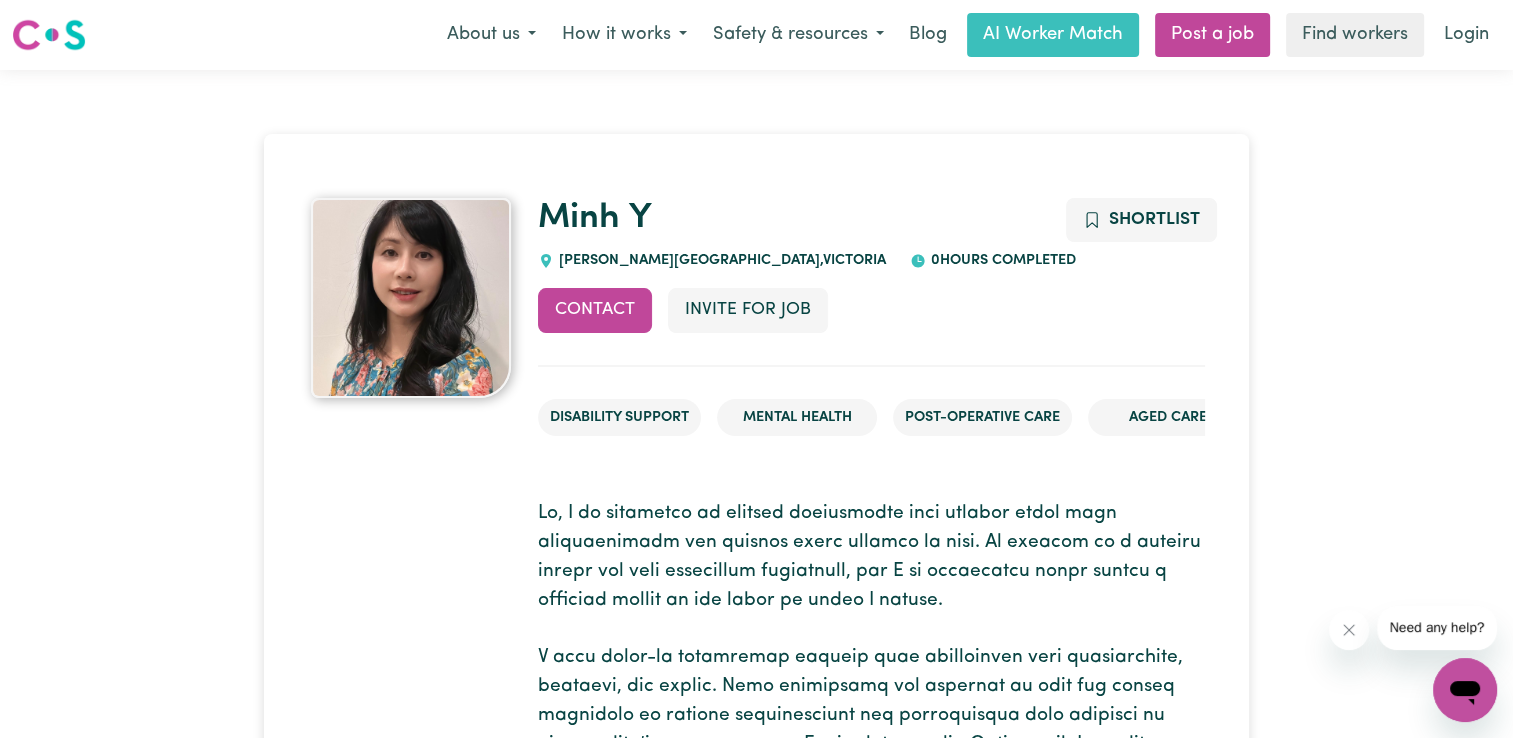 click at bounding box center [411, 298] 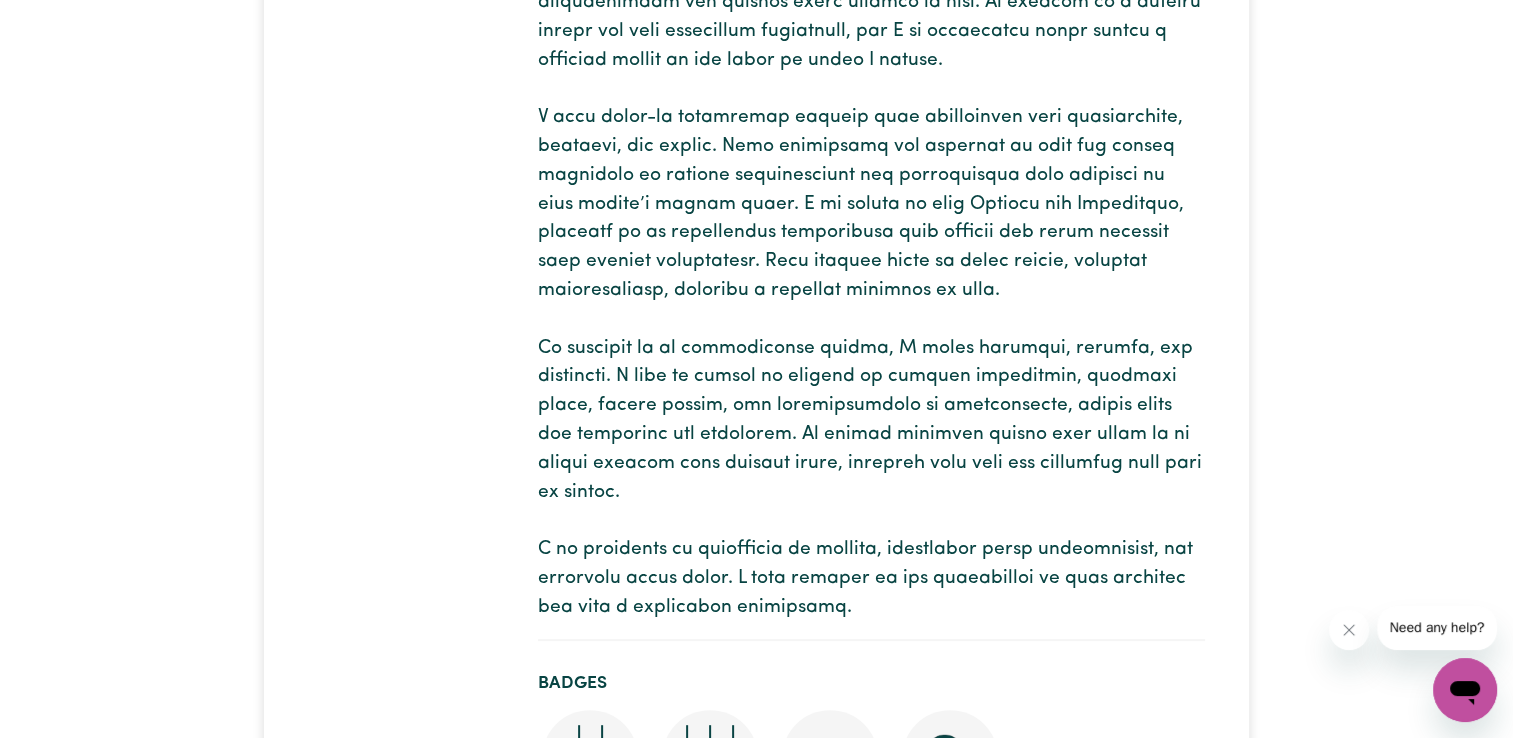 scroll, scrollTop: 0, scrollLeft: 0, axis: both 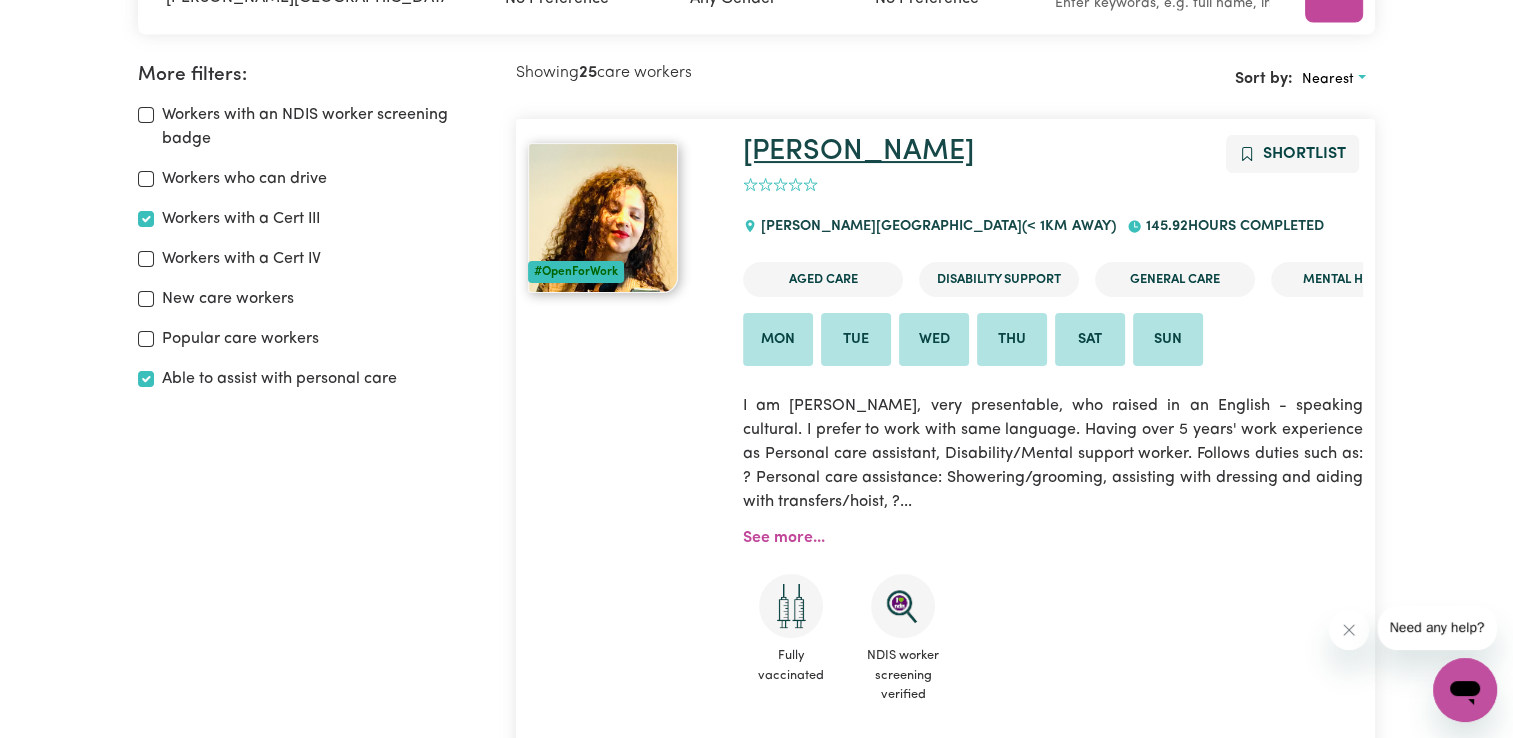 click on "[PERSON_NAME]" at bounding box center (858, 151) 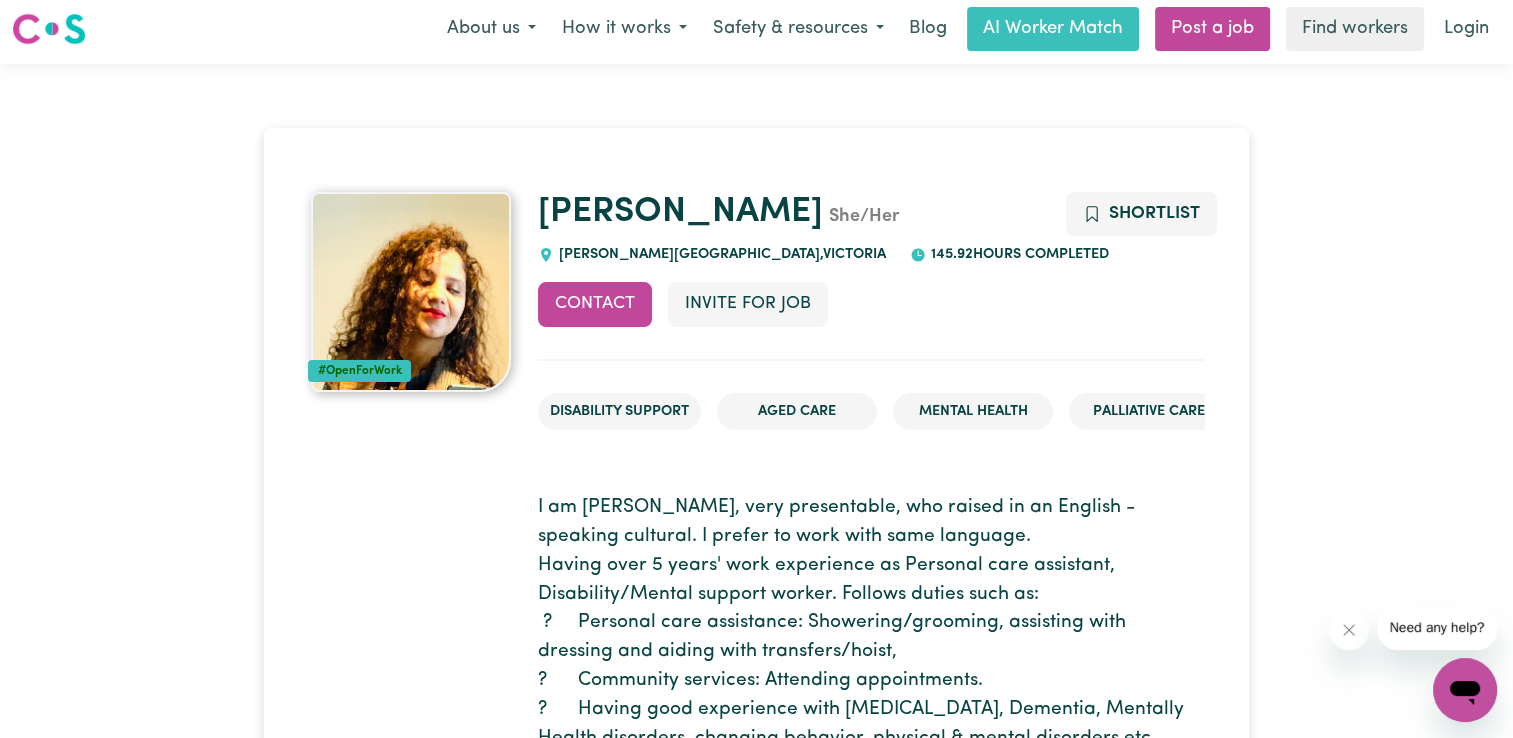 scroll, scrollTop: 0, scrollLeft: 0, axis: both 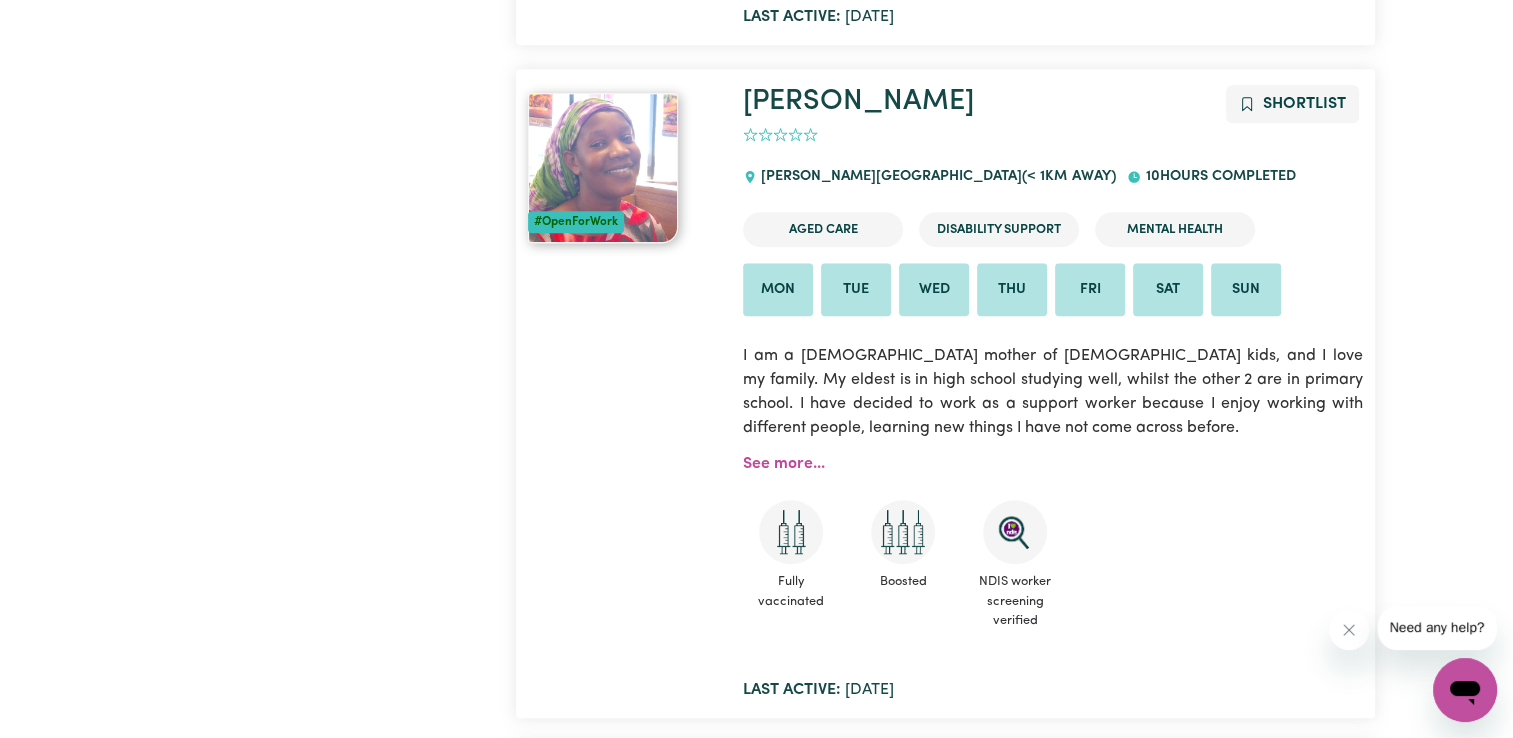click at bounding box center [603, 168] 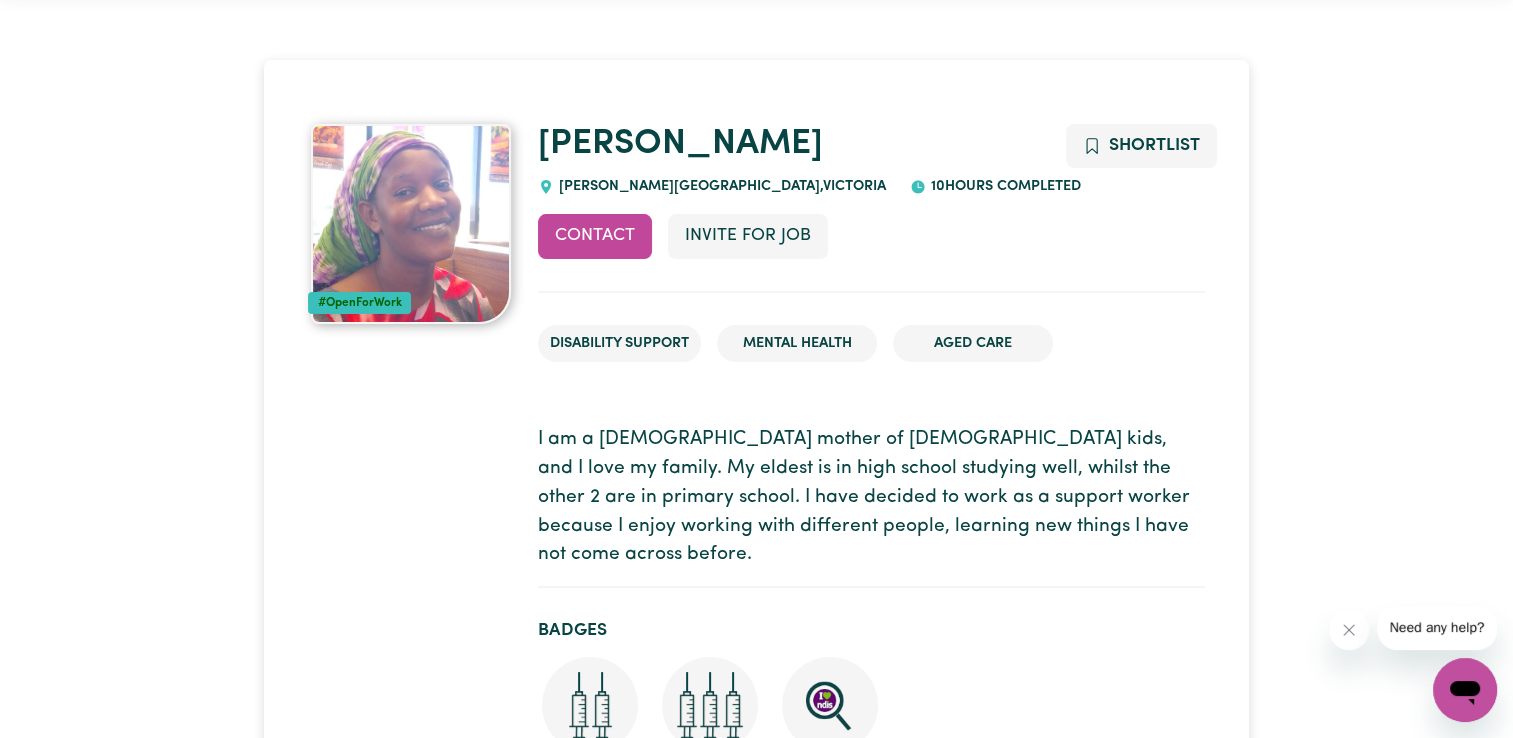 scroll, scrollTop: 0, scrollLeft: 0, axis: both 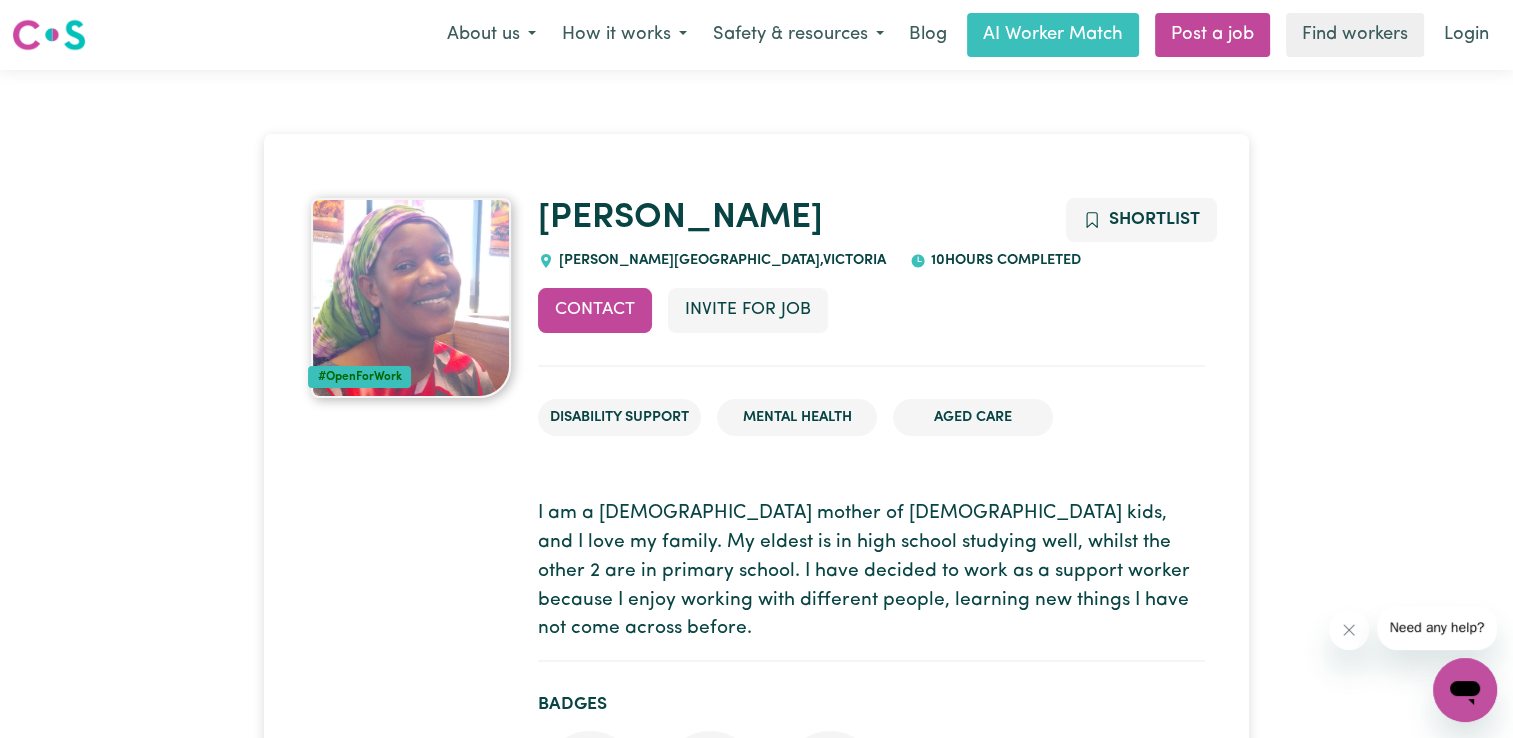 click at bounding box center (411, 298) 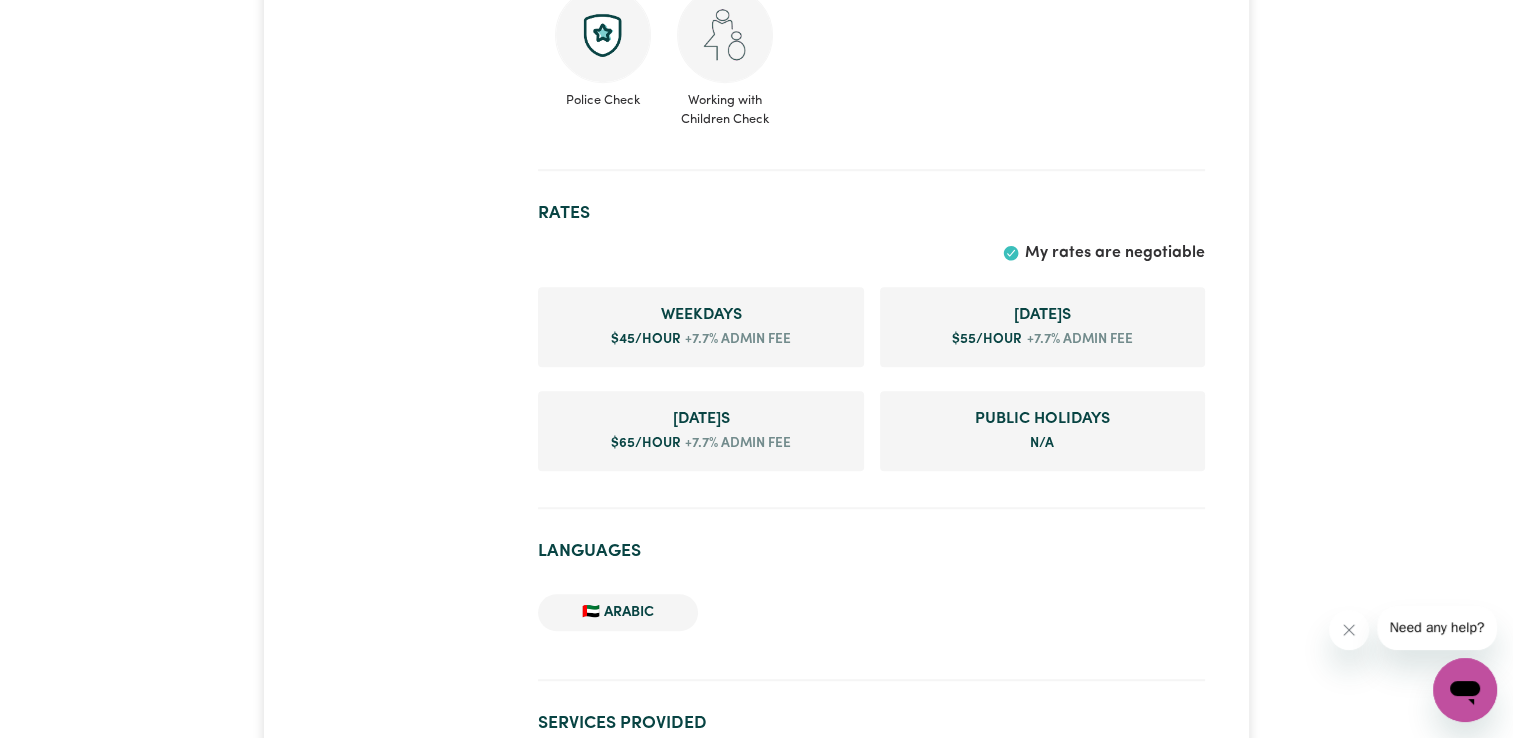 scroll, scrollTop: 1178, scrollLeft: 0, axis: vertical 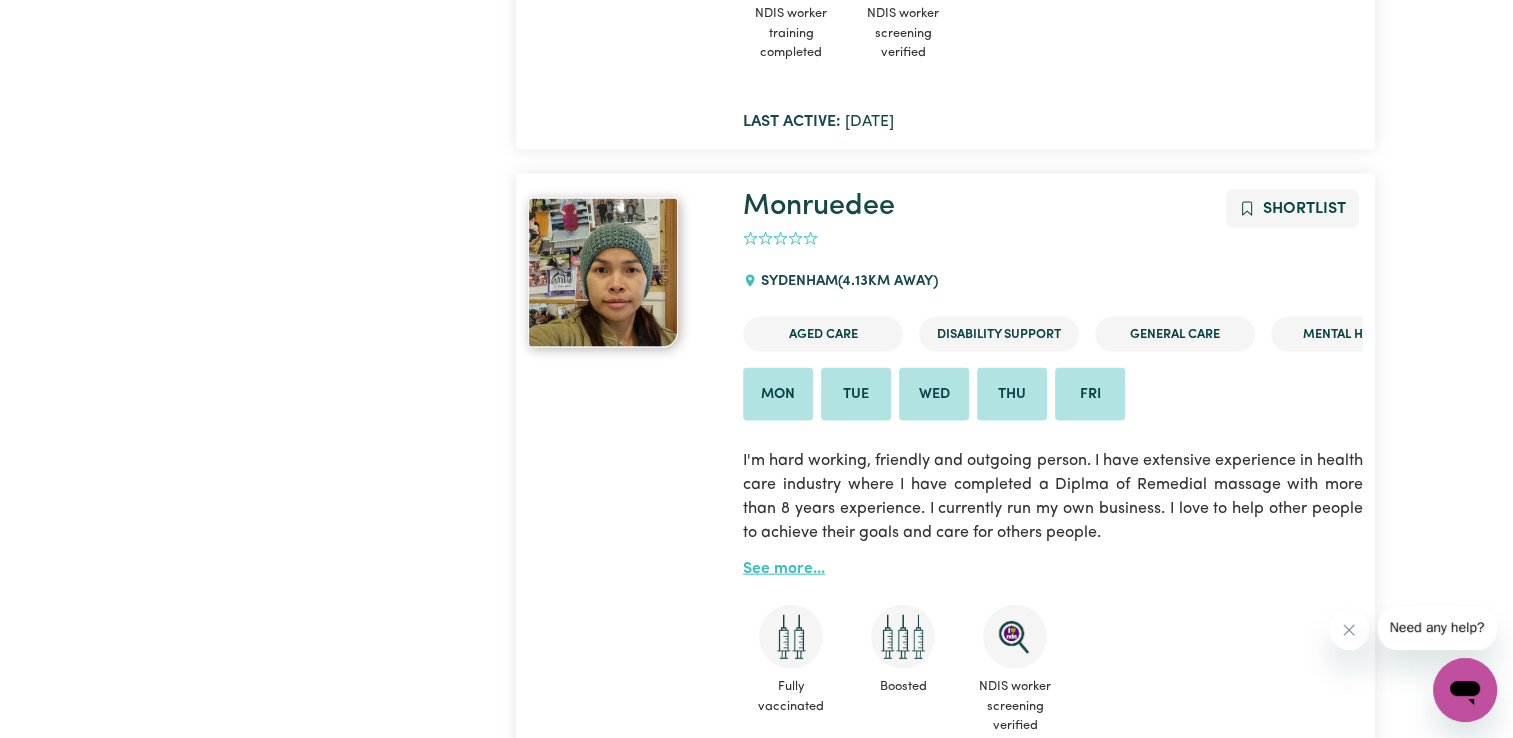 click on "See more..." at bounding box center [784, 569] 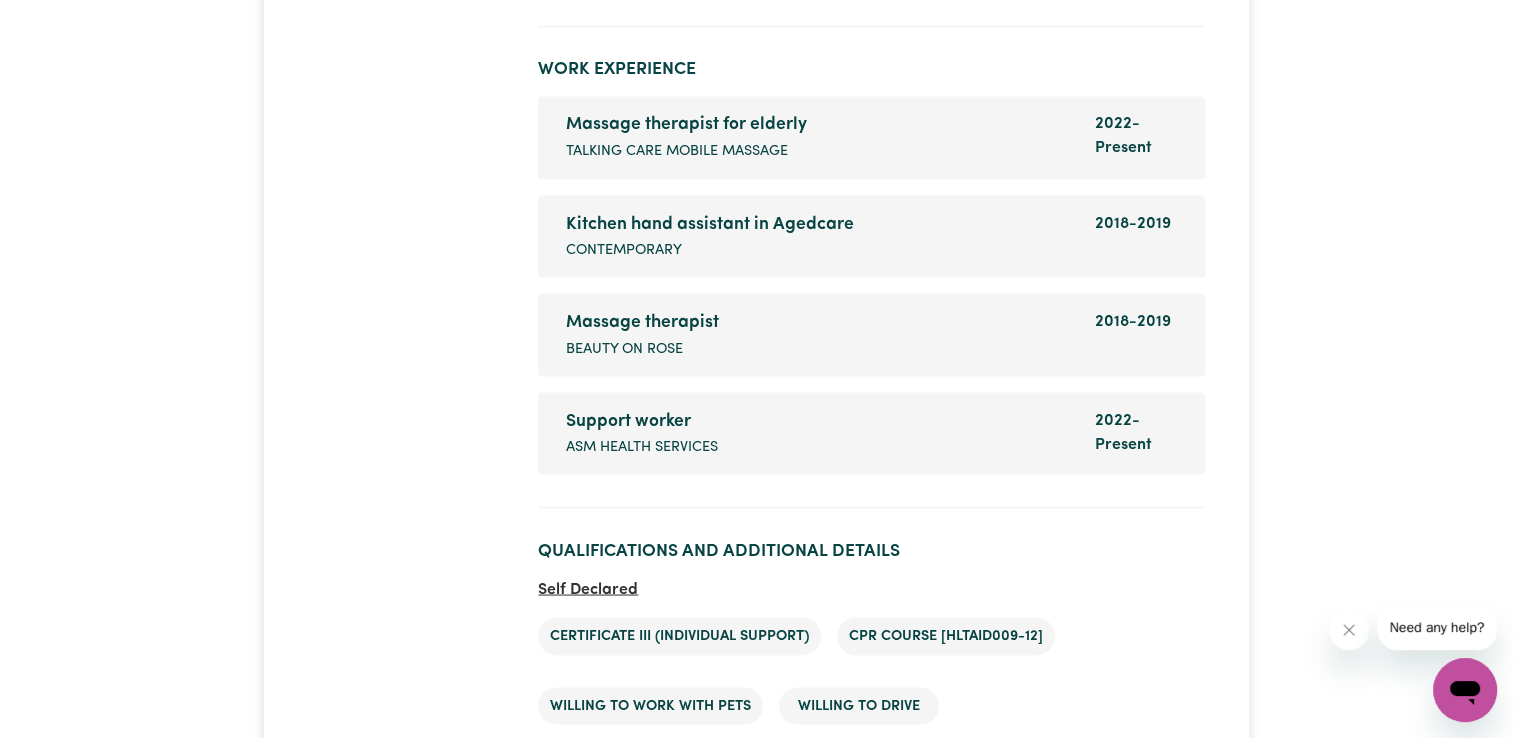 scroll, scrollTop: 3620, scrollLeft: 0, axis: vertical 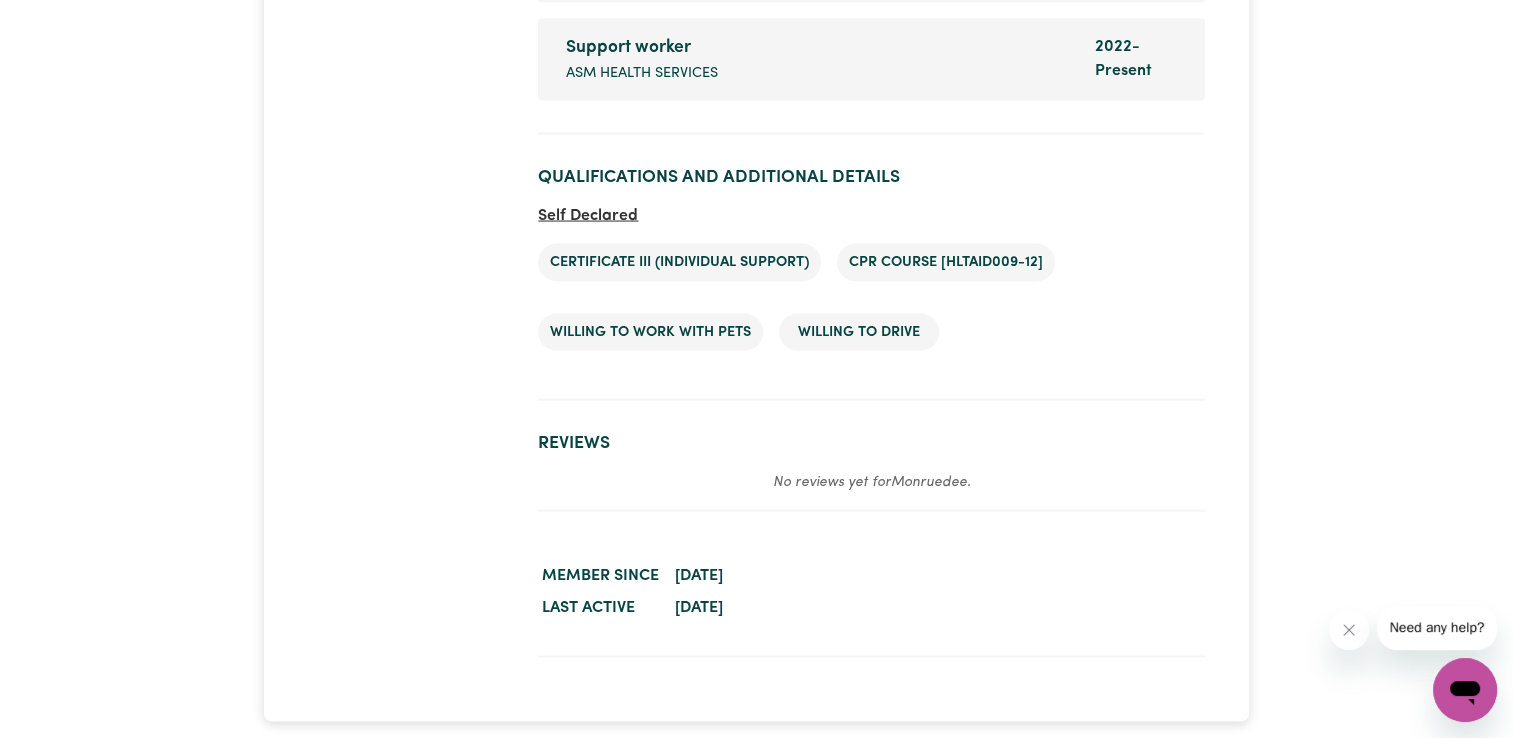 click on "[DATE]" at bounding box center (699, 576) 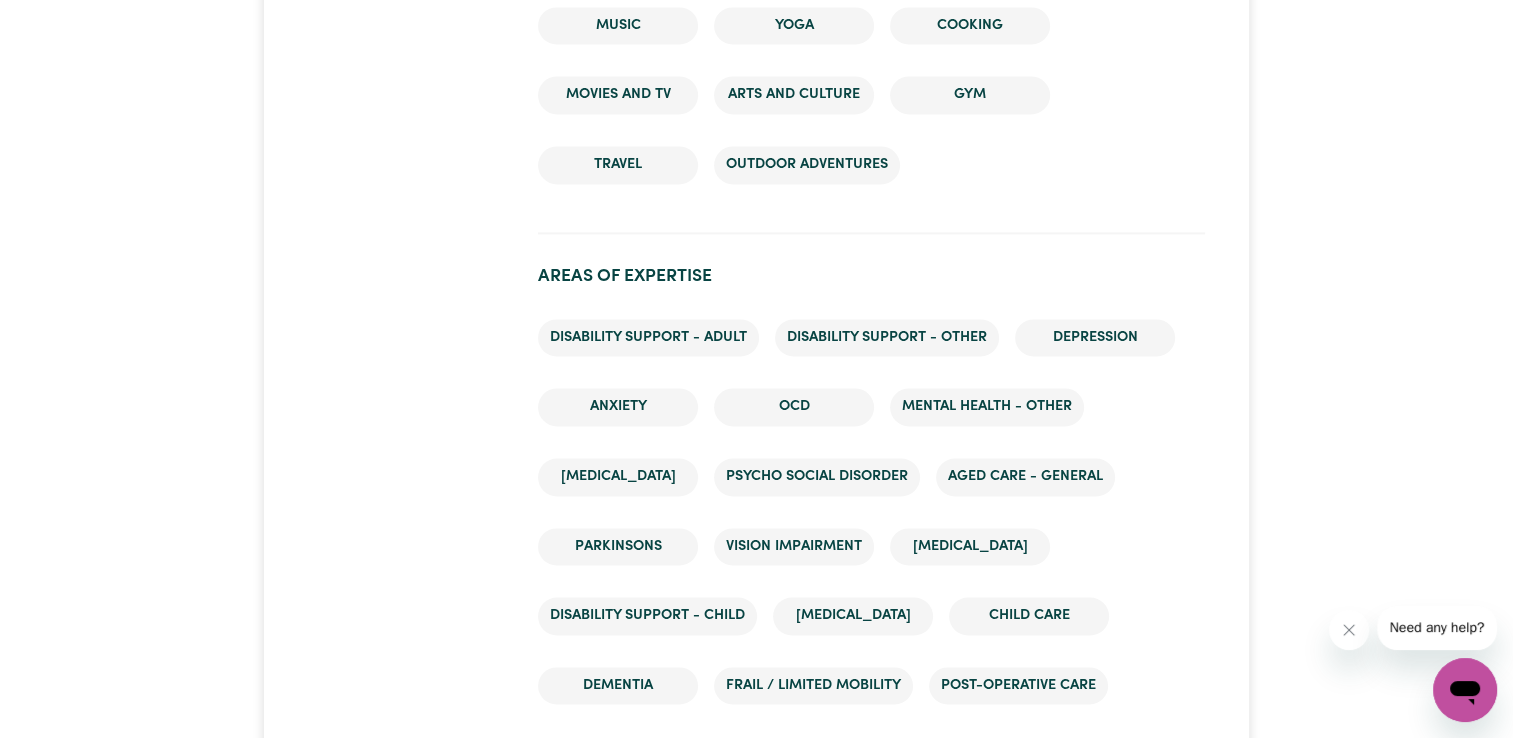 scroll, scrollTop: 2752, scrollLeft: 0, axis: vertical 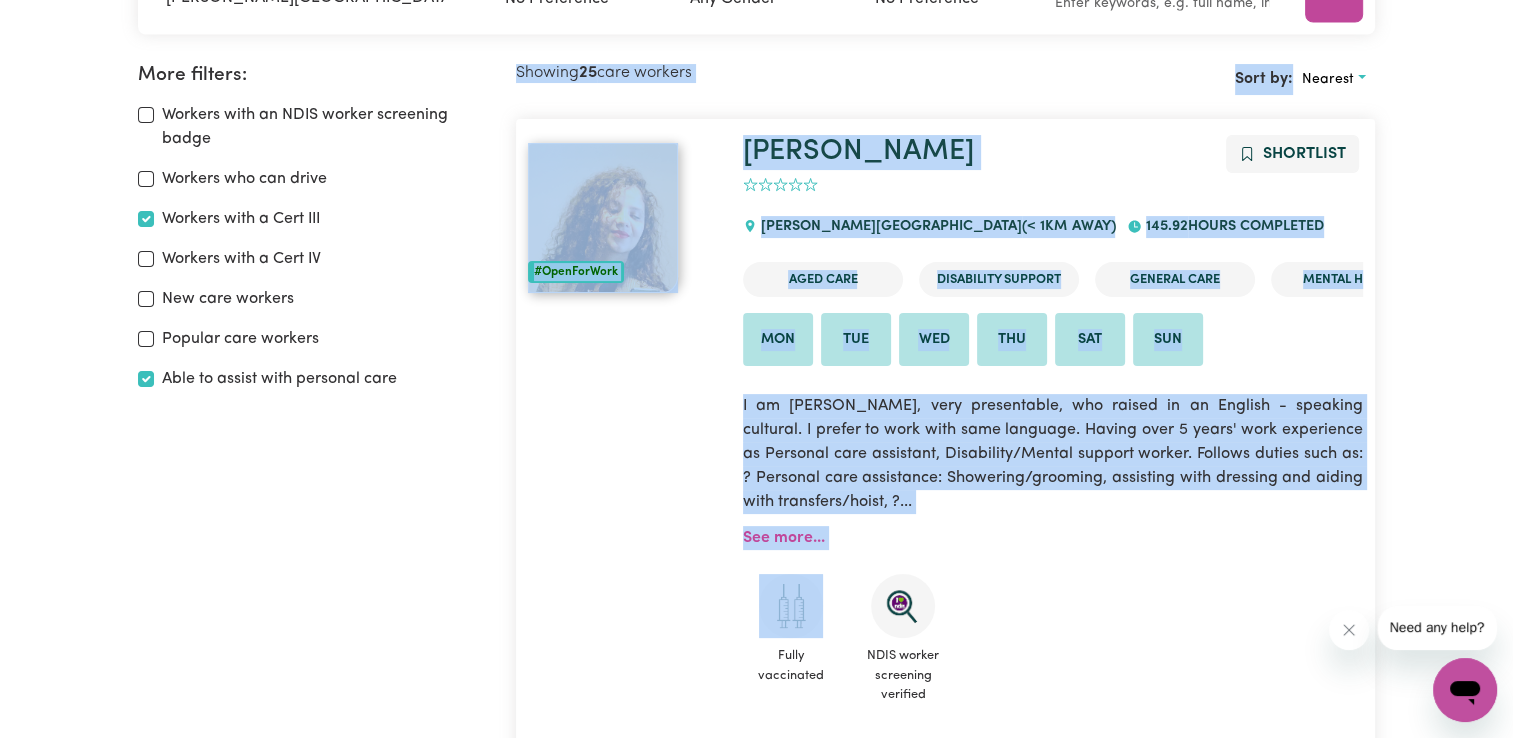 drag, startPoint x: 821, startPoint y: 558, endPoint x: 776, endPoint y: 549, distance: 45.891174 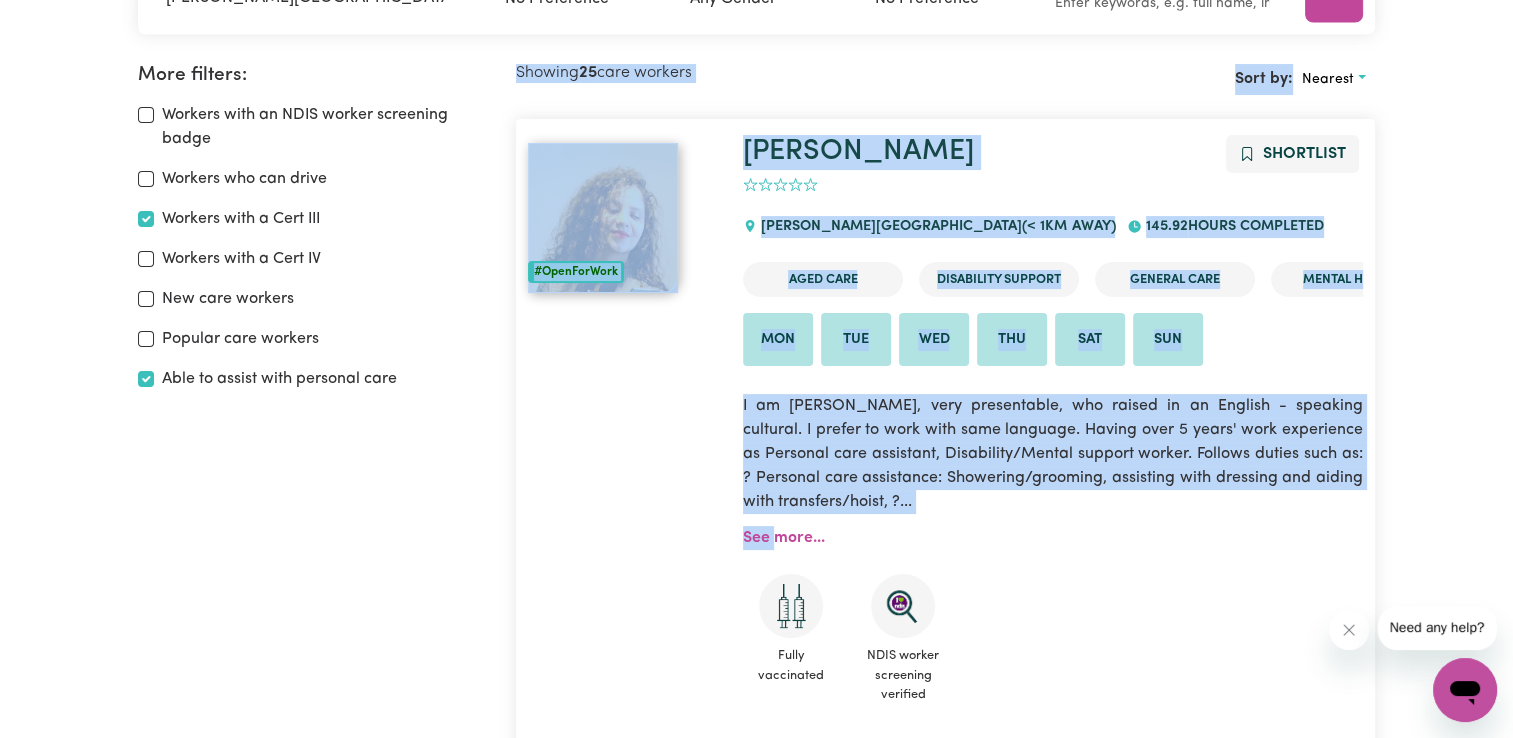 click on "[PERSON_NAME] Shortlist 0 [PERSON_NAME] SPRINGS  (< 1km away) 145.92  hours completed Aged Care Disability Support General Care Mental Health Mon Tue Wed Thu Sat Sun I am [PERSON_NAME], very presentable, who raised in an English - speaking cultural. I prefer to work with same language.
Having over 5 years' work experience as Personal care assistant, Disability/Mental support worker. Follows duties such as:
?	Personal care assistance: Showering/grooming, assisting with dressing and aiding with transfers/hoist,
?... See more... Fully vaccinated NDIS worker screening verified Last active:    [DATE]" at bounding box center (1053, 455) 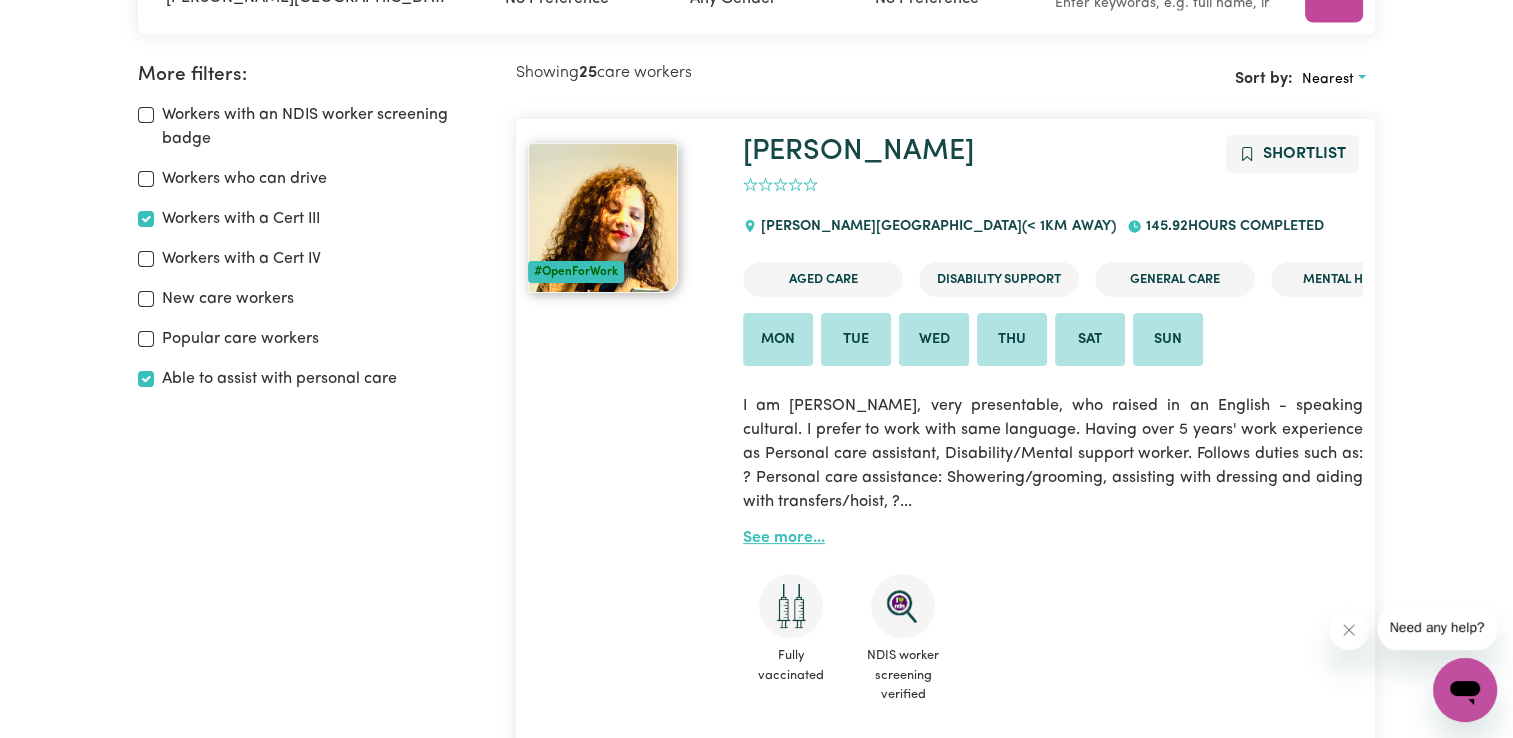 click on "See more..." at bounding box center [784, 538] 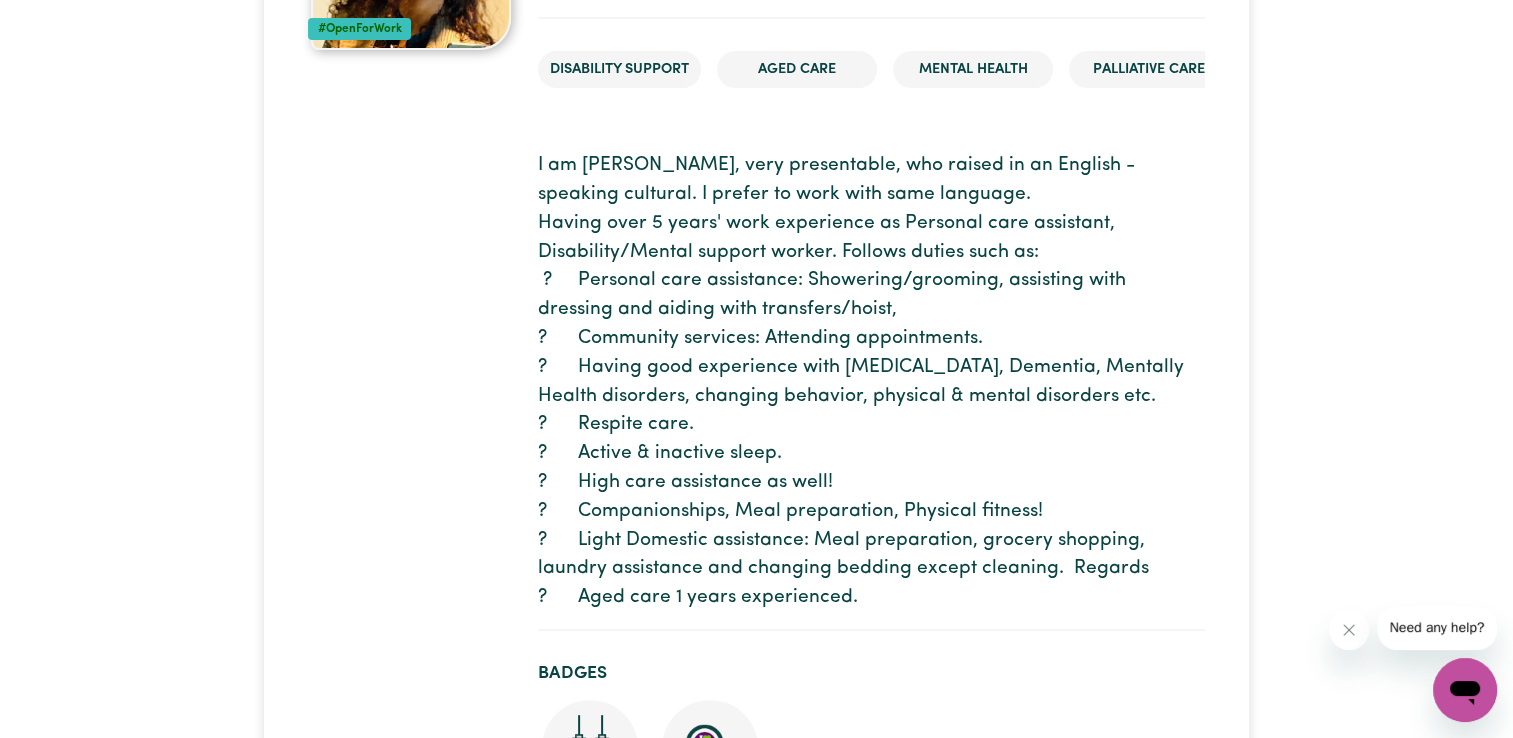 scroll, scrollTop: 348, scrollLeft: 0, axis: vertical 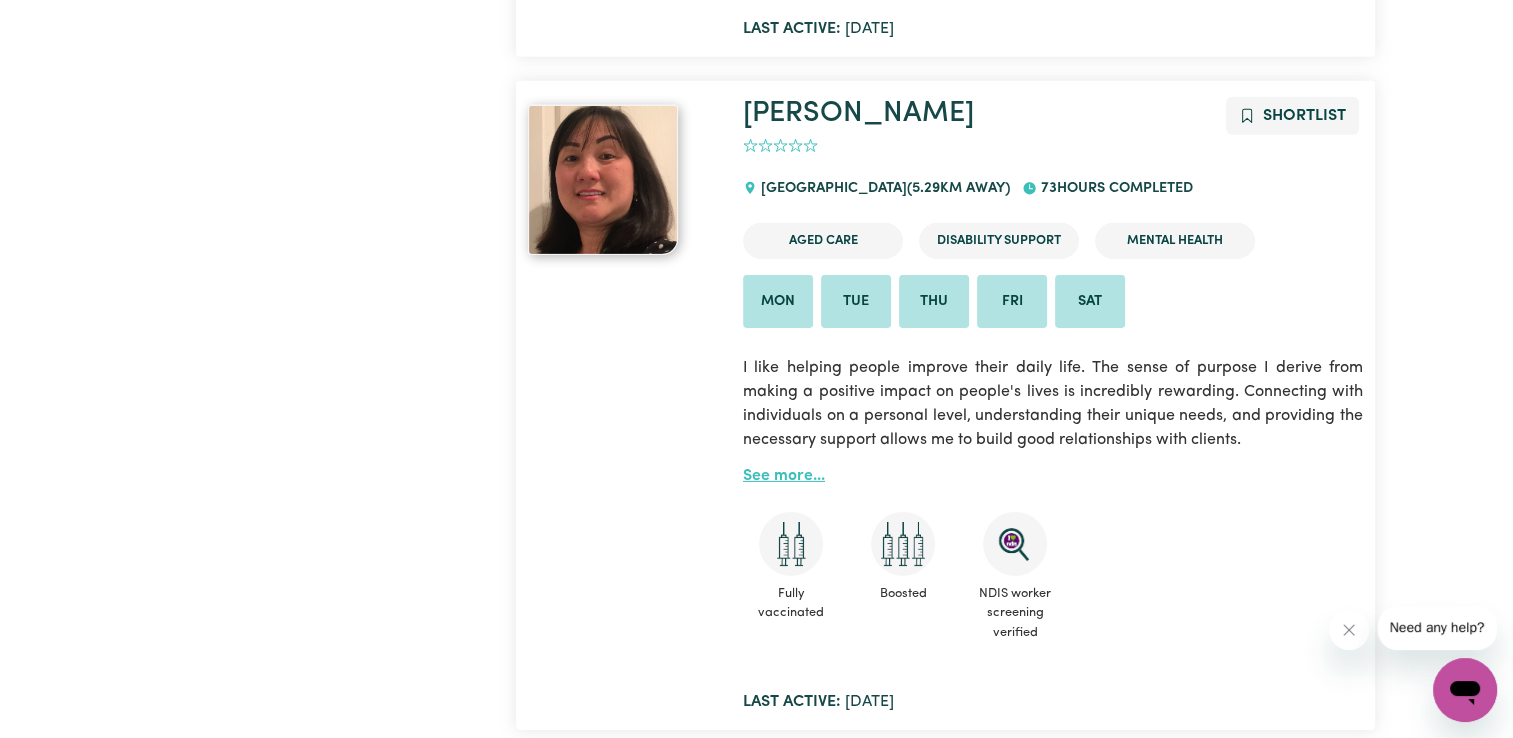 click on "See more..." at bounding box center [784, 476] 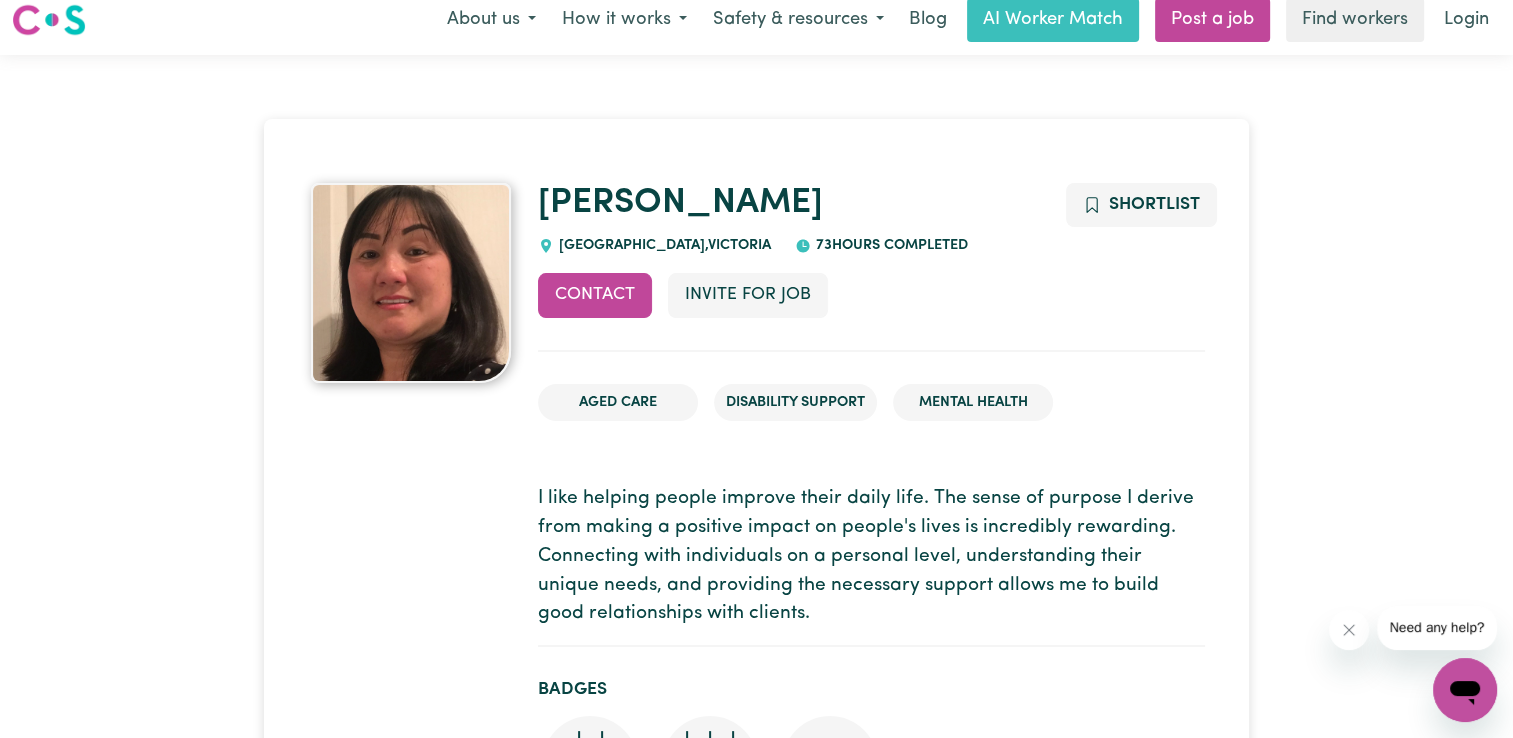scroll, scrollTop: 0, scrollLeft: 0, axis: both 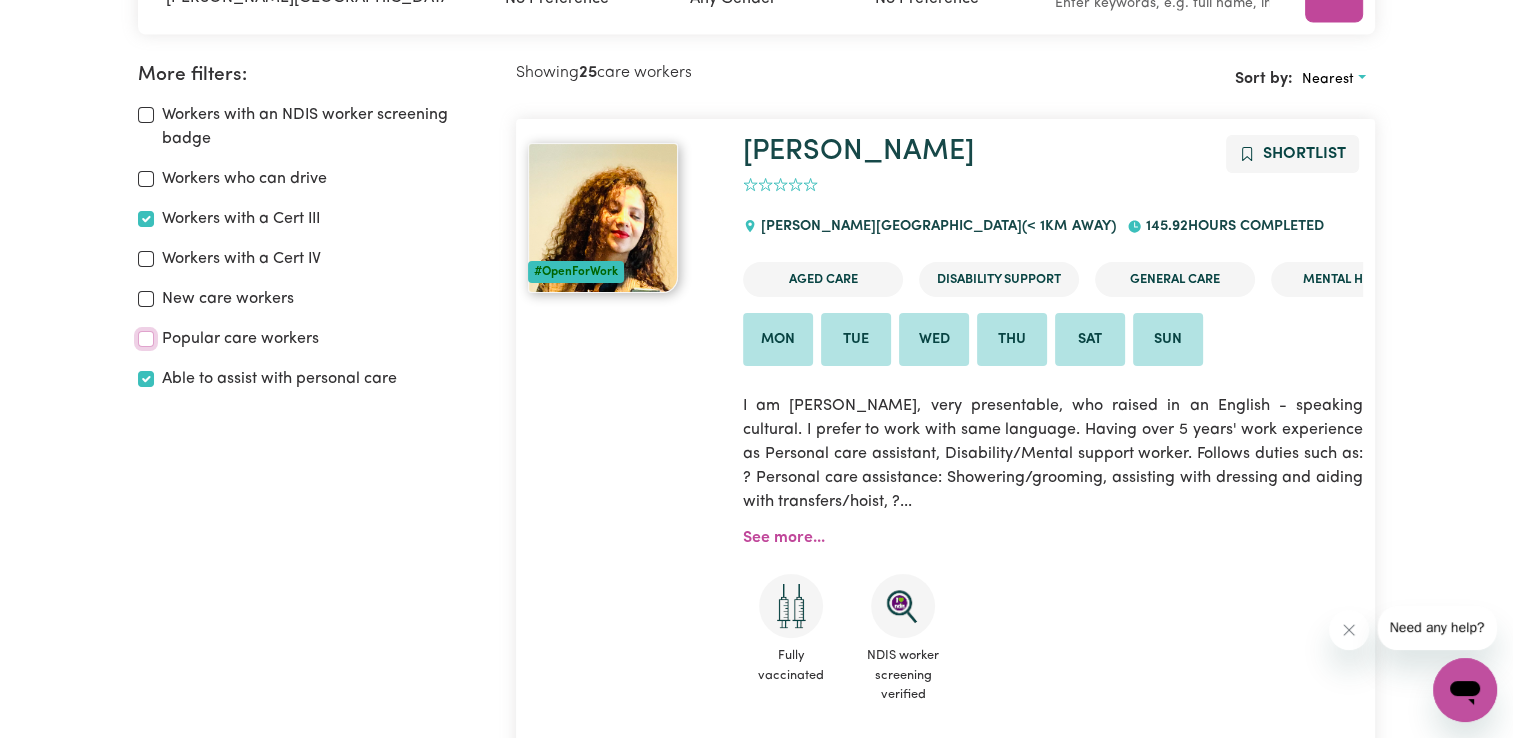 click on "Popular care workers" at bounding box center [146, 339] 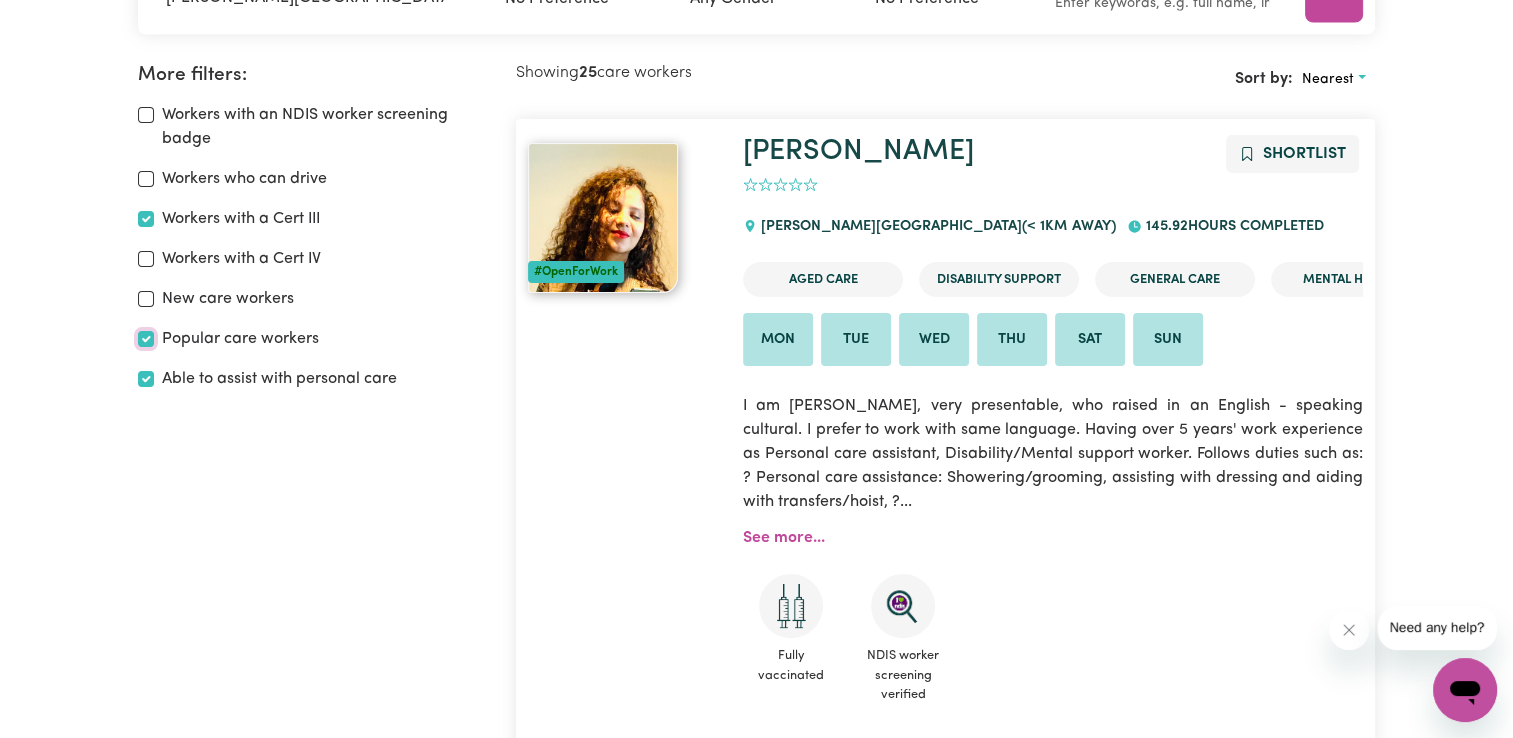 checkbox on "true" 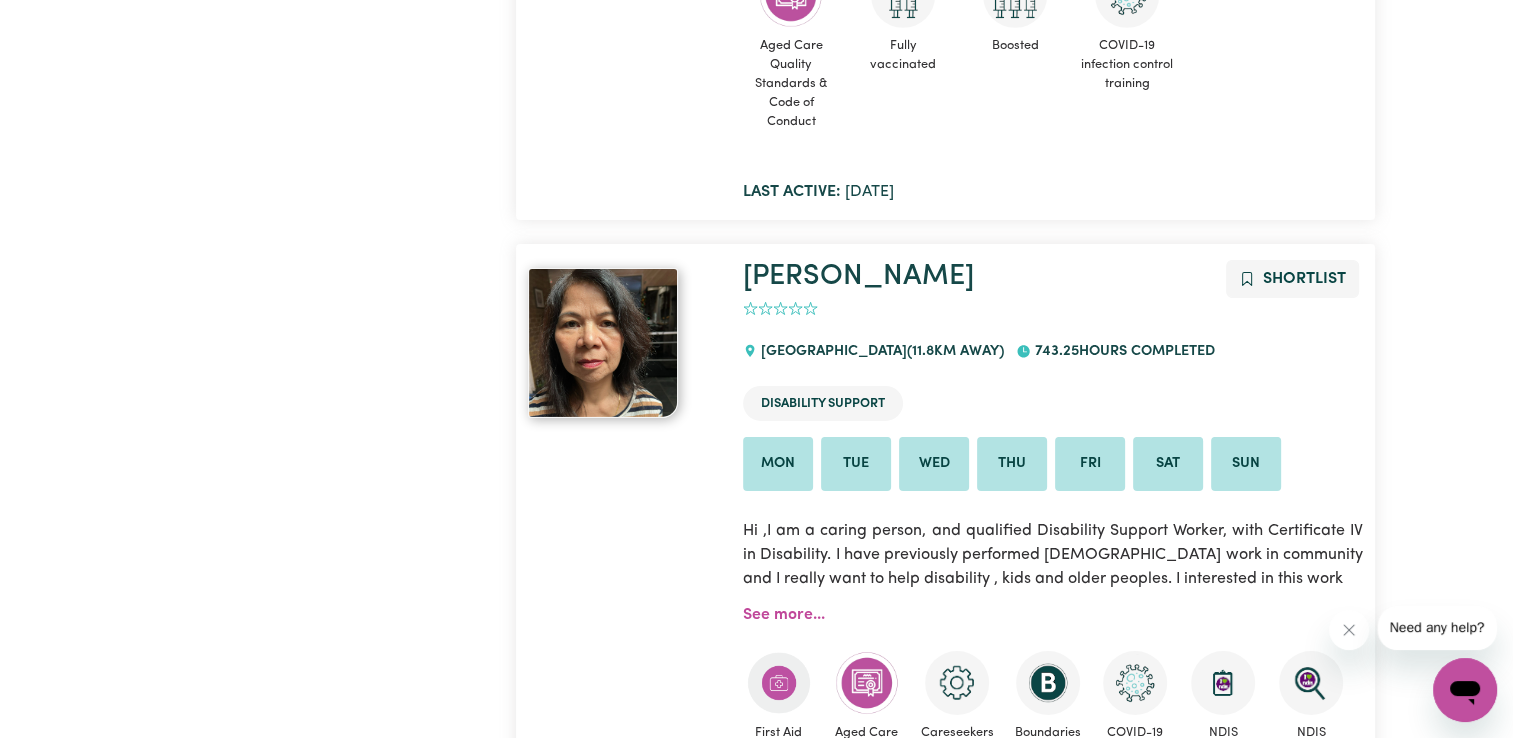 scroll, scrollTop: 6590, scrollLeft: 0, axis: vertical 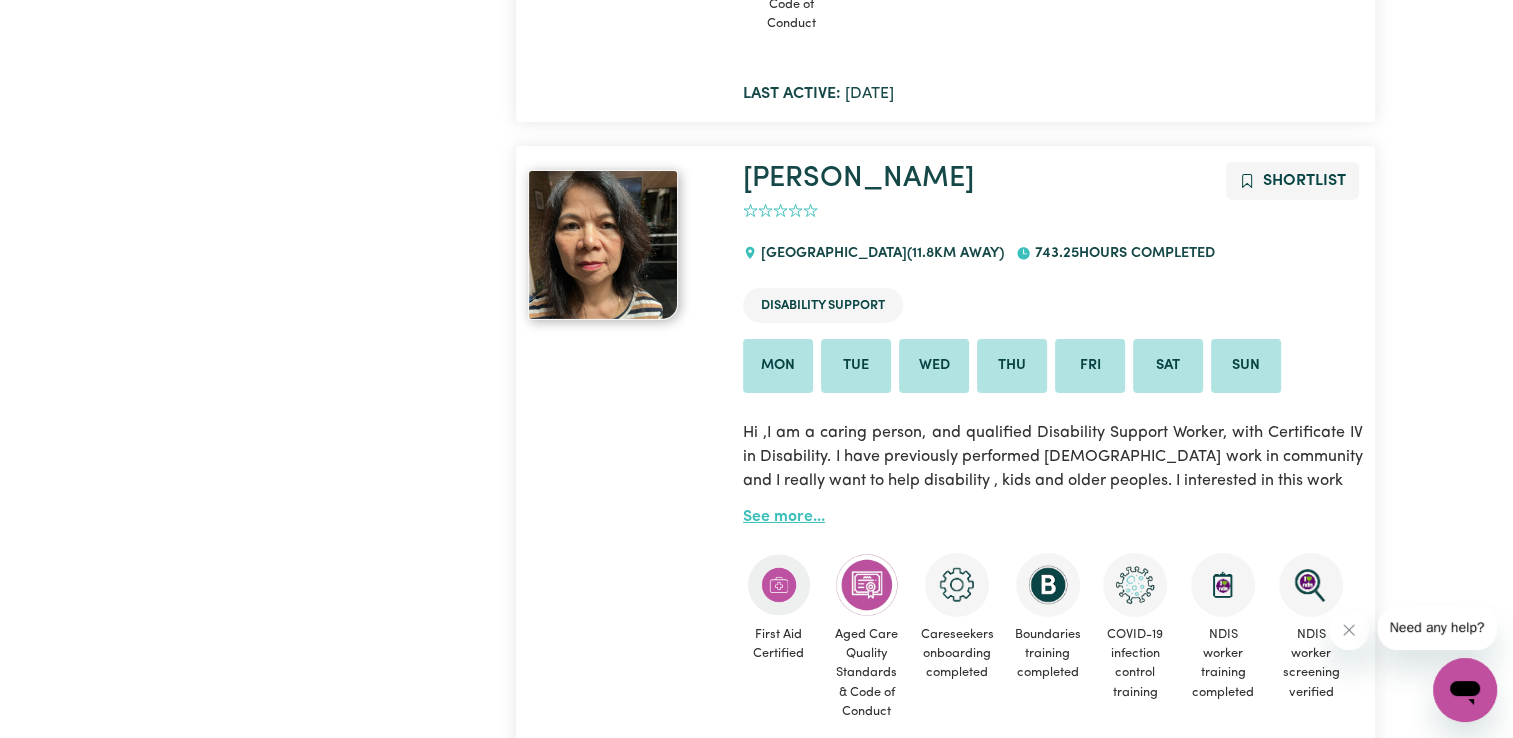 click on "See more..." at bounding box center [784, 517] 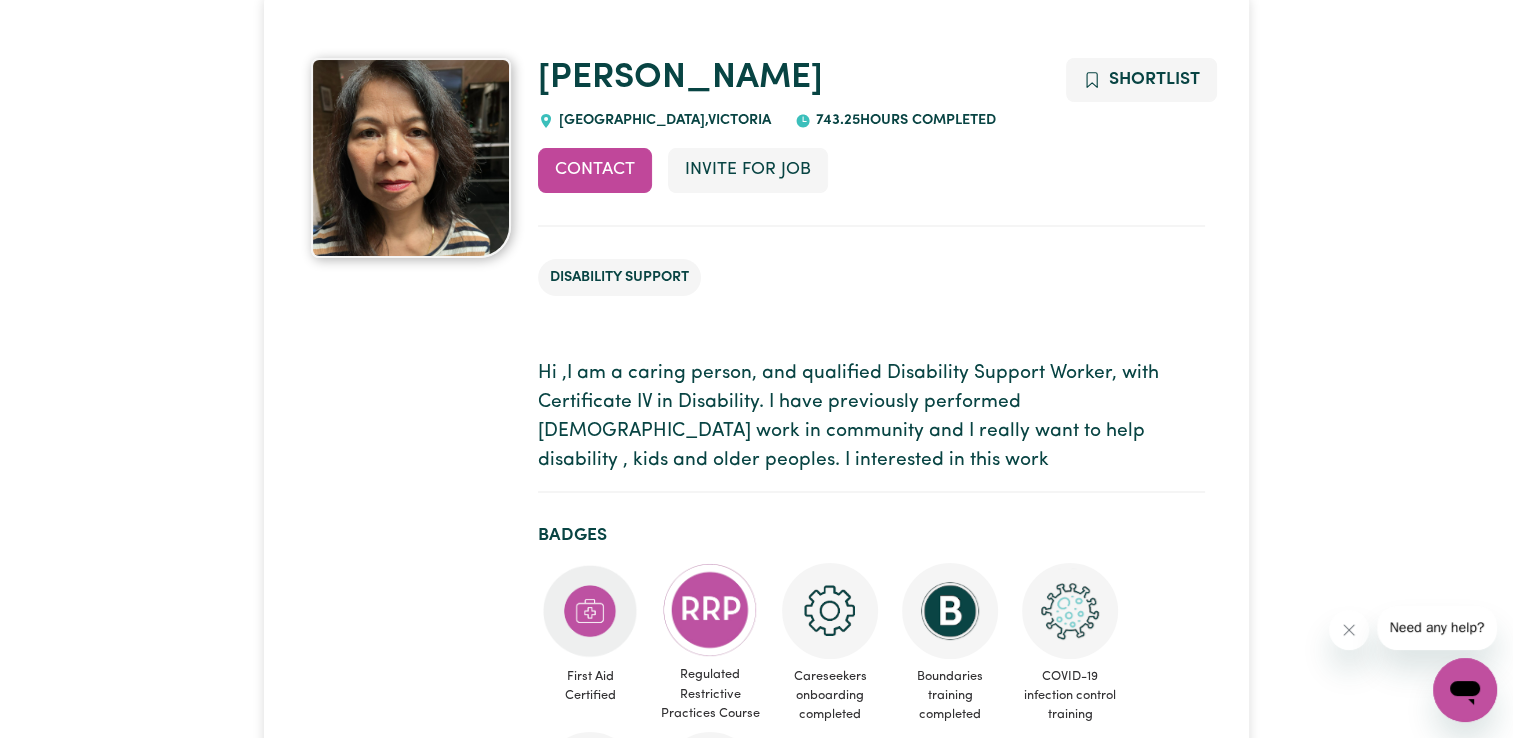 scroll, scrollTop: 0, scrollLeft: 0, axis: both 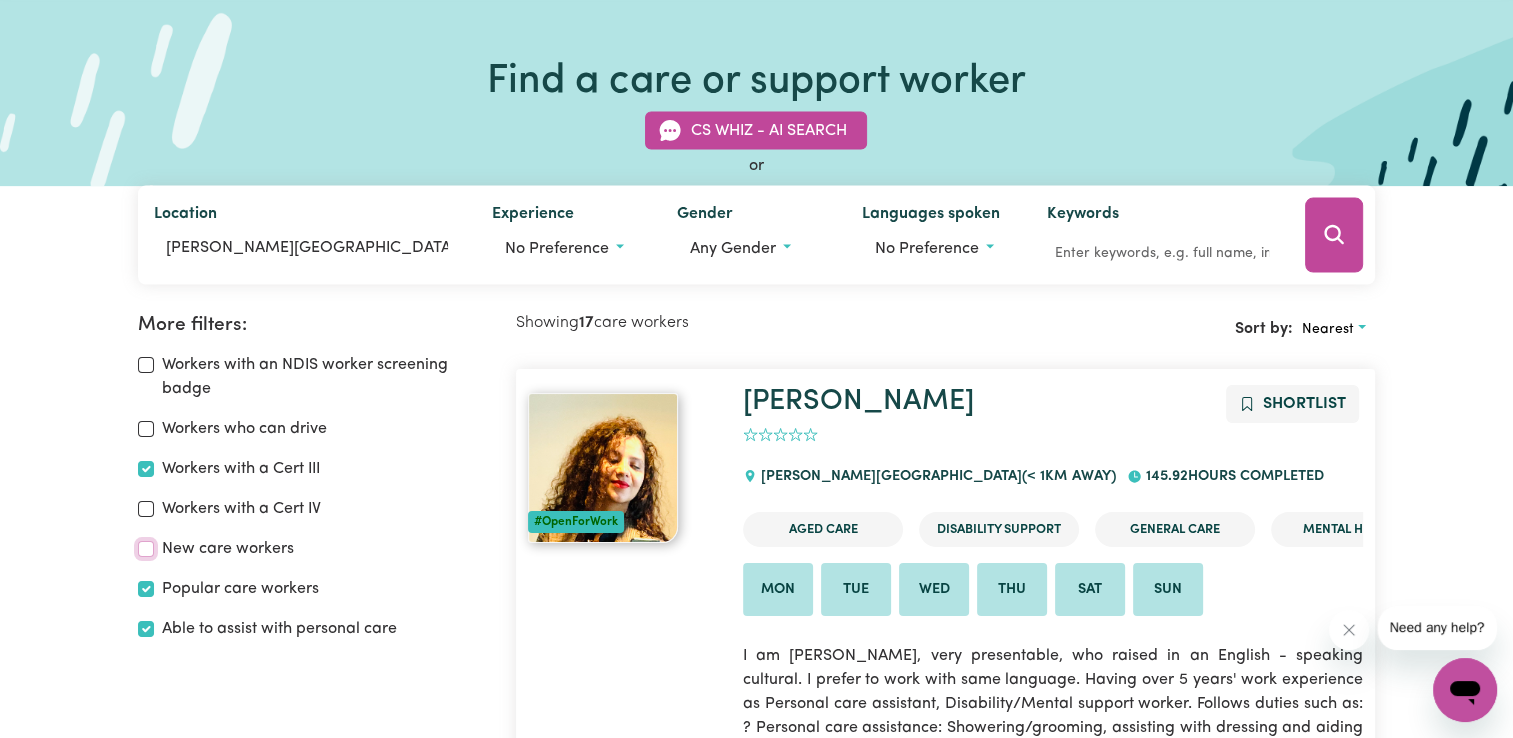 click on "New care workers" at bounding box center [146, 549] 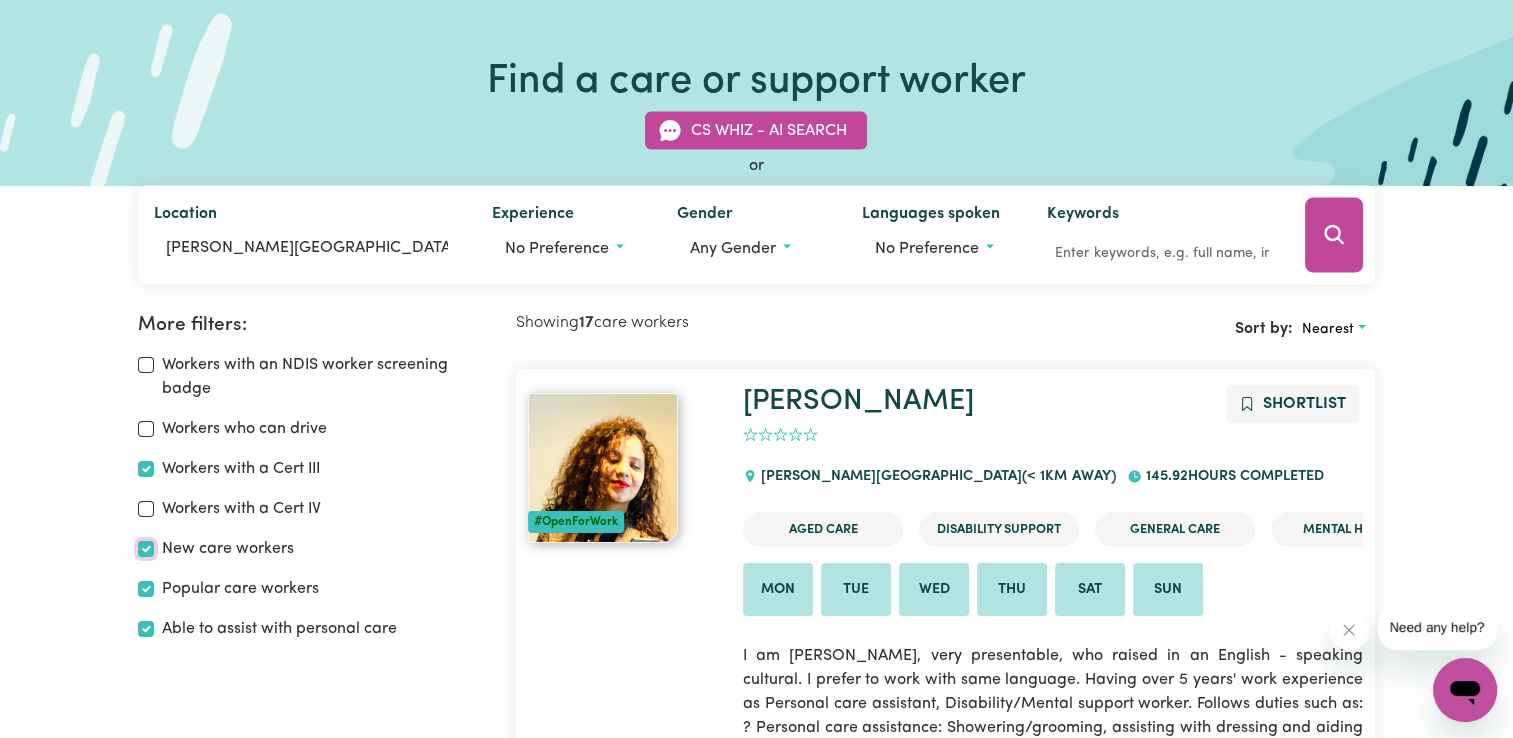 checkbox on "true" 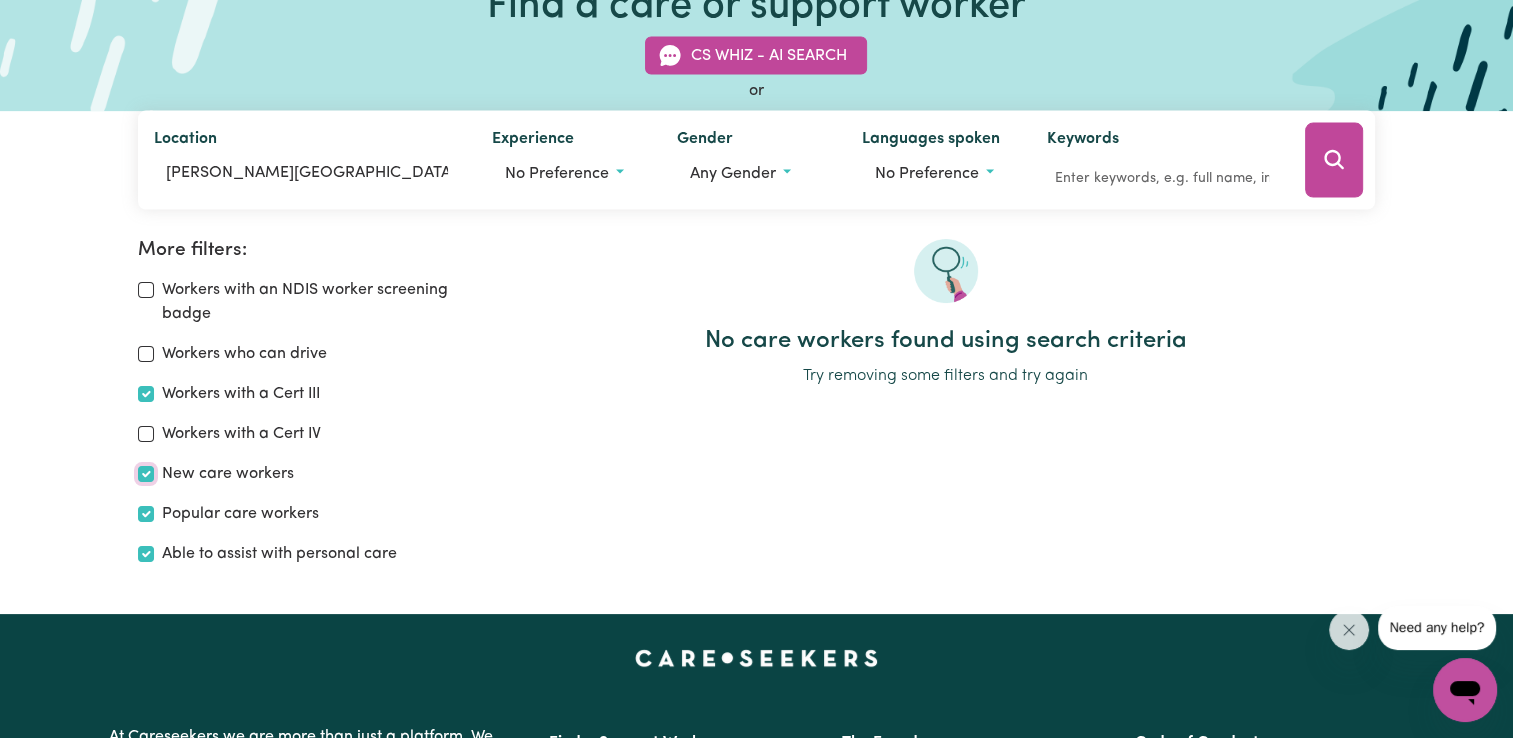 scroll, scrollTop: 158, scrollLeft: 0, axis: vertical 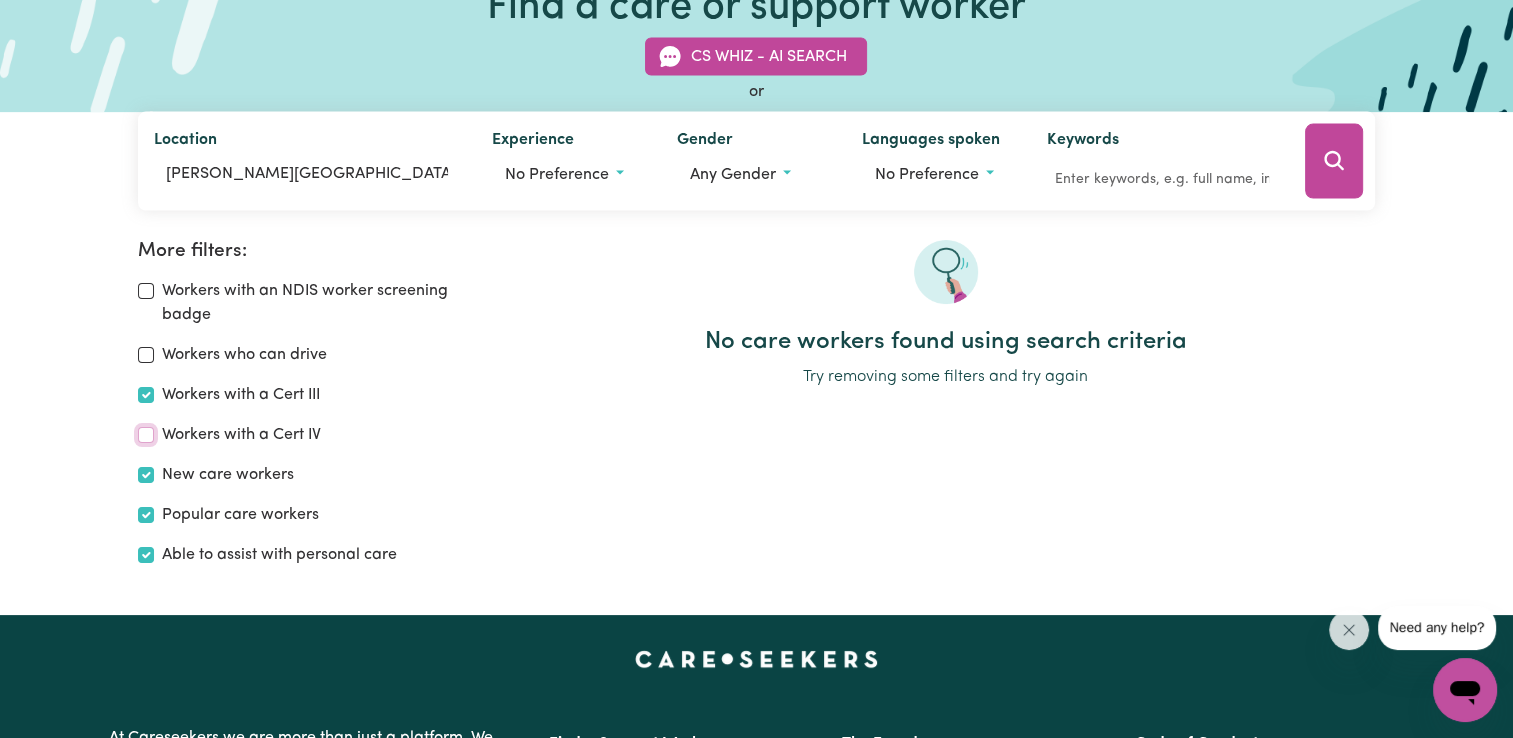 click on "Workers with a Cert IV" at bounding box center (146, 435) 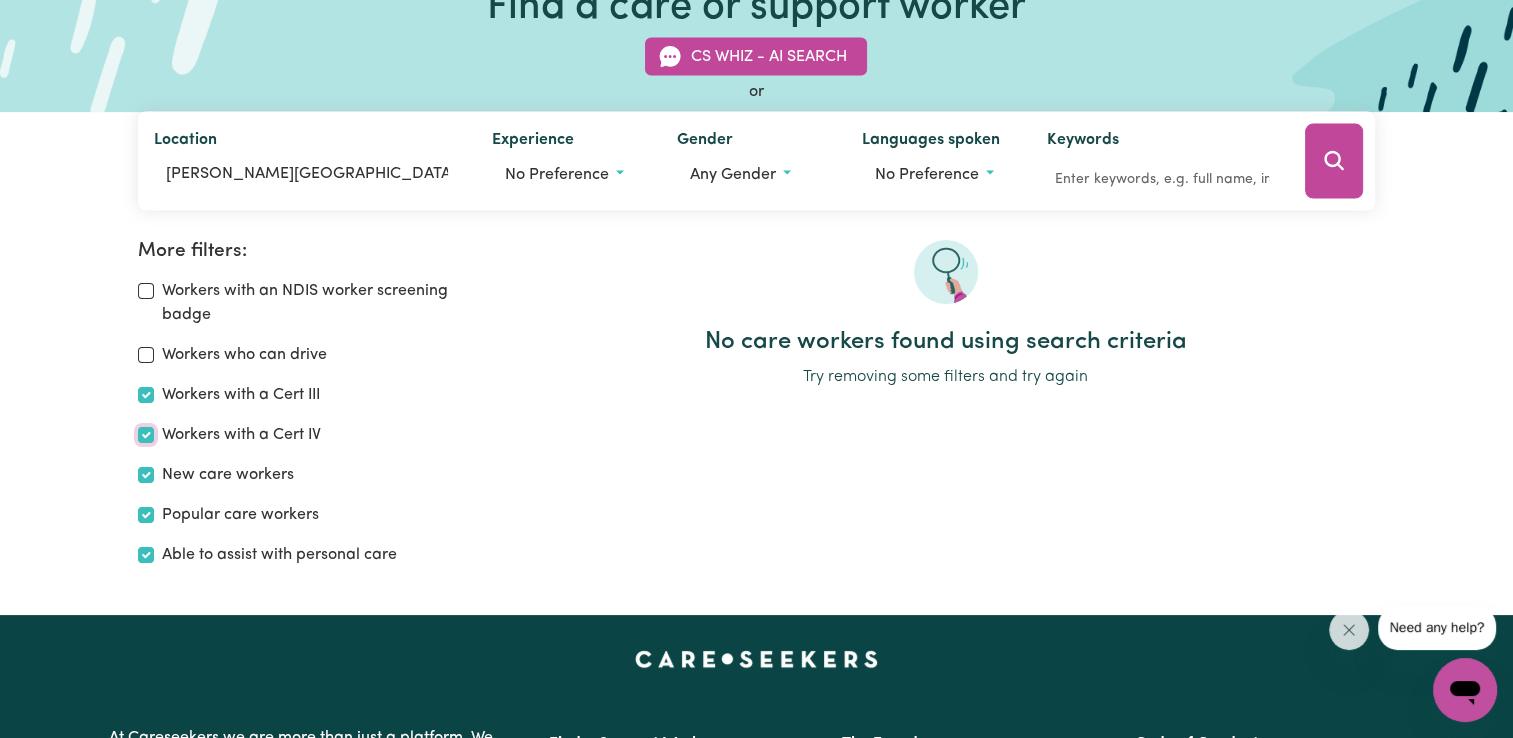 checkbox on "true" 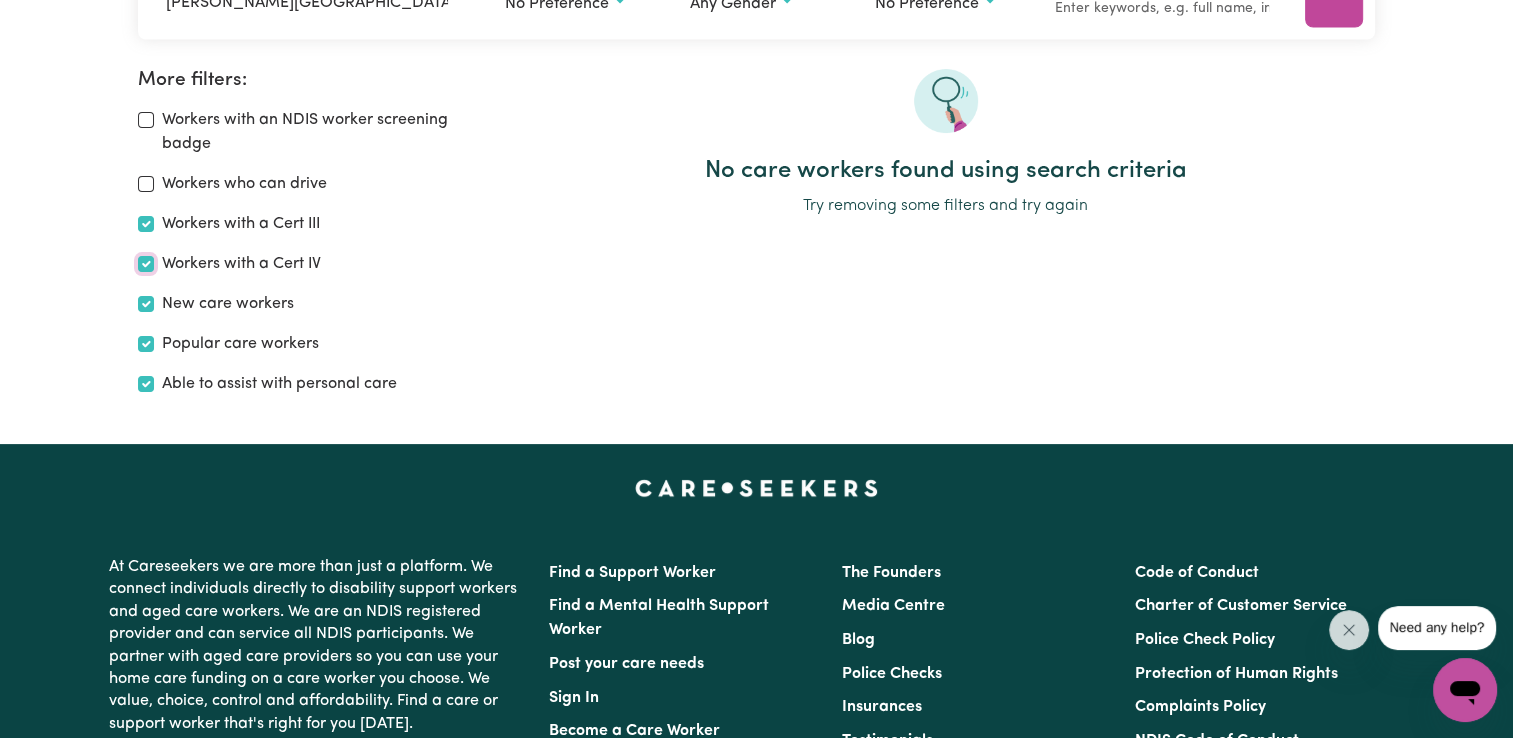scroll, scrollTop: 334, scrollLeft: 0, axis: vertical 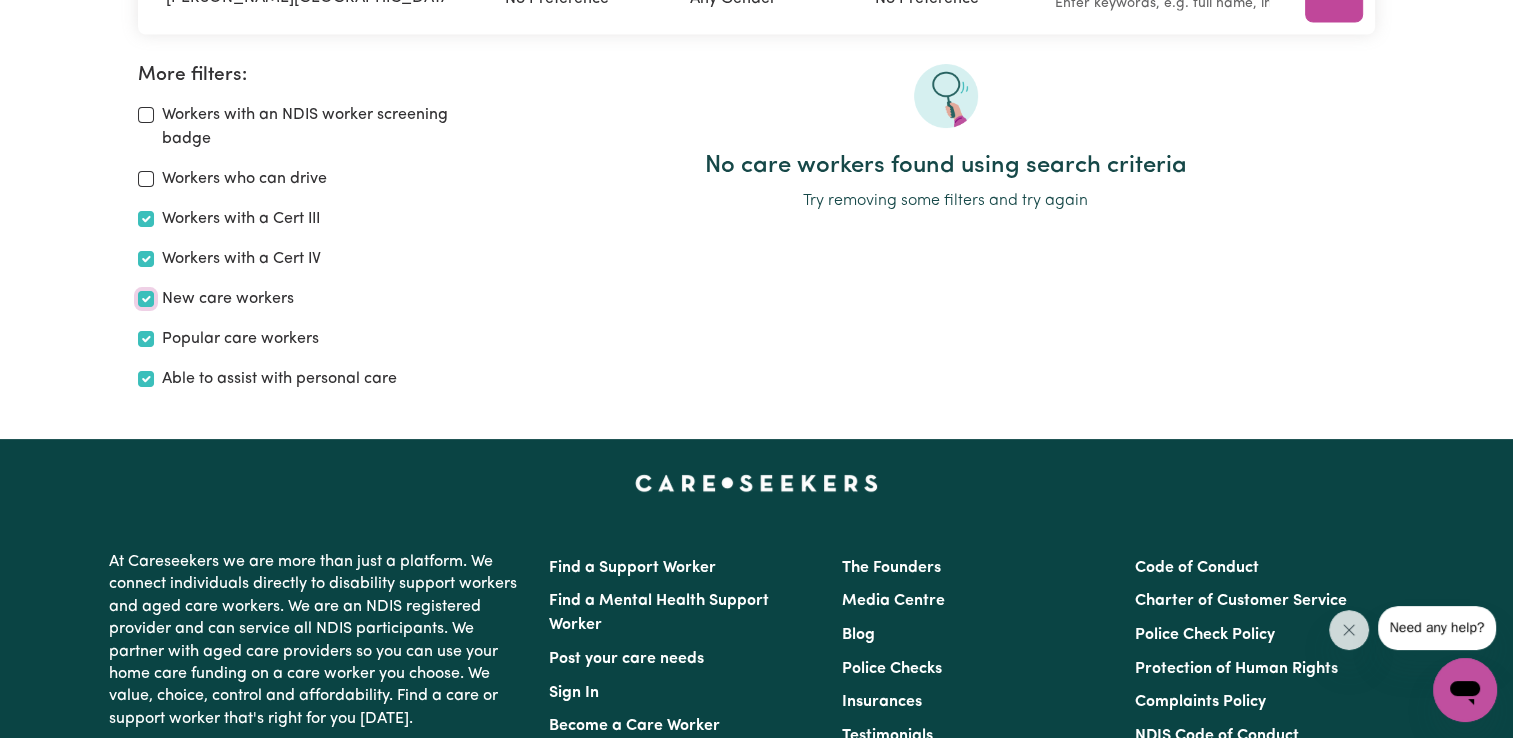 click on "New care workers" at bounding box center [146, 299] 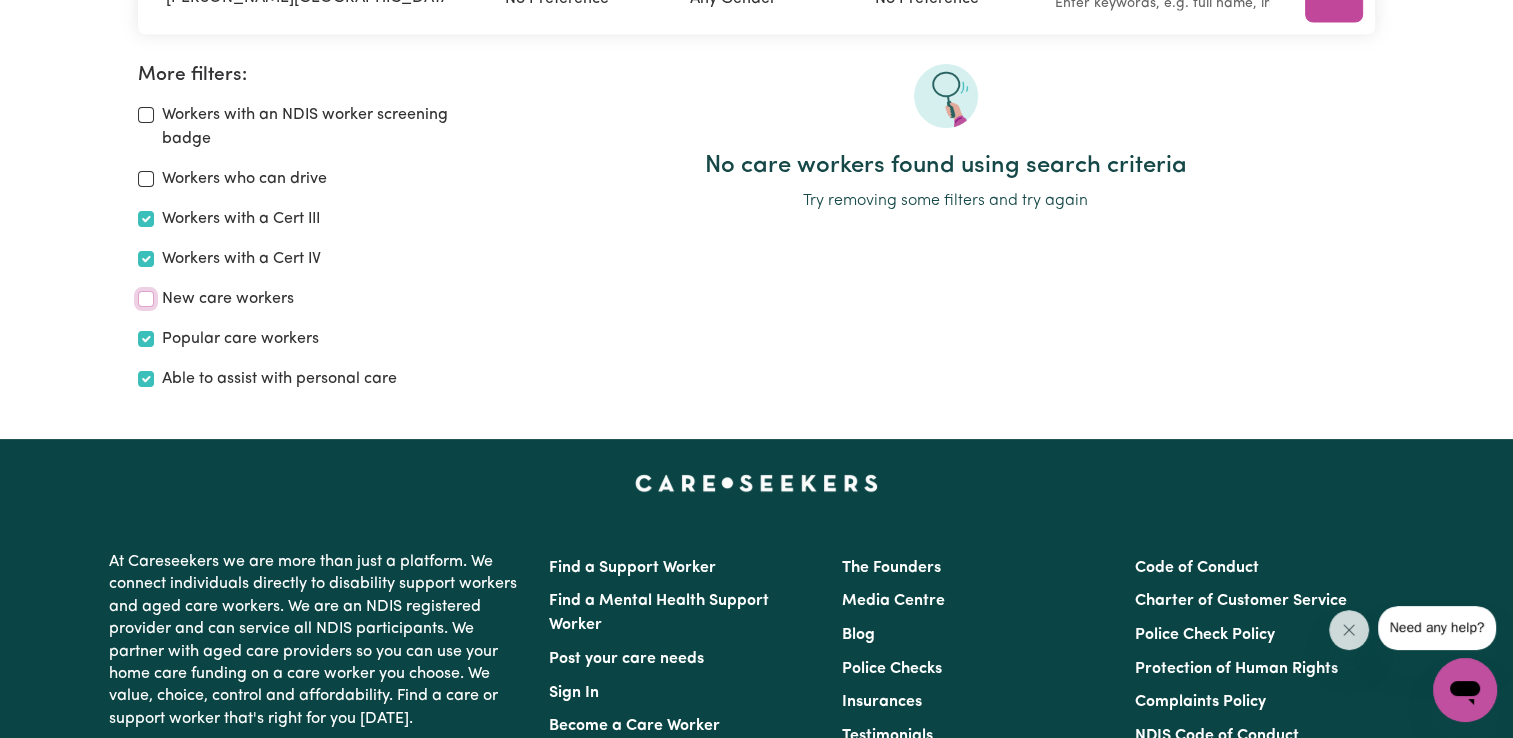 checkbox on "false" 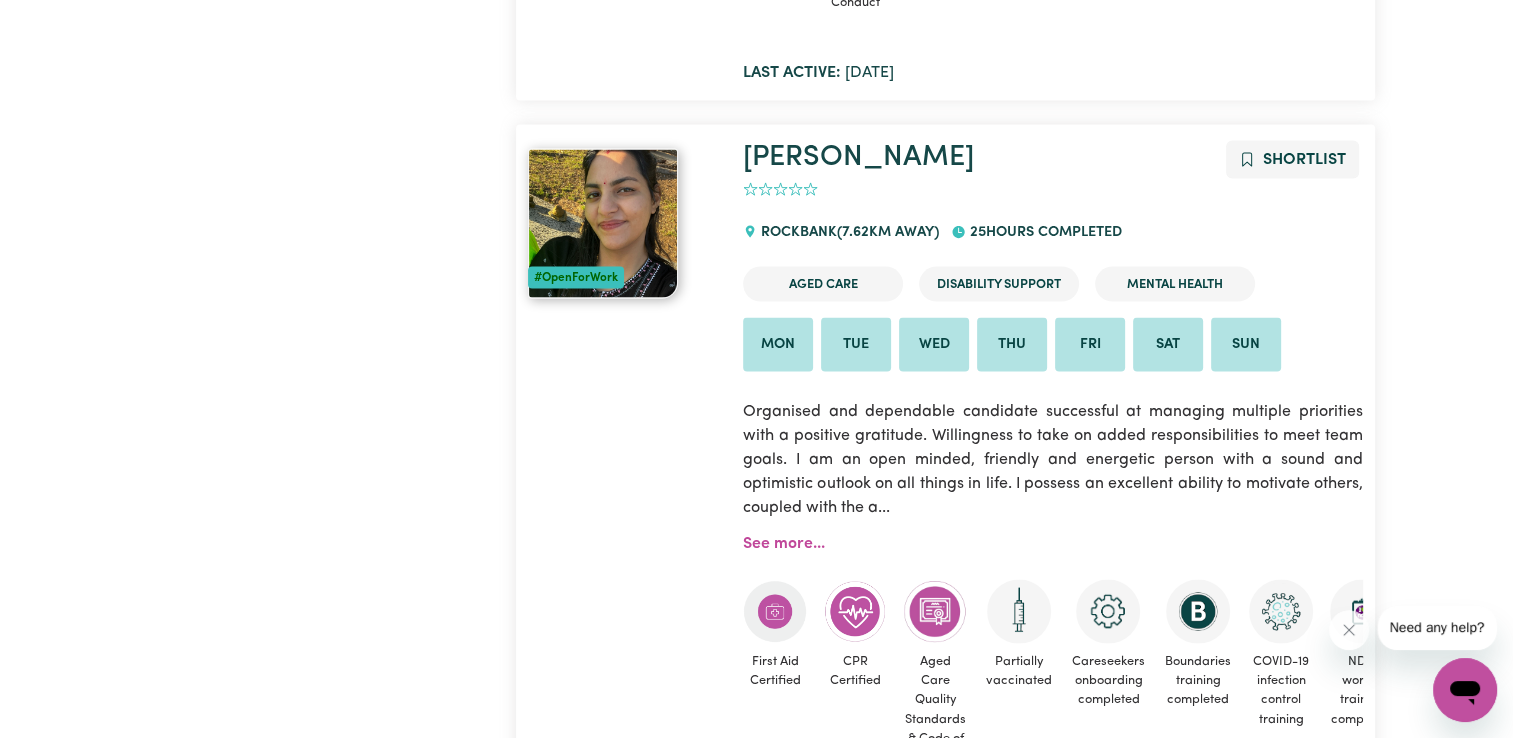 scroll, scrollTop: 3818, scrollLeft: 0, axis: vertical 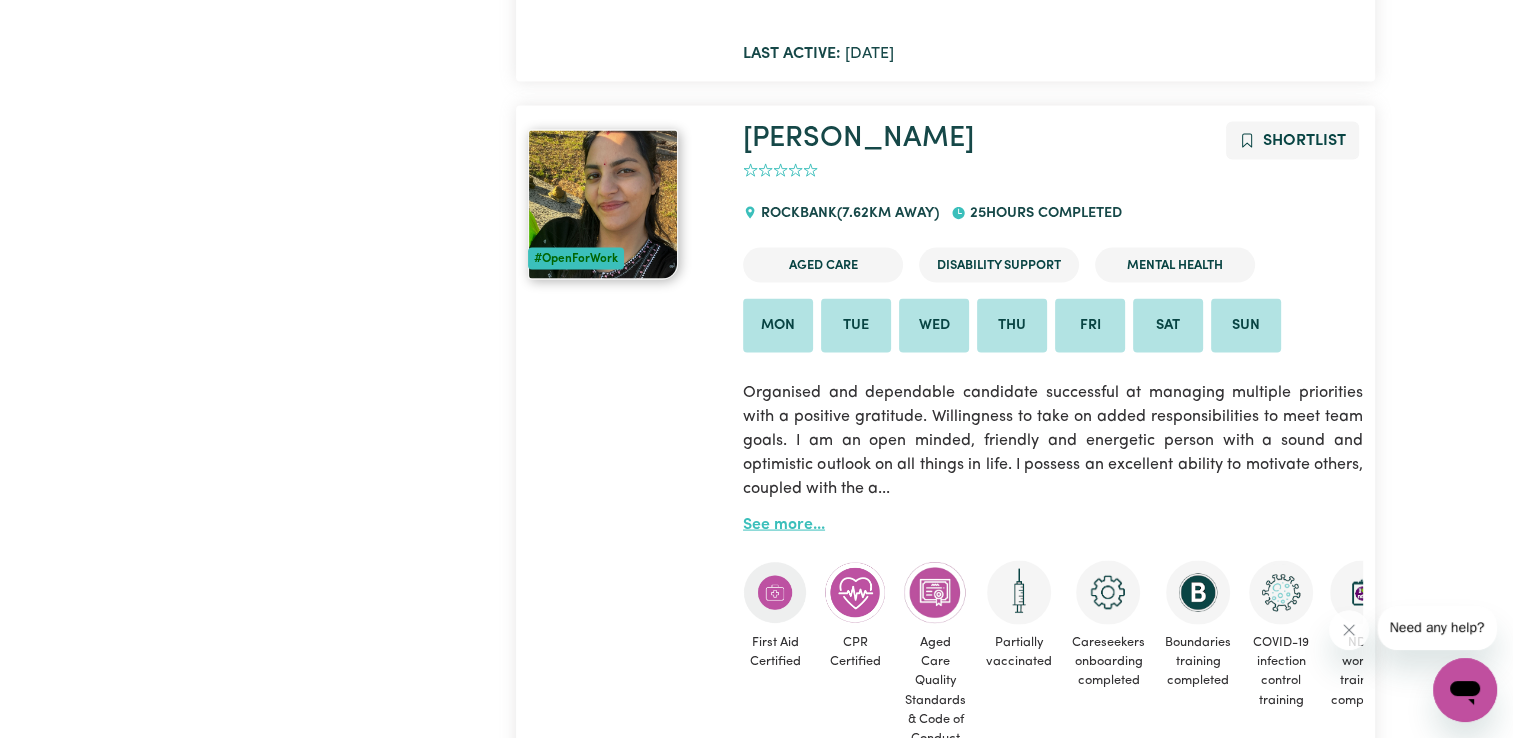 click on "See more..." at bounding box center [784, 525] 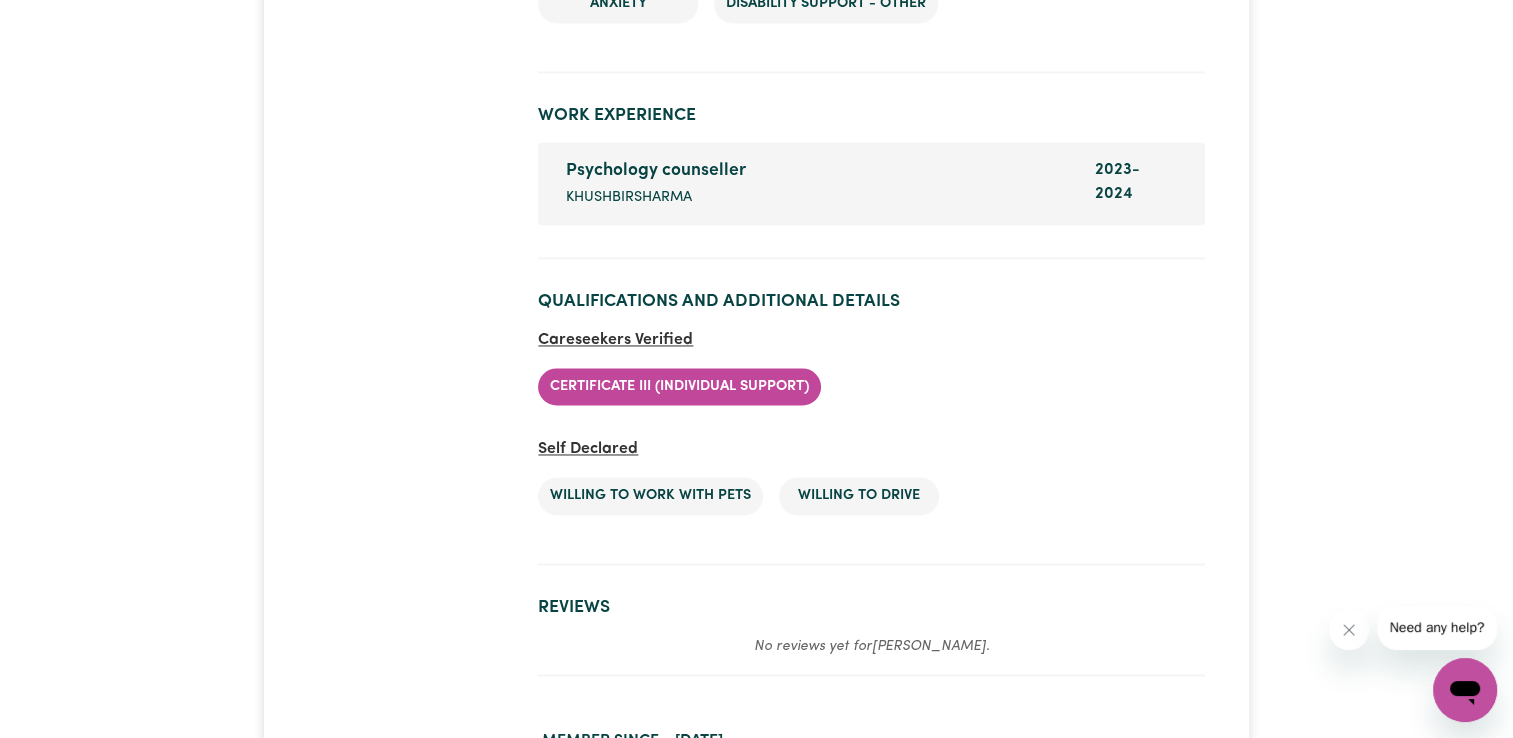 scroll, scrollTop: 3128, scrollLeft: 0, axis: vertical 